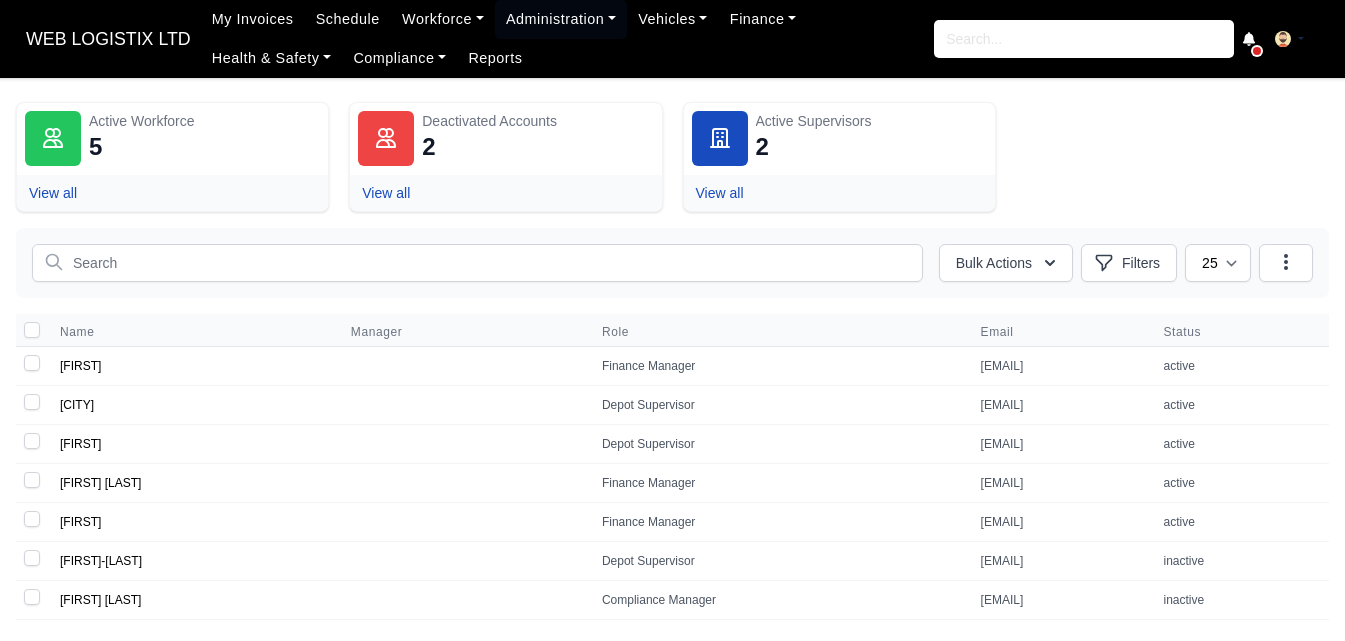 scroll, scrollTop: 0, scrollLeft: 0, axis: both 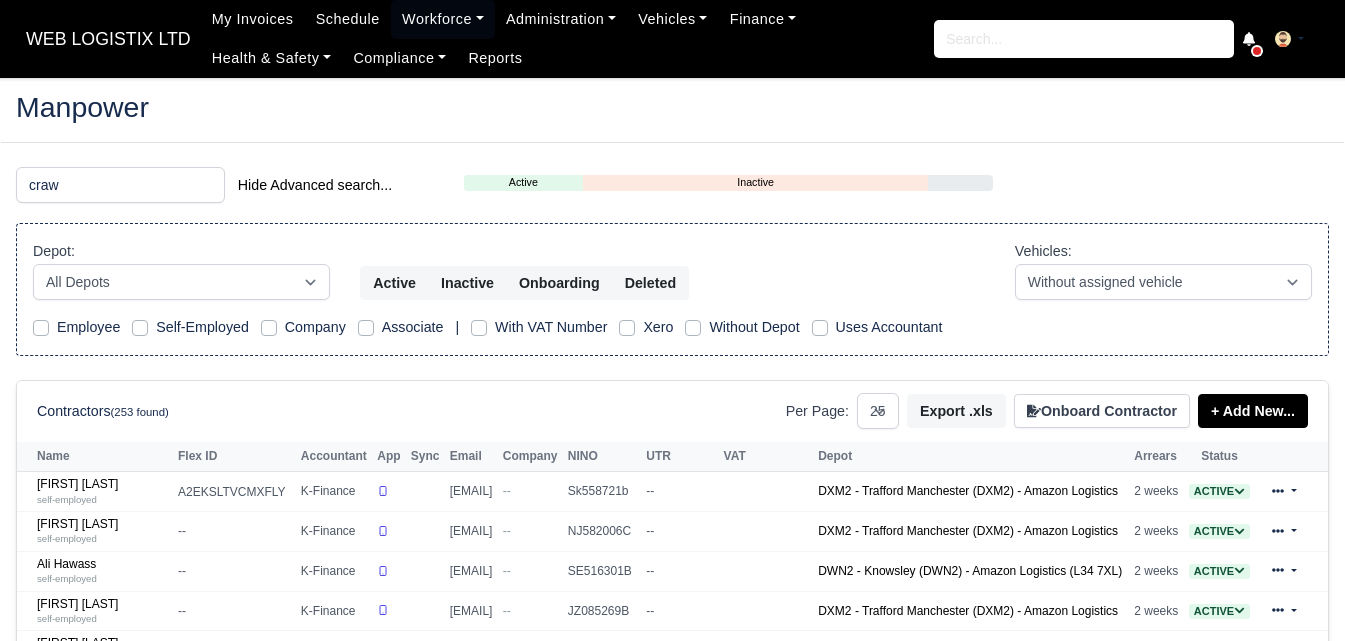 select on "25" 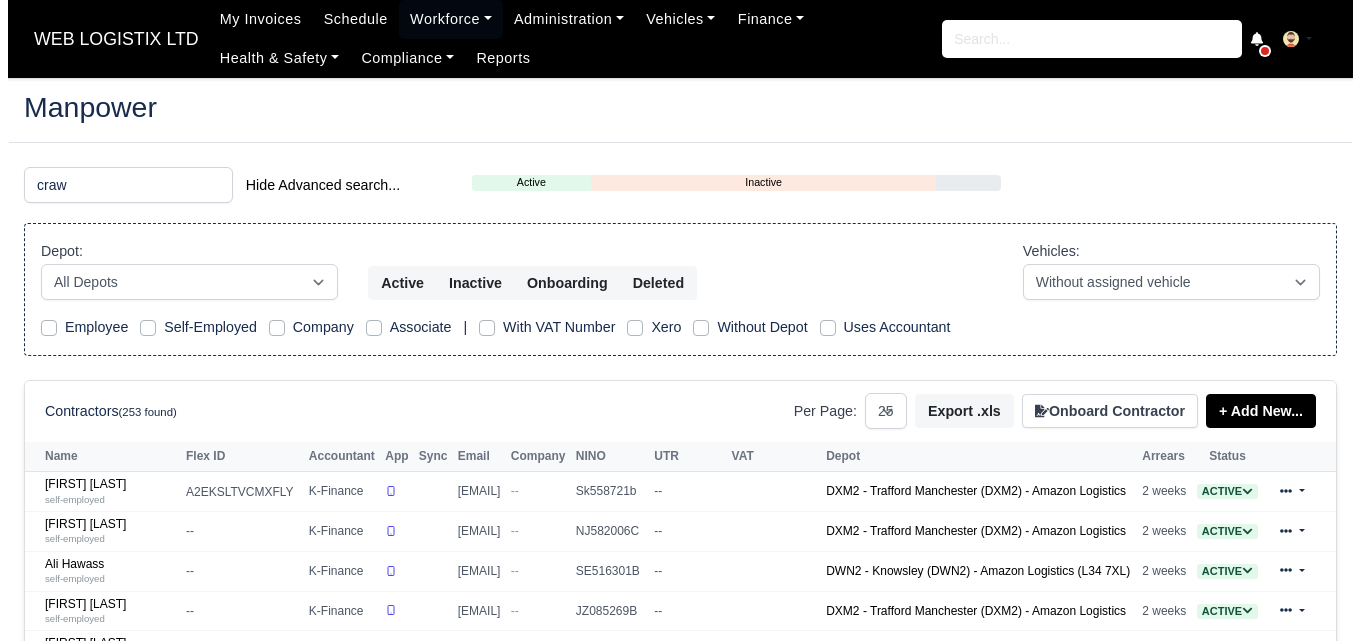 scroll, scrollTop: 0, scrollLeft: 0, axis: both 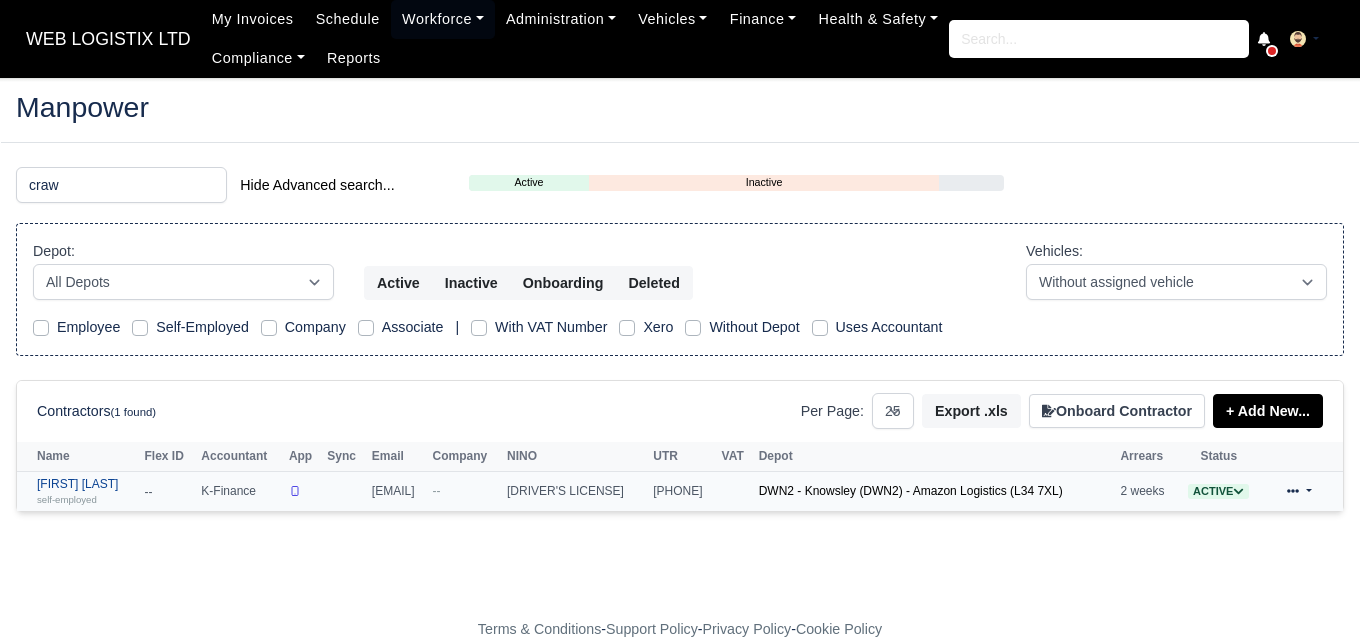 type on "craw" 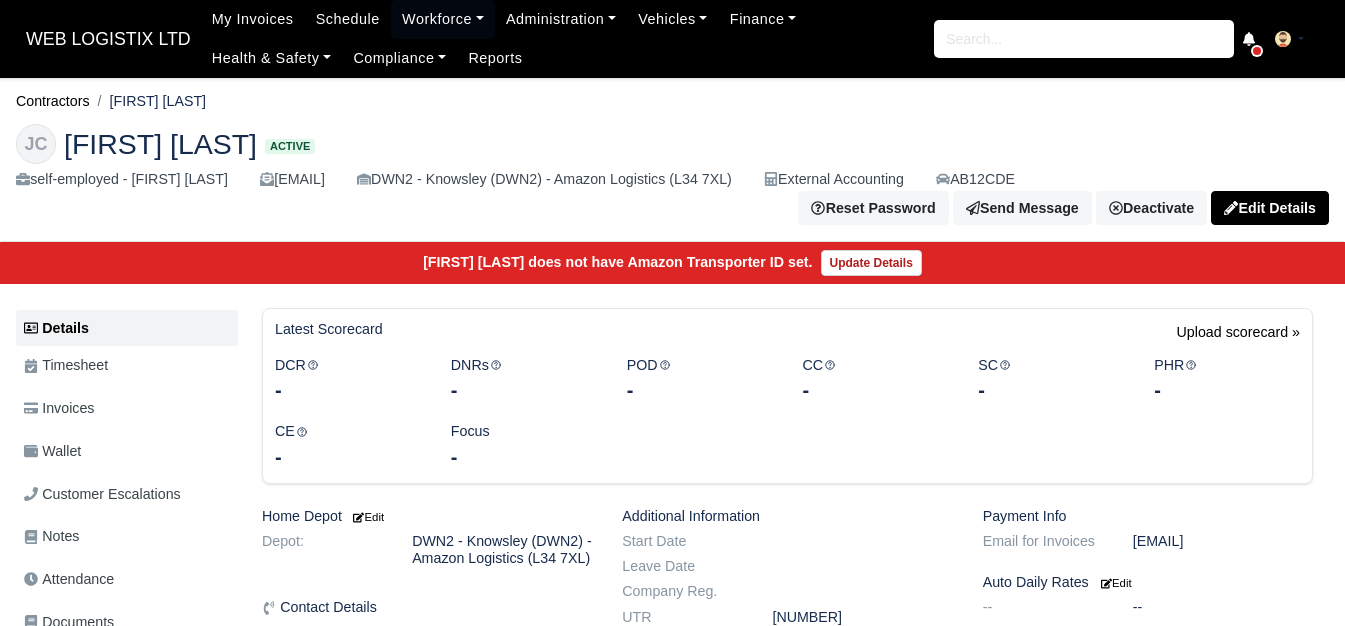 scroll, scrollTop: 0, scrollLeft: 0, axis: both 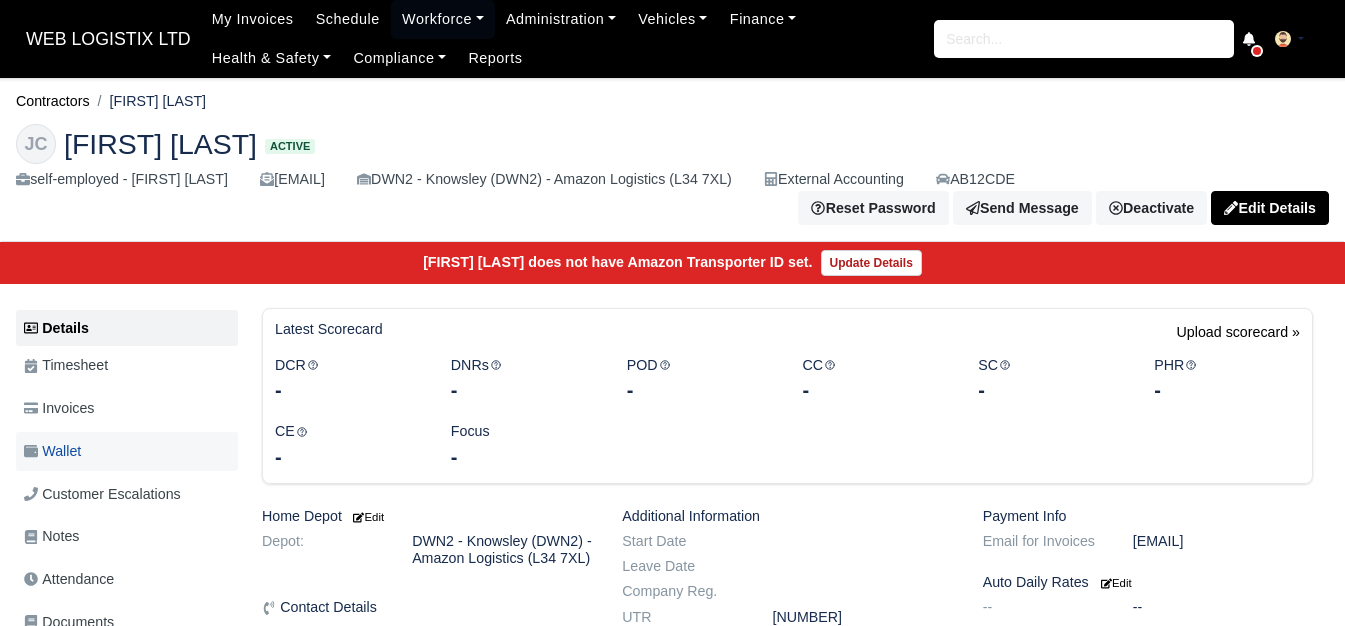 click on "Wallet" at bounding box center [52, 451] 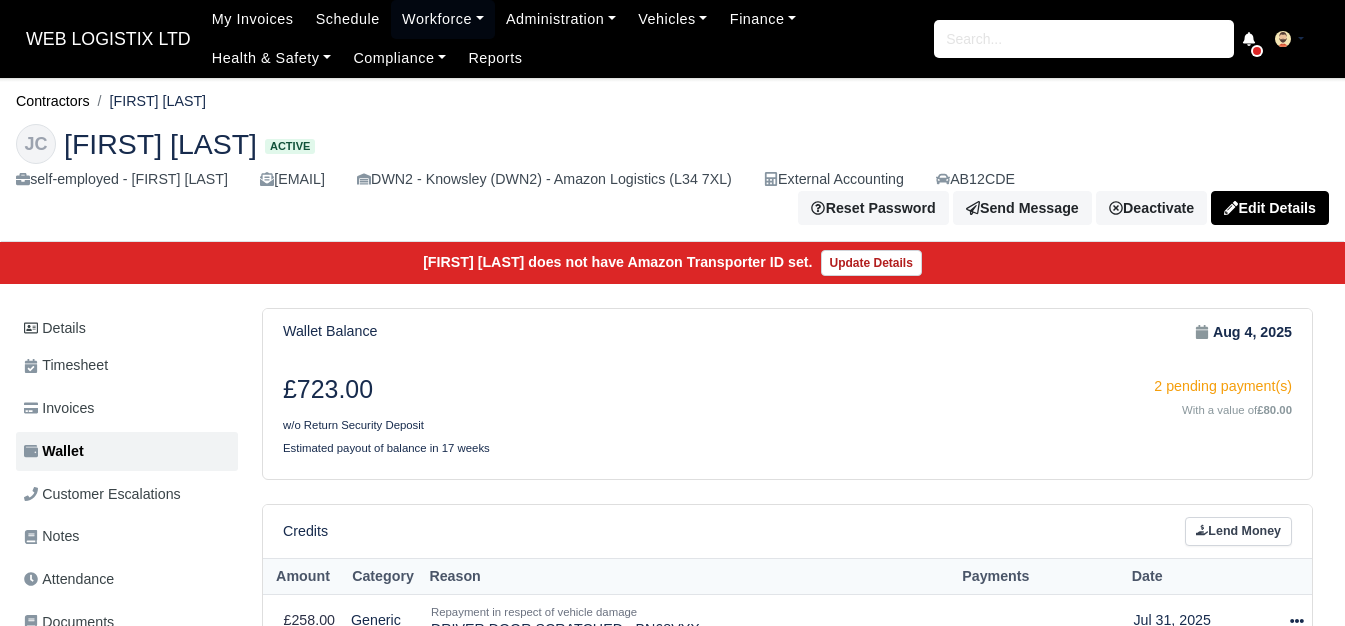 scroll, scrollTop: 0, scrollLeft: 0, axis: both 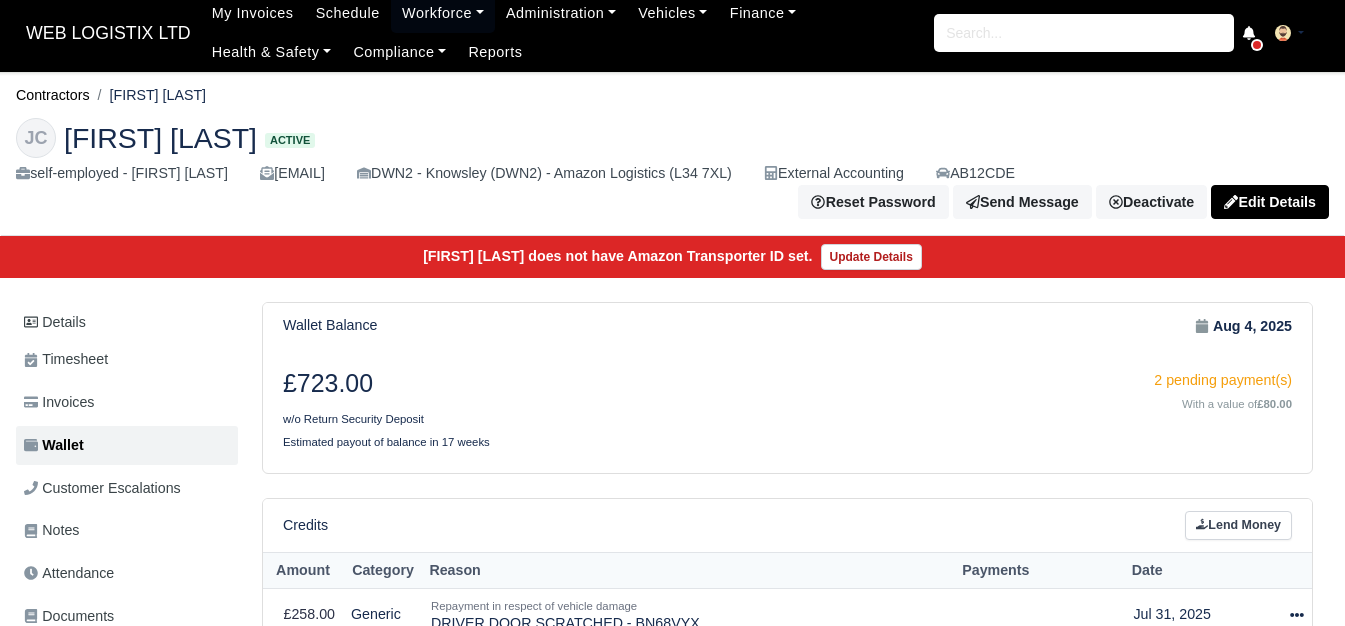 click on "Wallet Balance" at bounding box center (330, 325) 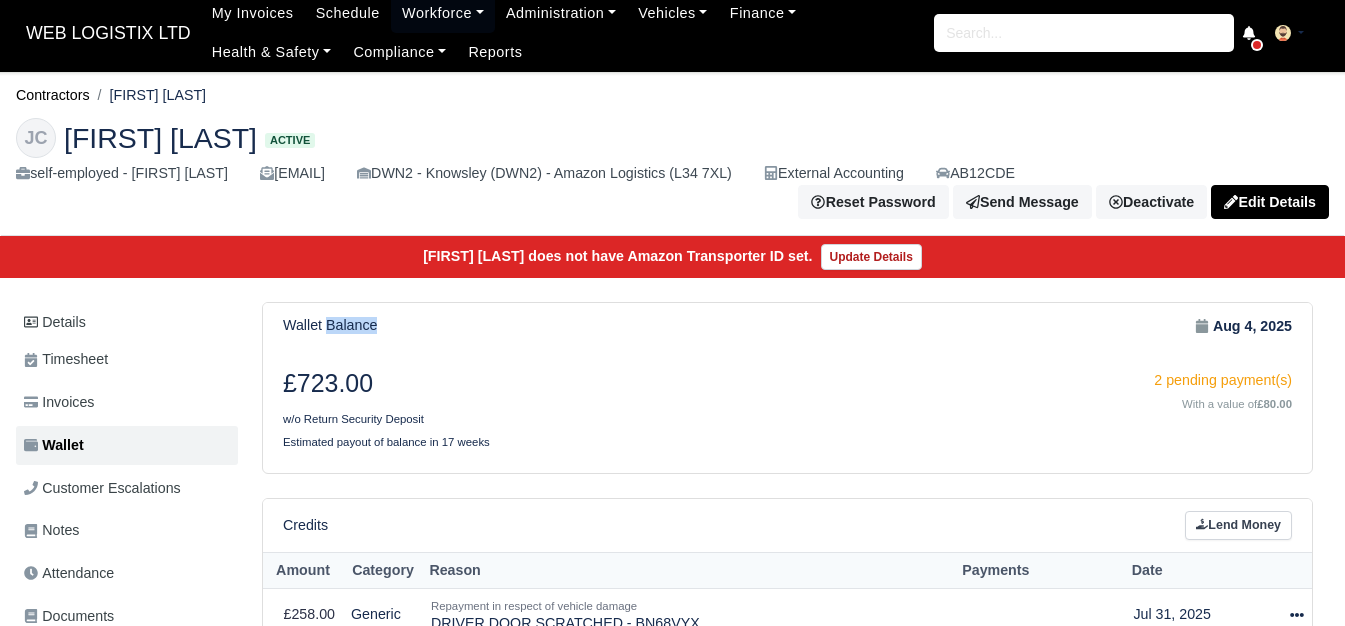 click on "Wallet Balance" at bounding box center (330, 325) 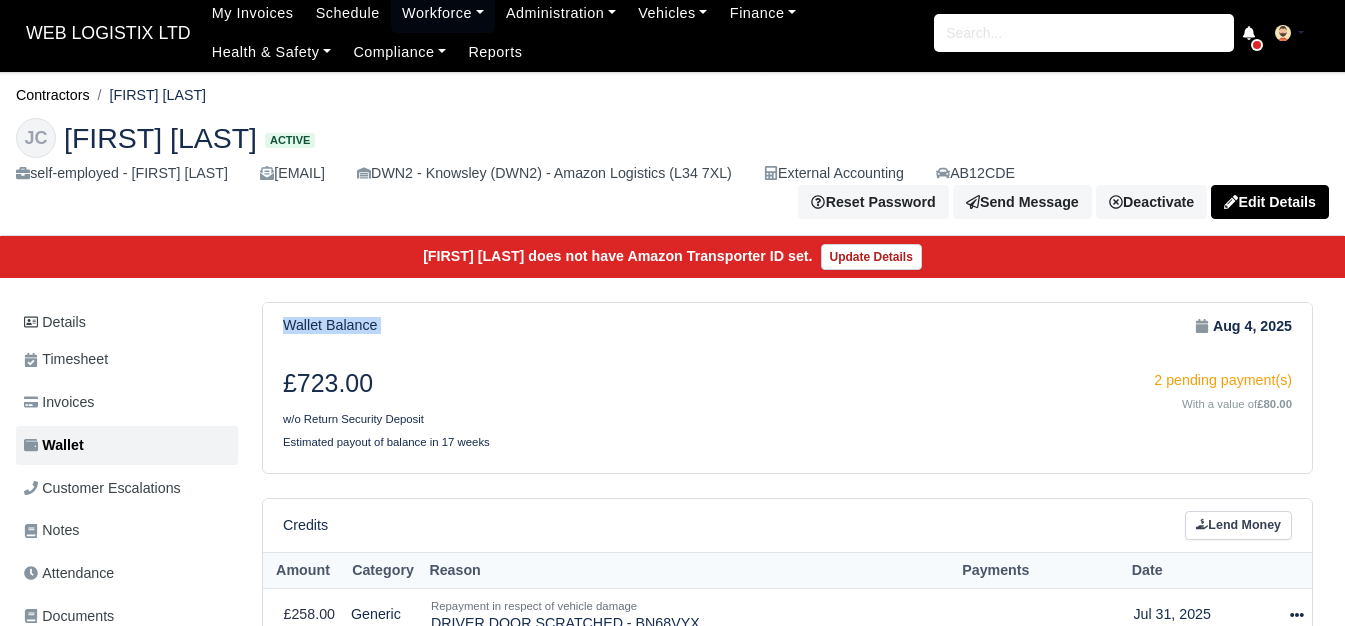 click on "Wallet Balance" at bounding box center (330, 325) 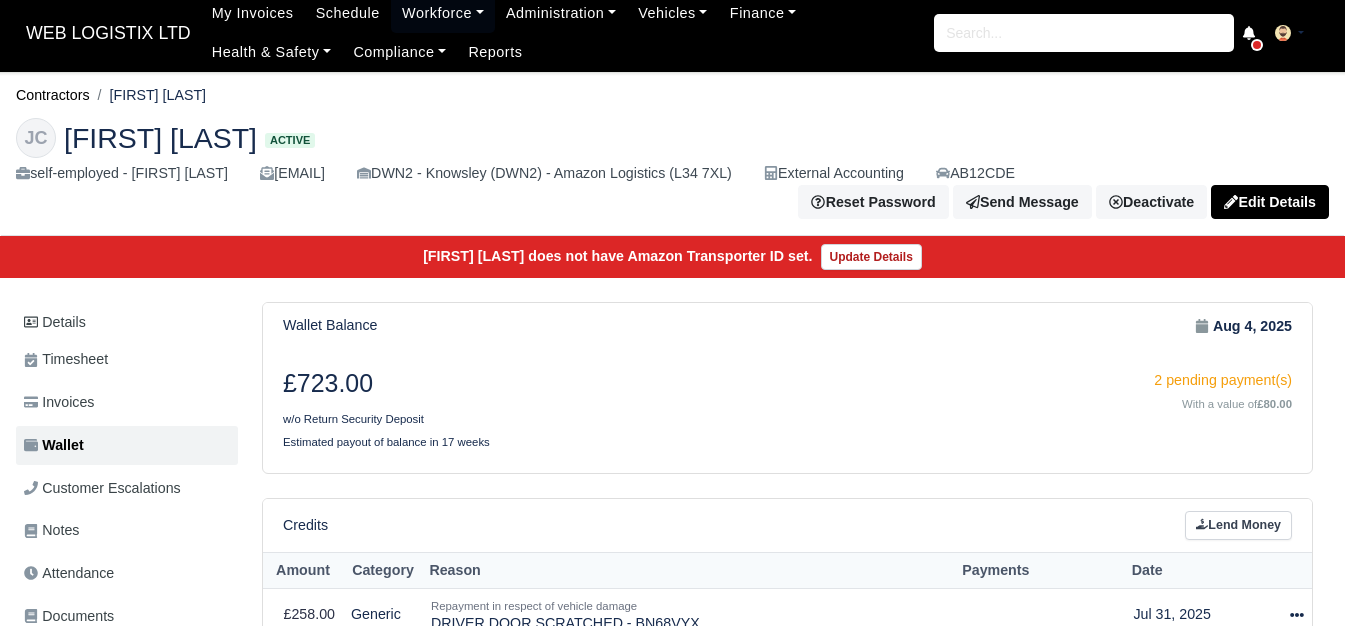 drag, startPoint x: 307, startPoint y: 381, endPoint x: 424, endPoint y: 382, distance: 117.00427 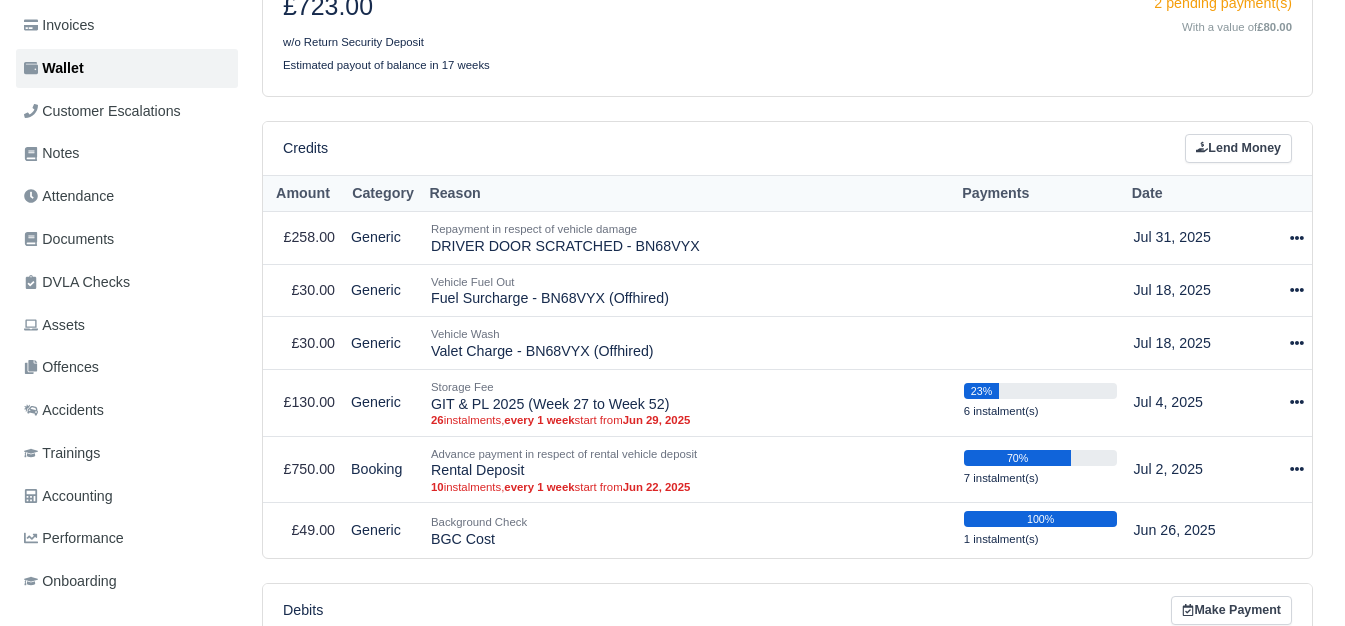 scroll, scrollTop: 386, scrollLeft: 0, axis: vertical 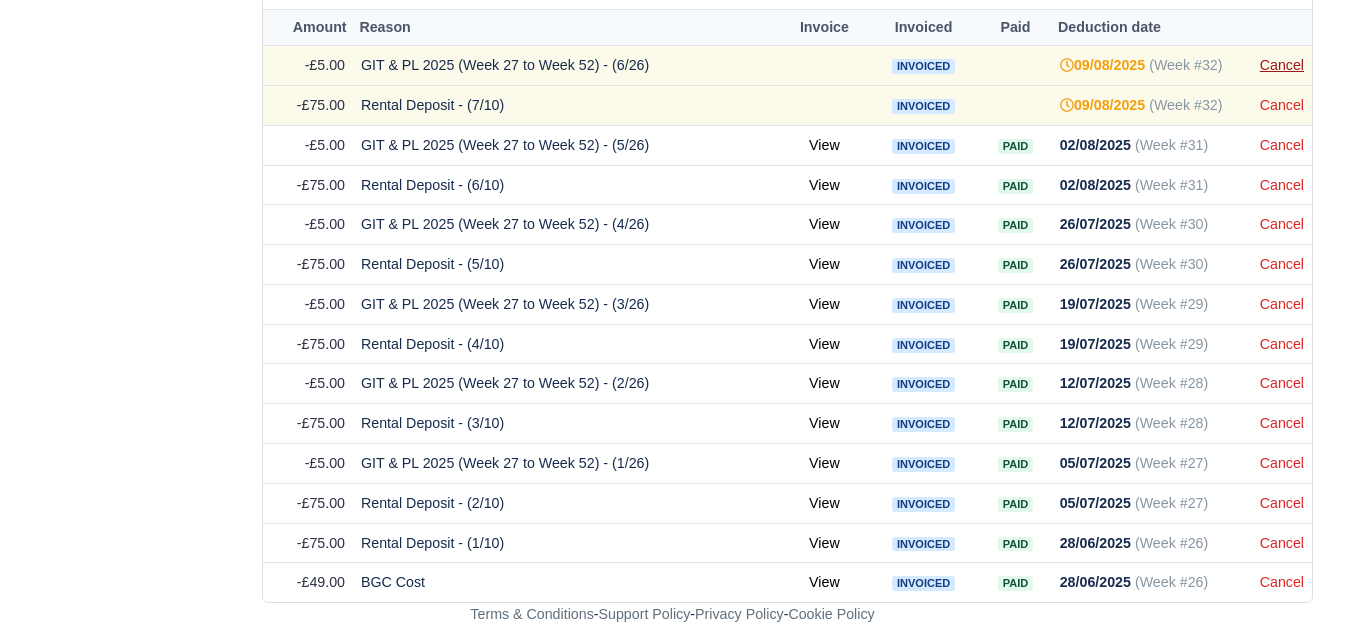 click on "Cancel" at bounding box center (1282, 65) 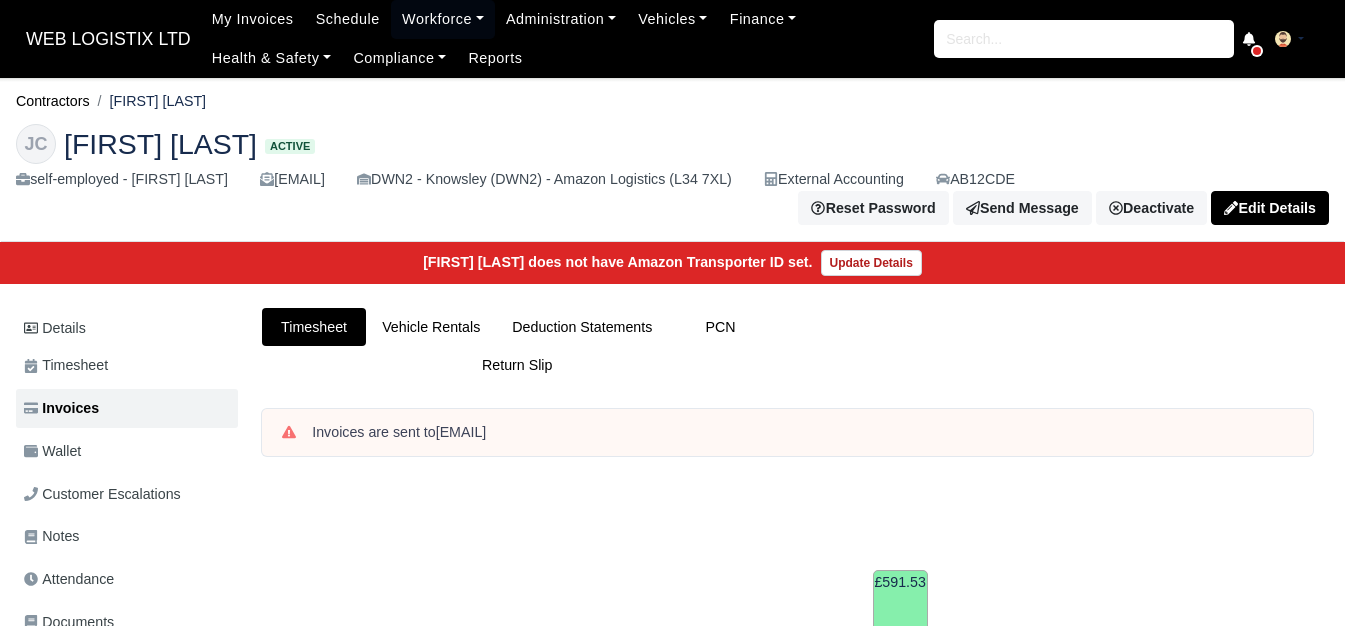 scroll, scrollTop: 0, scrollLeft: 0, axis: both 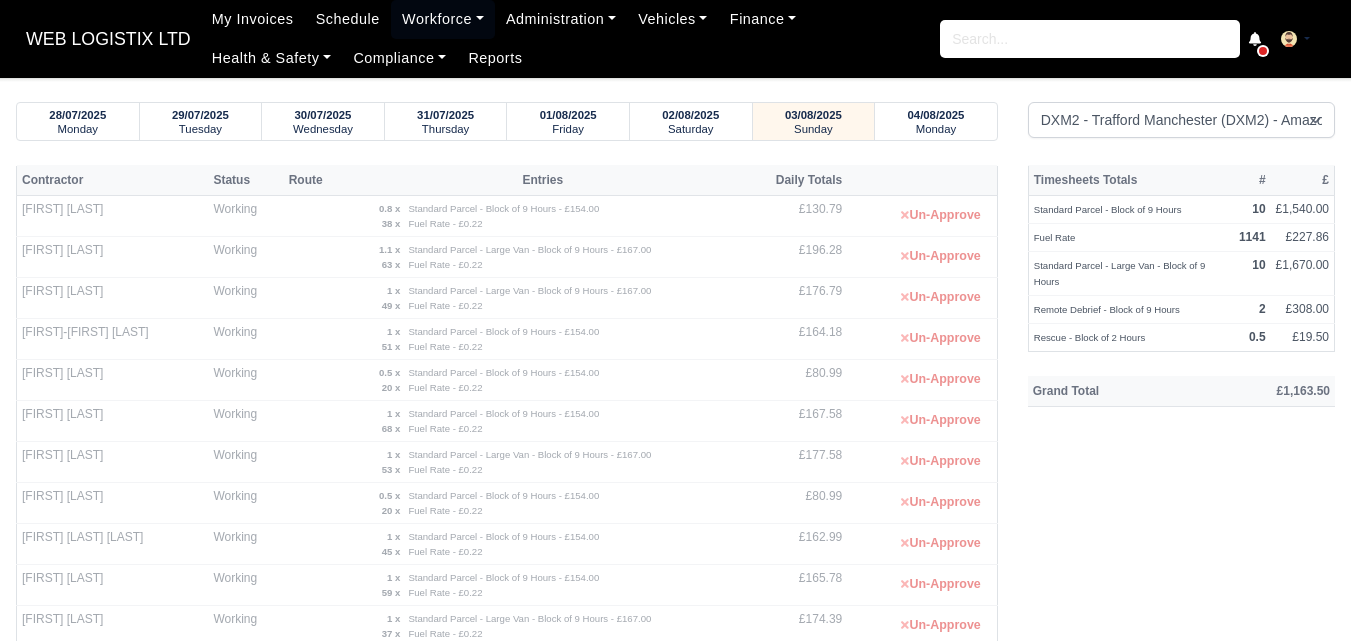 select on "1" 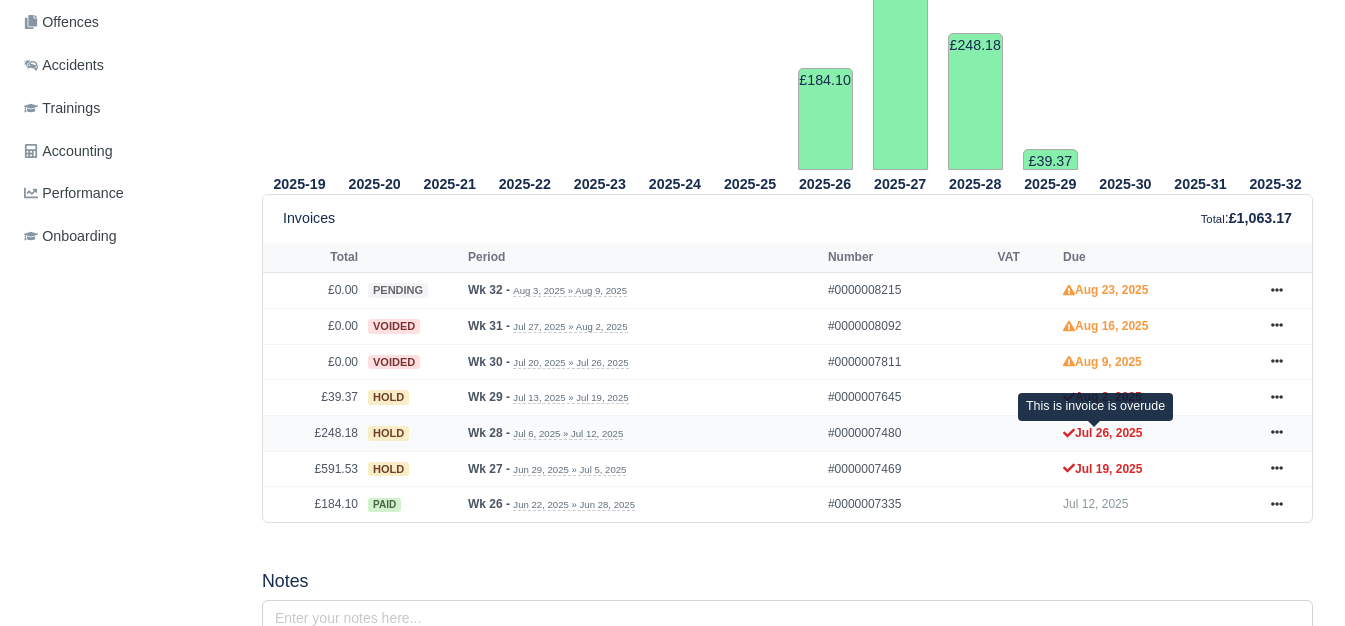 scroll, scrollTop: 728, scrollLeft: 0, axis: vertical 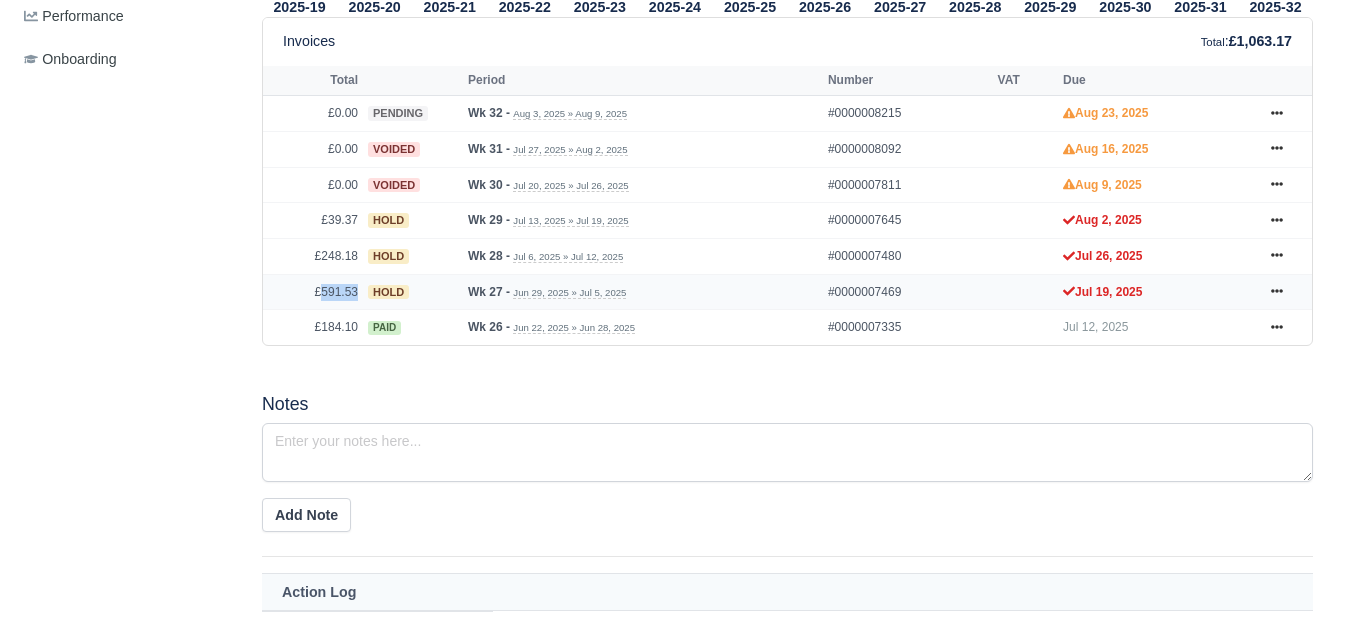 drag, startPoint x: 325, startPoint y: 297, endPoint x: 358, endPoint y: 297, distance: 33 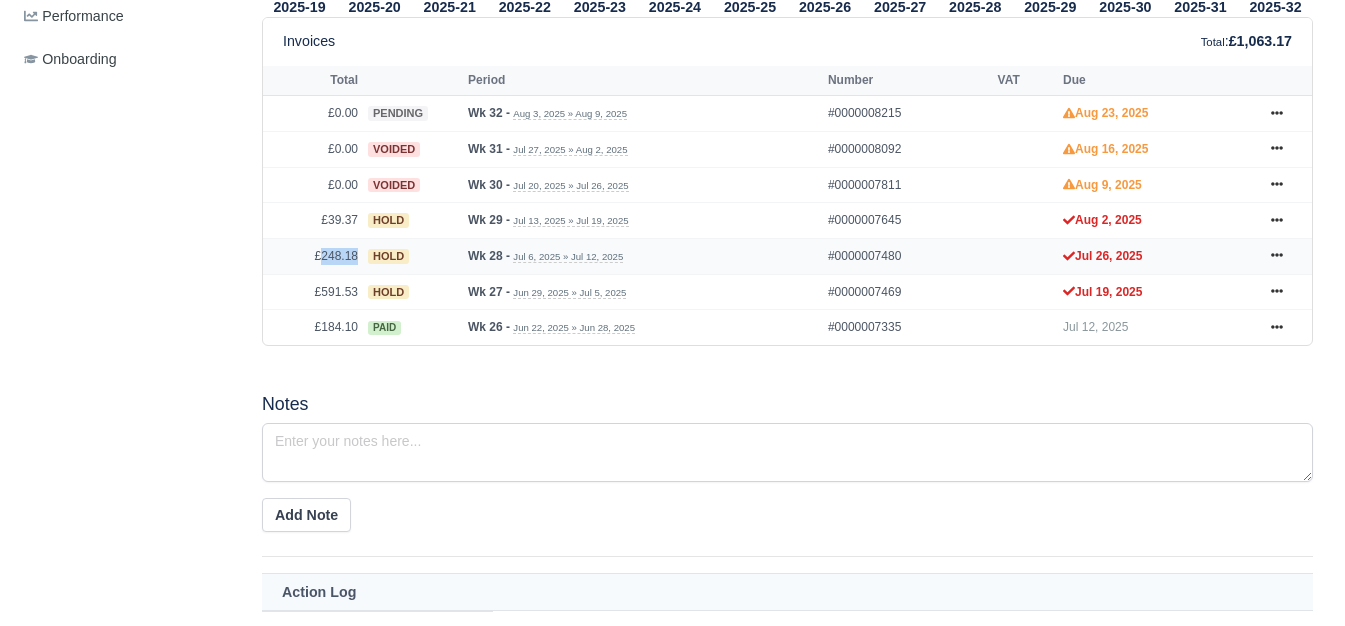 drag, startPoint x: 322, startPoint y: 255, endPoint x: 364, endPoint y: 255, distance: 42 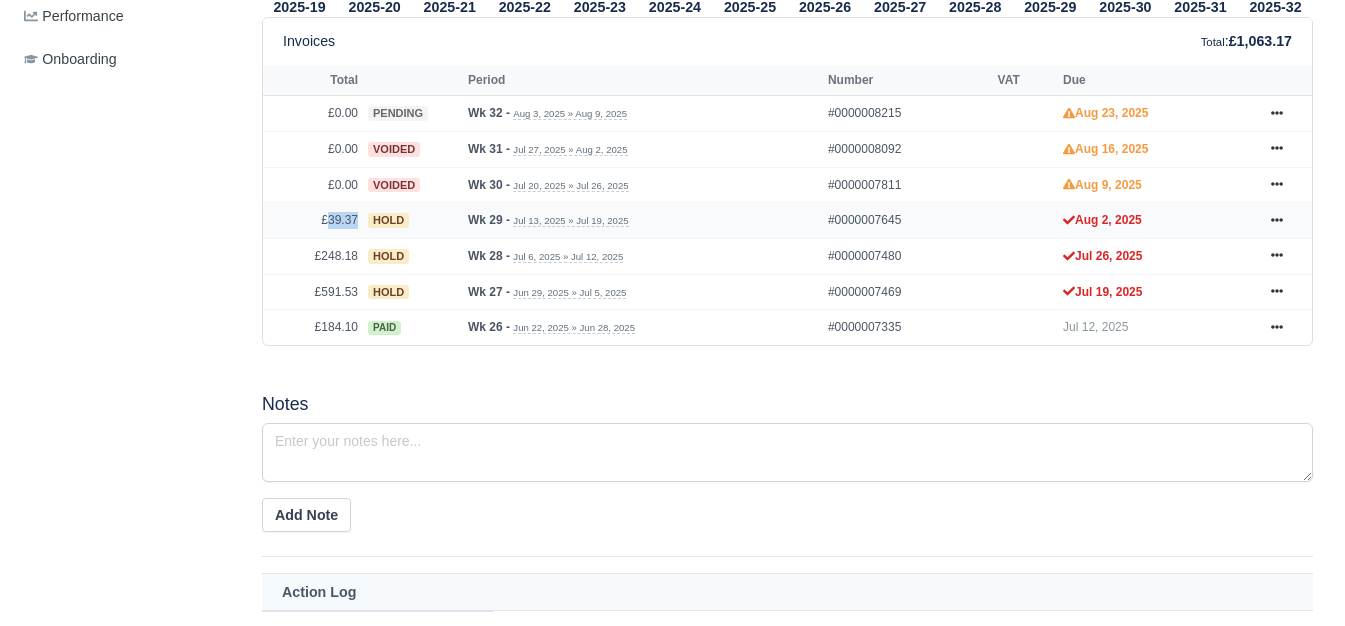 drag, startPoint x: 329, startPoint y: 223, endPoint x: 356, endPoint y: 225, distance: 27.073973 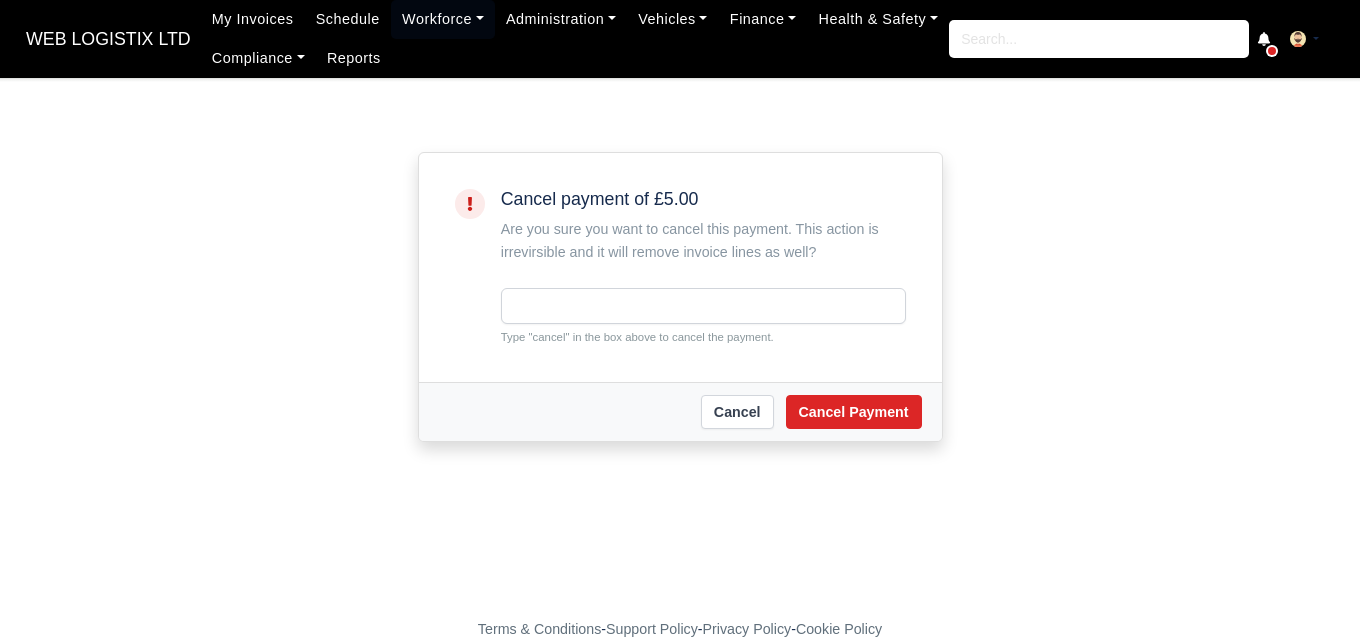 scroll, scrollTop: 0, scrollLeft: 0, axis: both 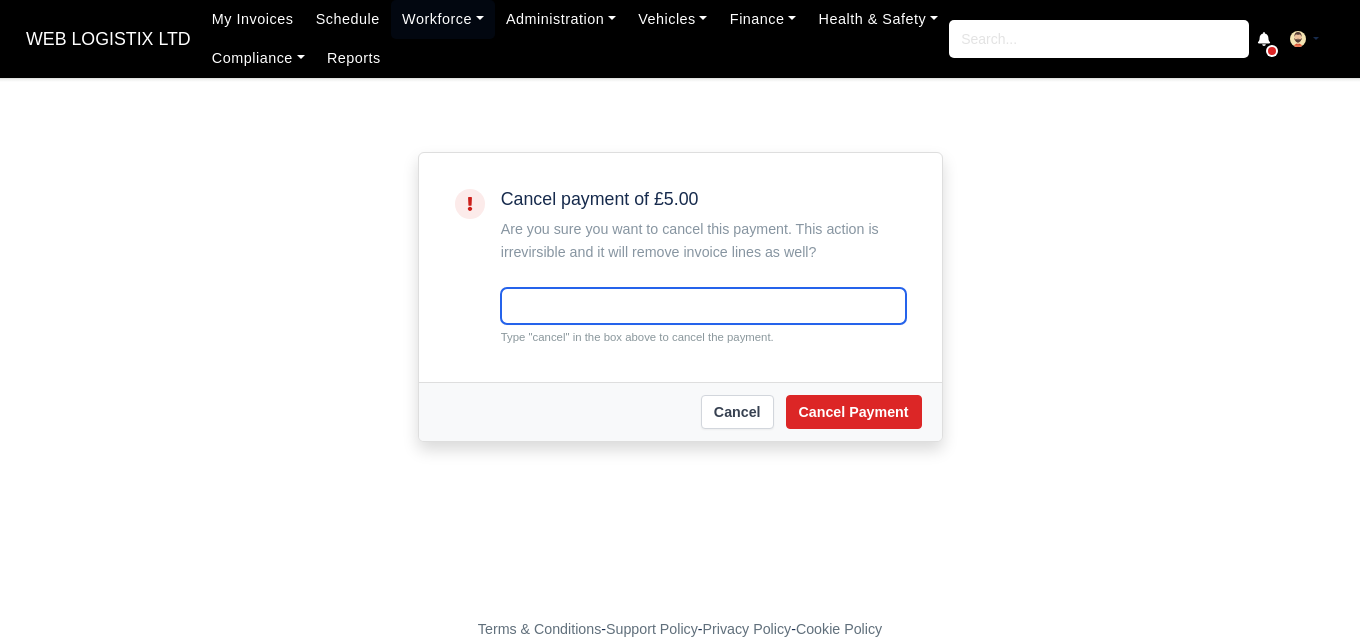 click at bounding box center [703, 306] 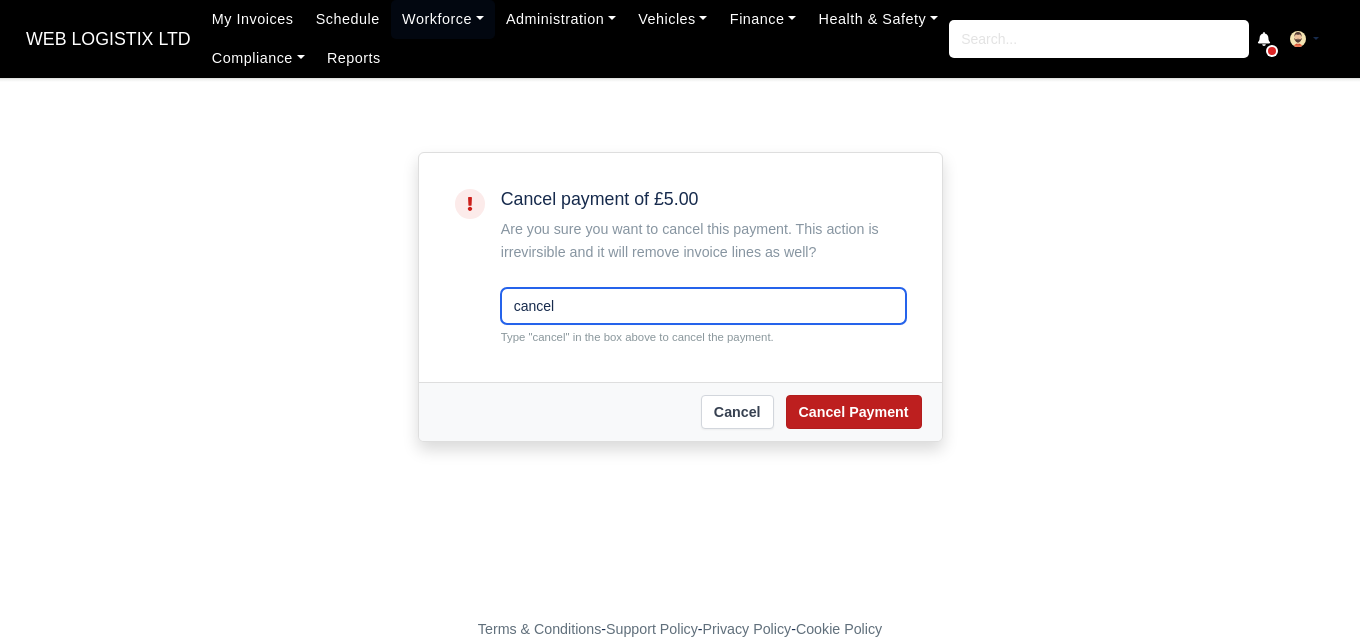 type on "cancel" 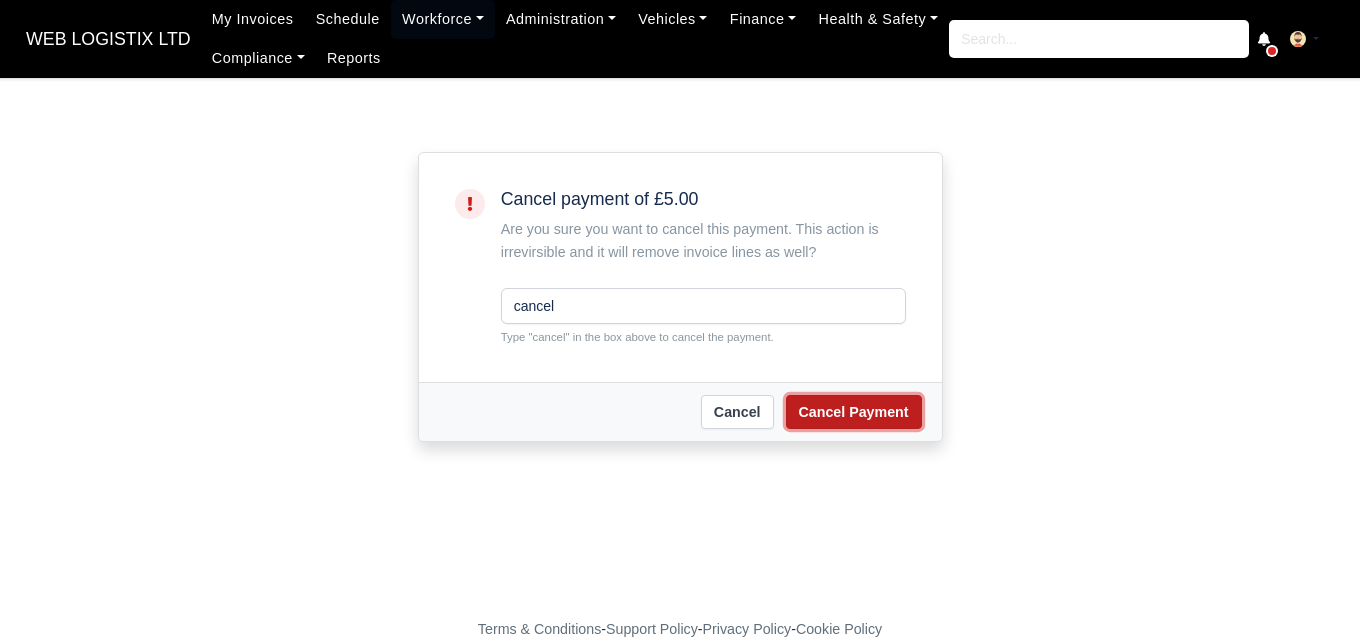 click on "Cancel Payment" at bounding box center [854, 412] 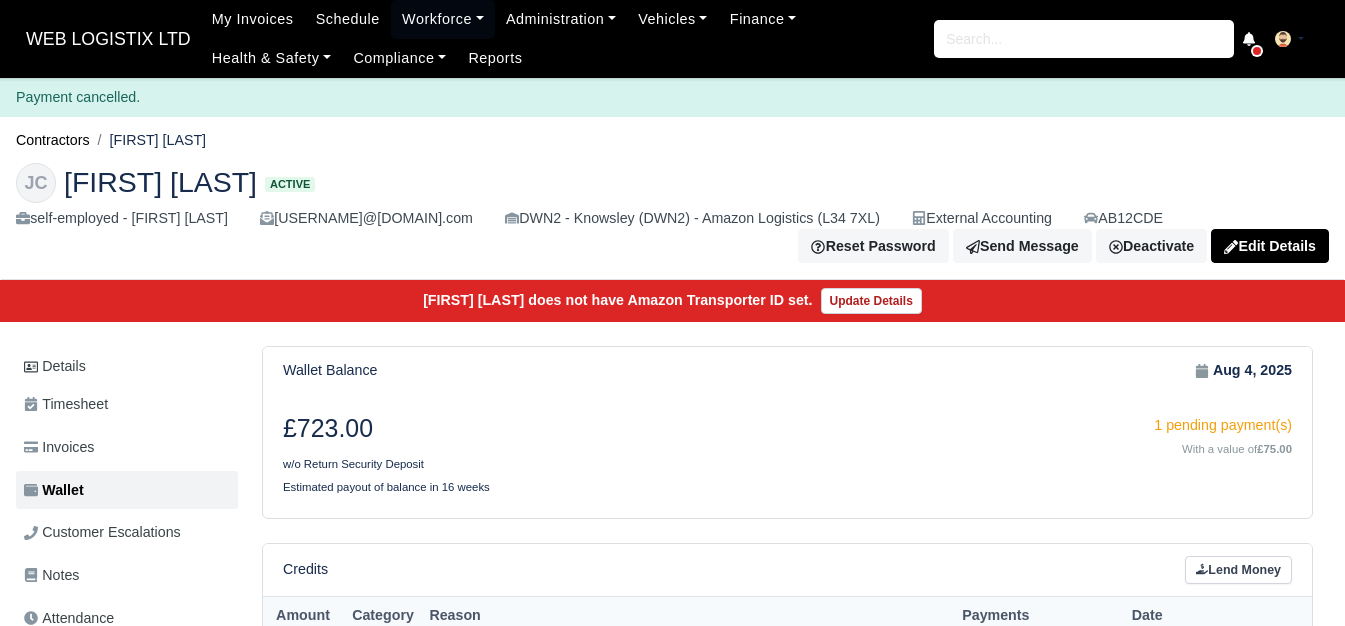 scroll, scrollTop: 0, scrollLeft: 0, axis: both 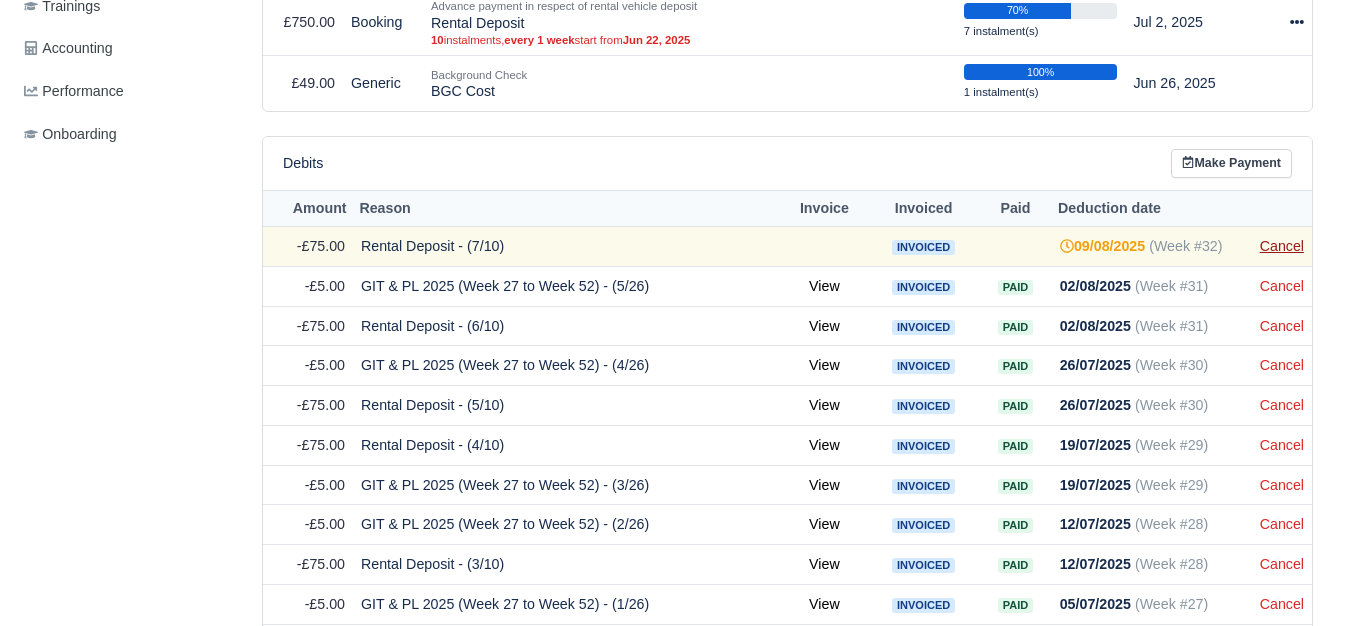 click on "Cancel" at bounding box center (1282, 246) 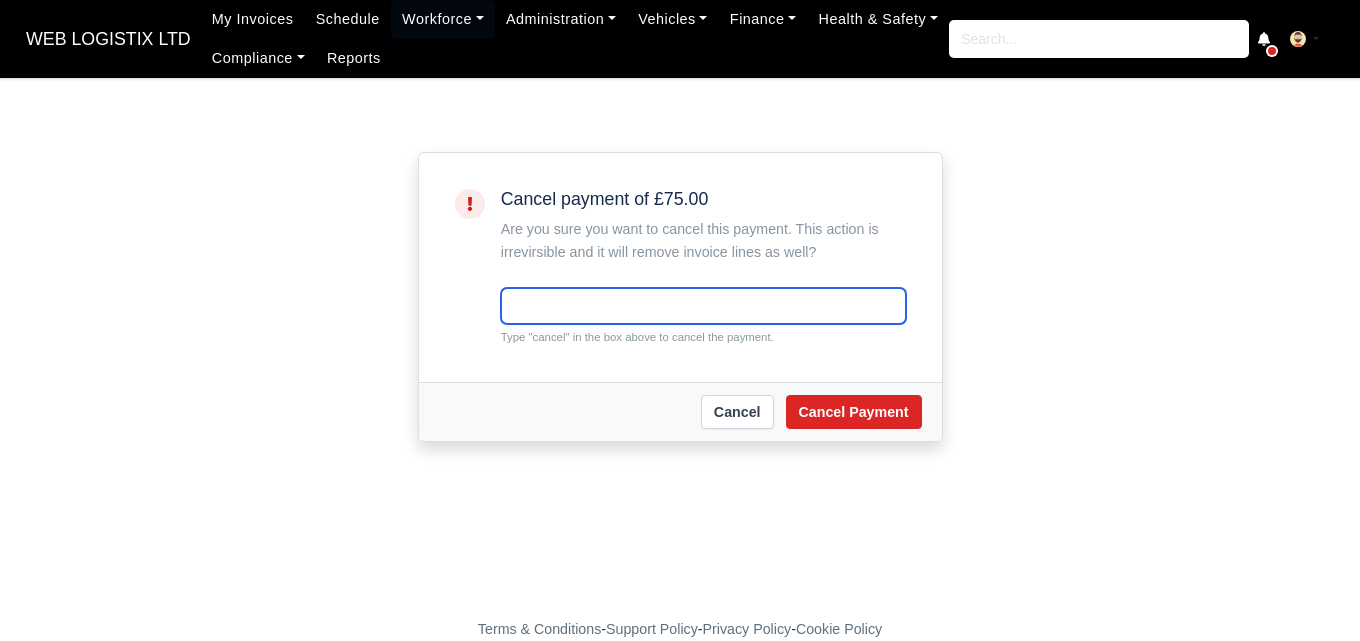 click at bounding box center [703, 306] 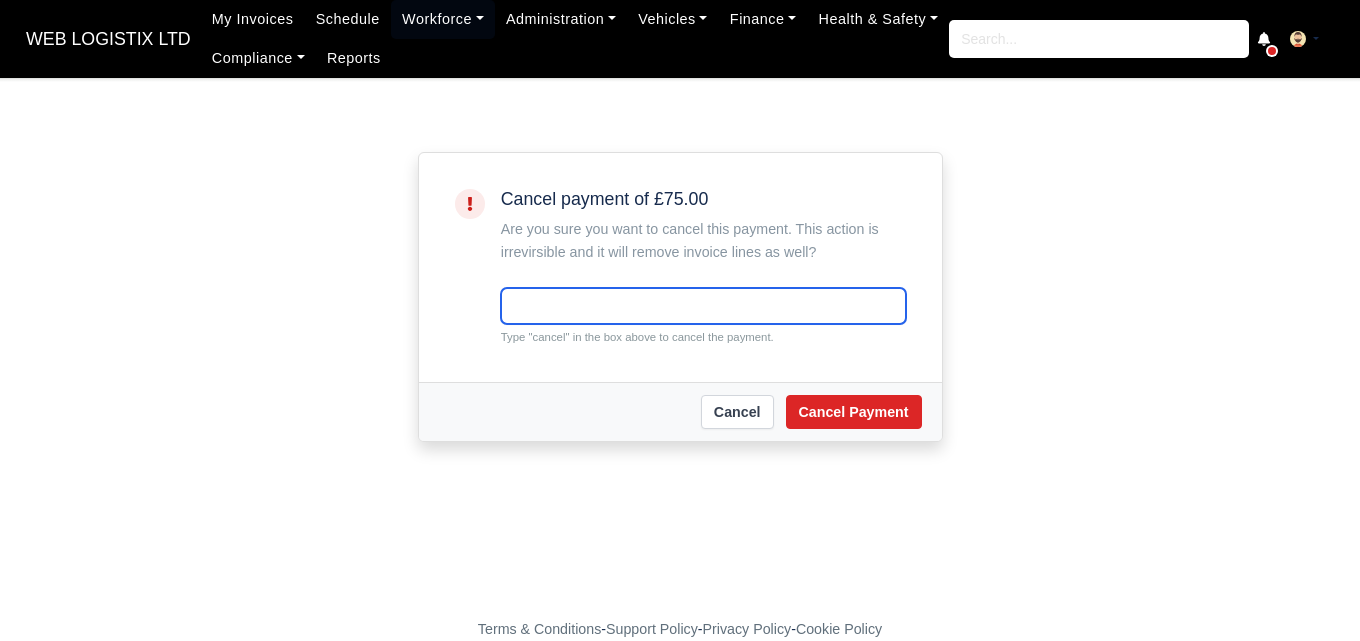 paste on "cancel" 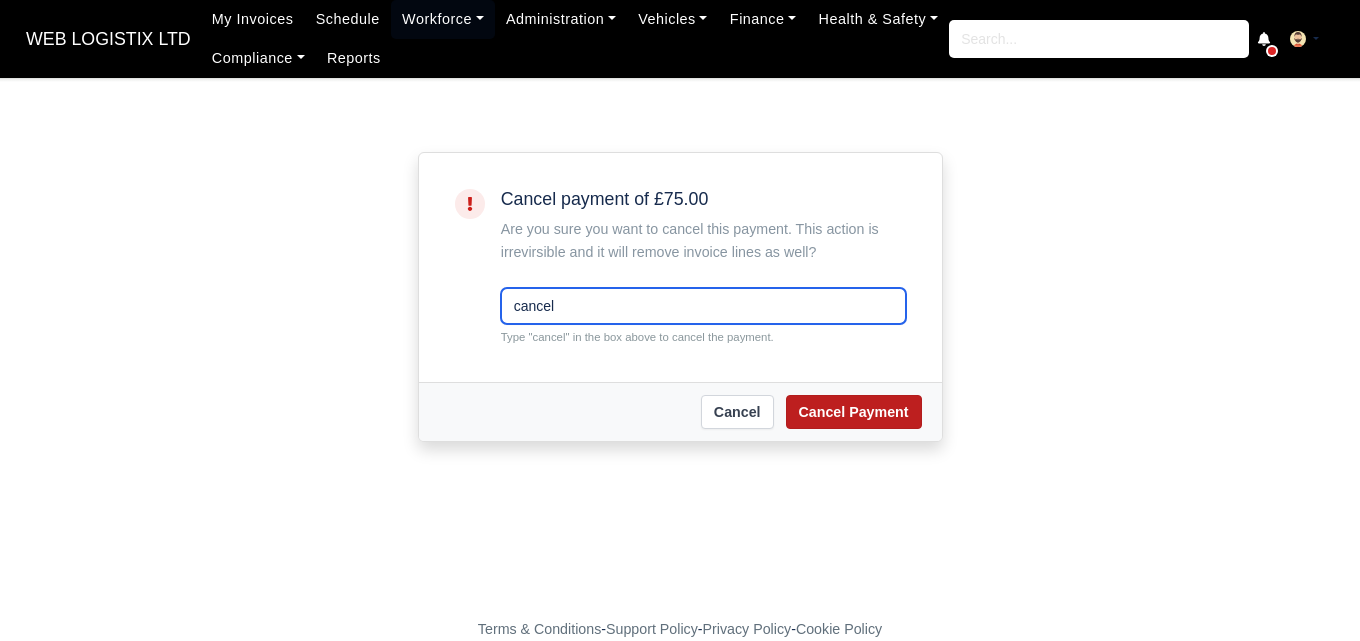 type on "cancel" 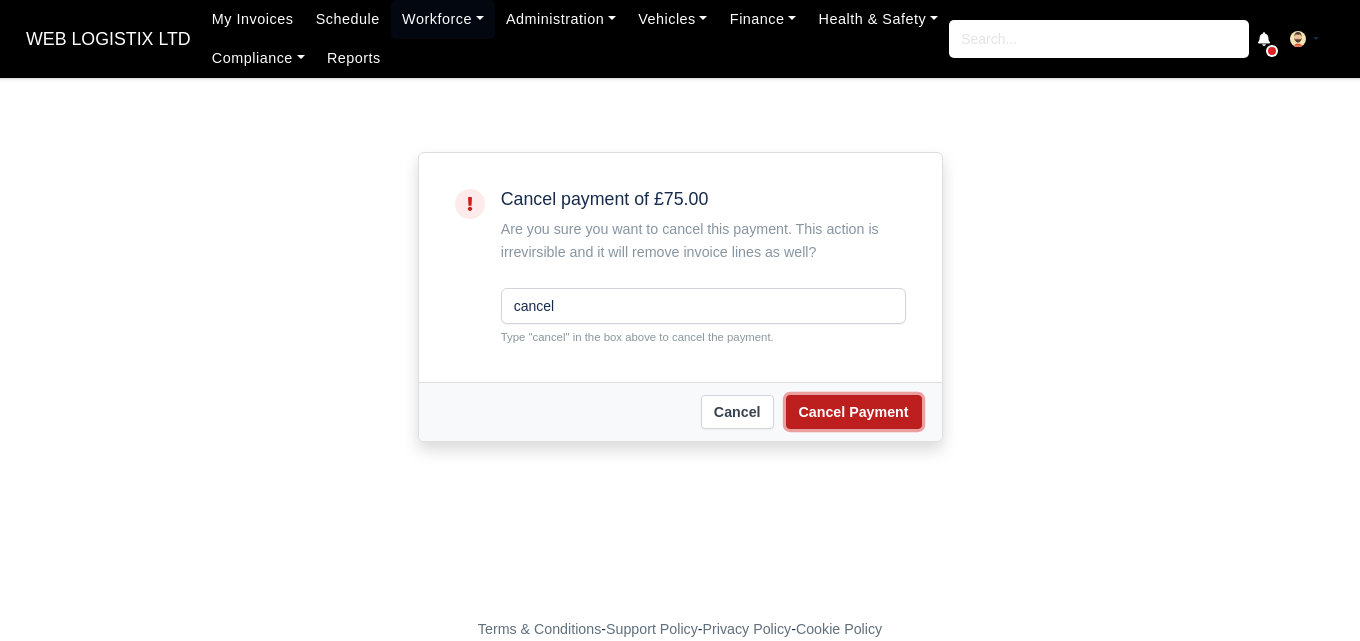 click on "Cancel Payment" at bounding box center [854, 412] 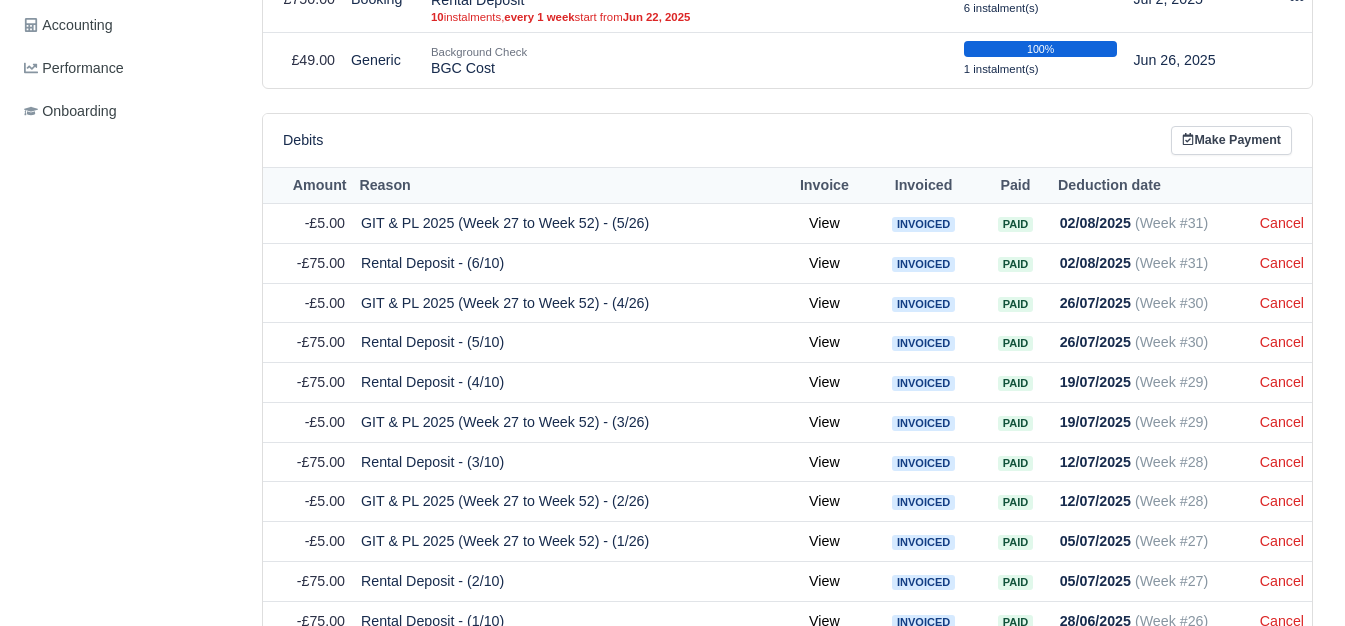 scroll, scrollTop: 911, scrollLeft: 0, axis: vertical 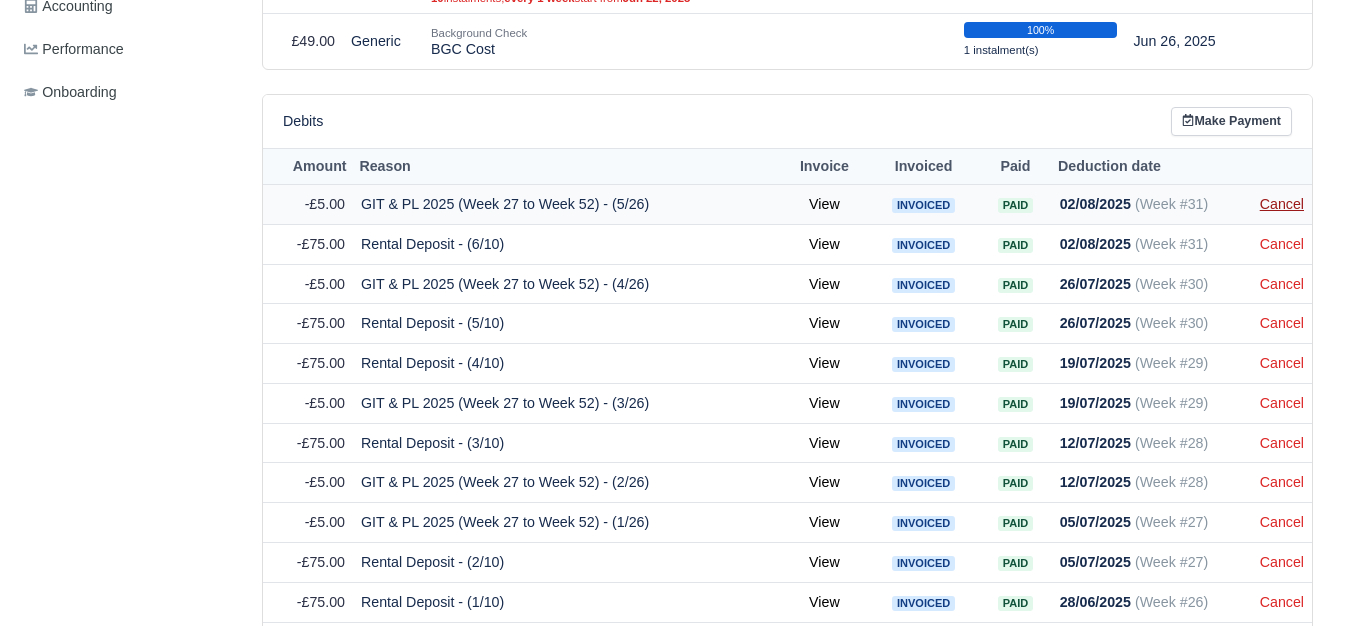 click on "Cancel" at bounding box center (1282, 204) 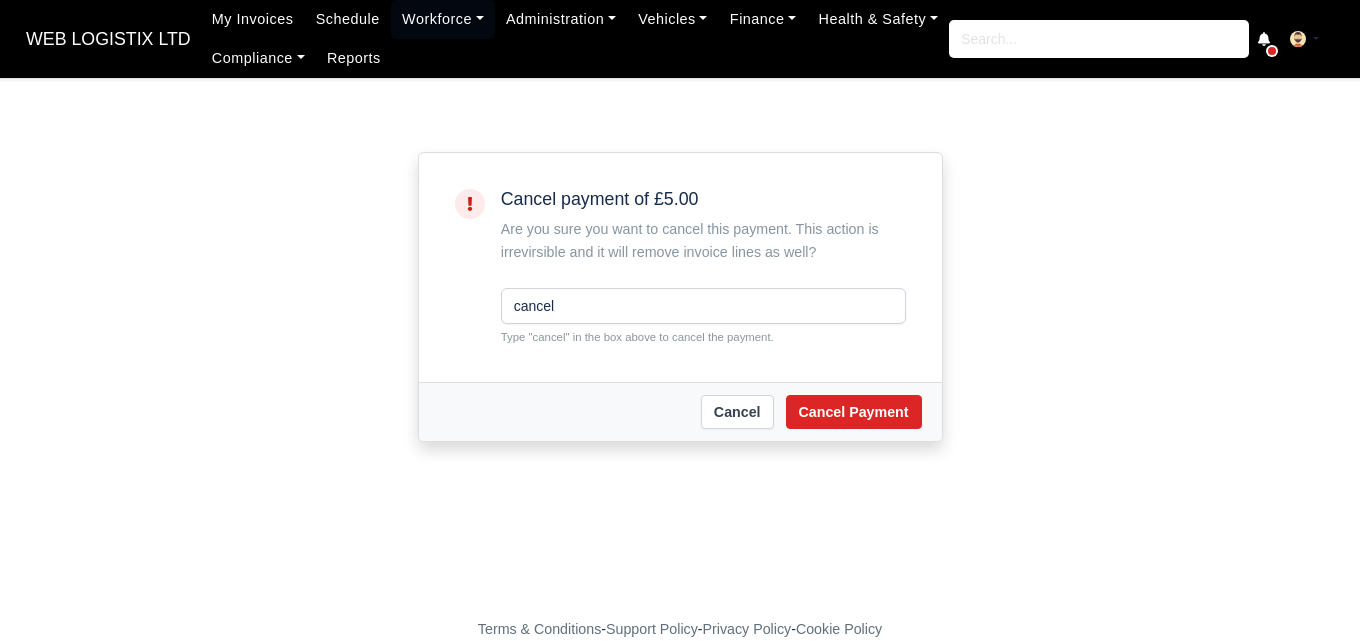 scroll, scrollTop: 0, scrollLeft: 0, axis: both 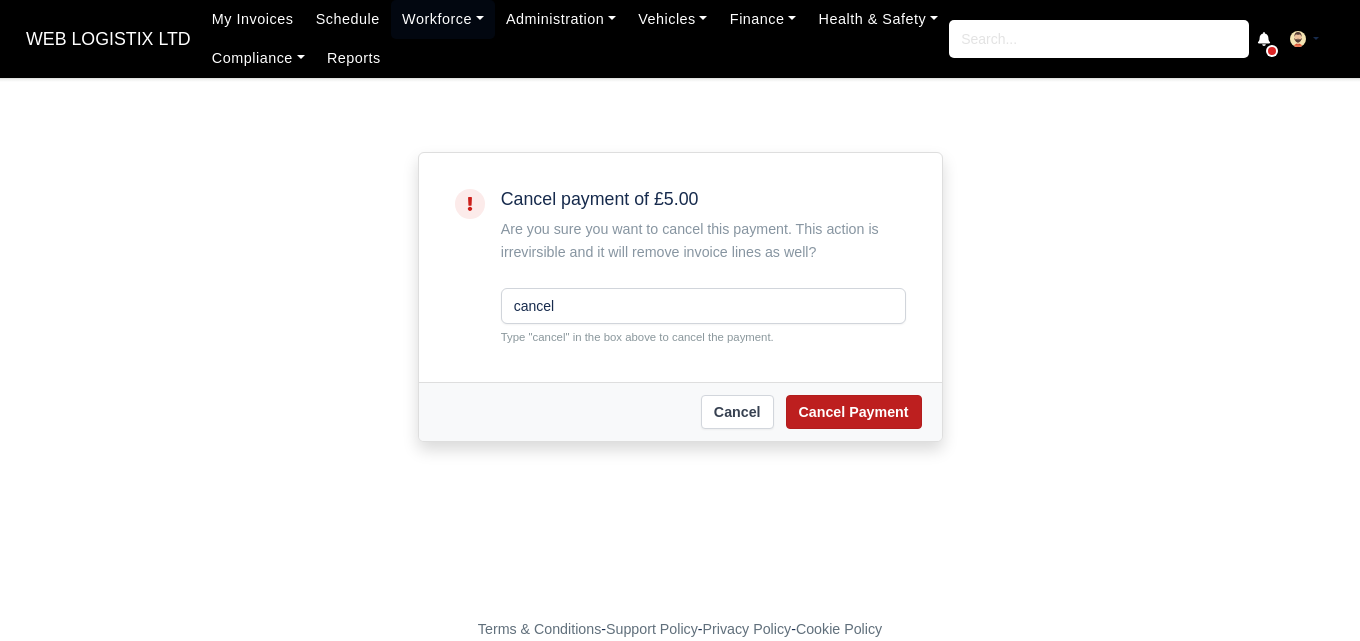type on "cancel" 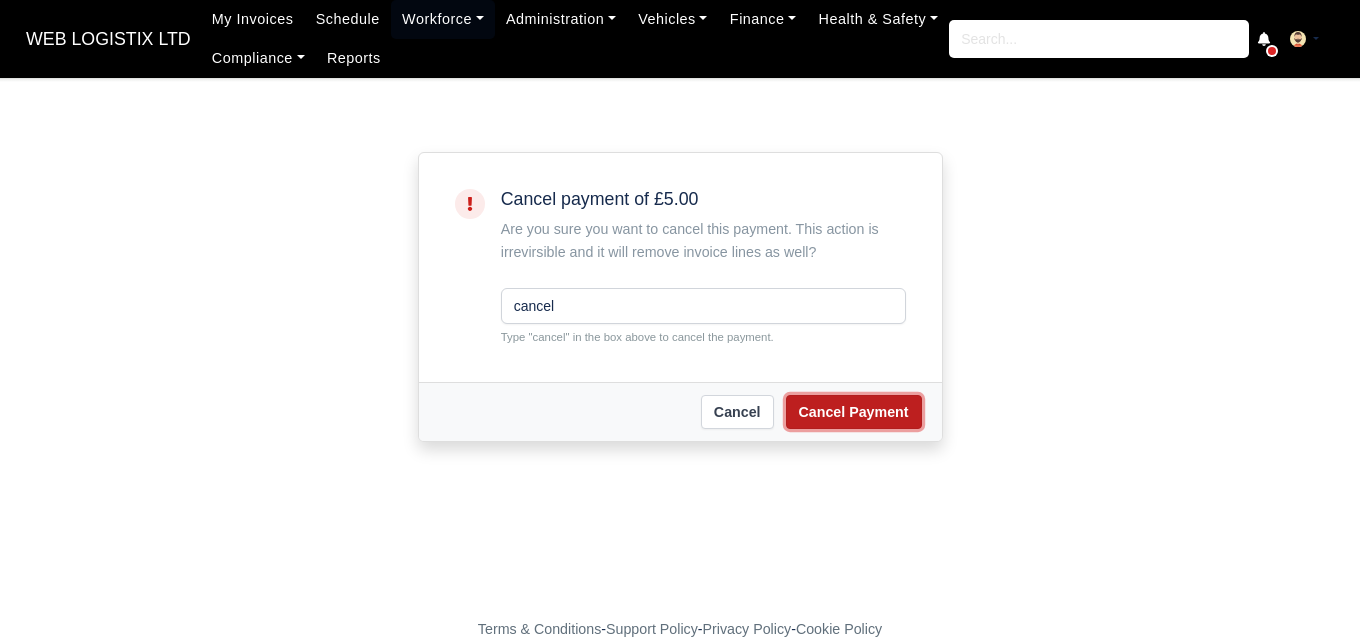 click on "Cancel Payment" at bounding box center [854, 412] 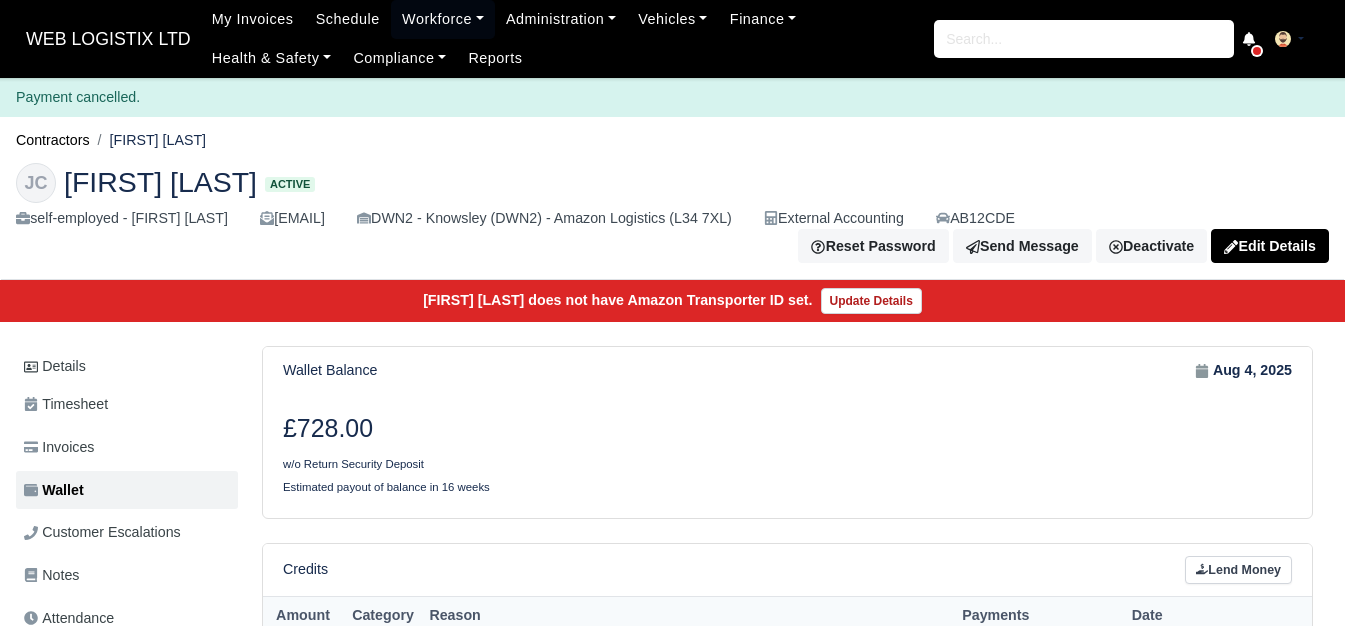 scroll, scrollTop: 0, scrollLeft: 0, axis: both 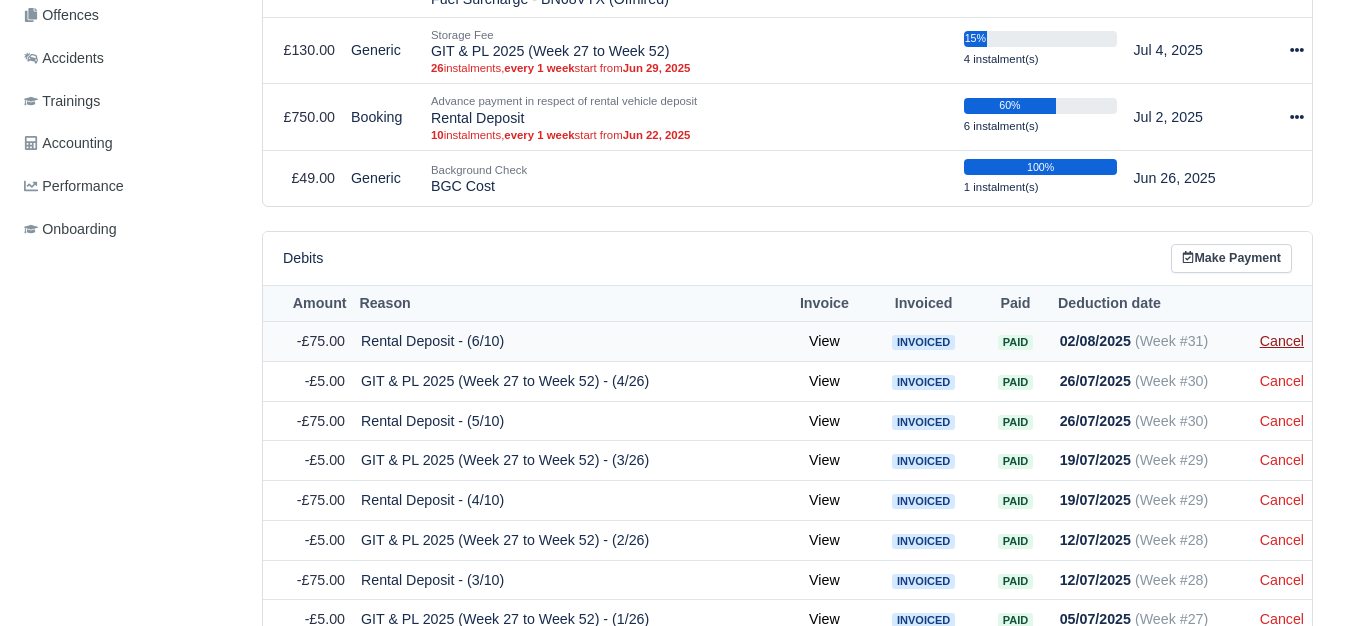 click on "Cancel" at bounding box center [1282, 341] 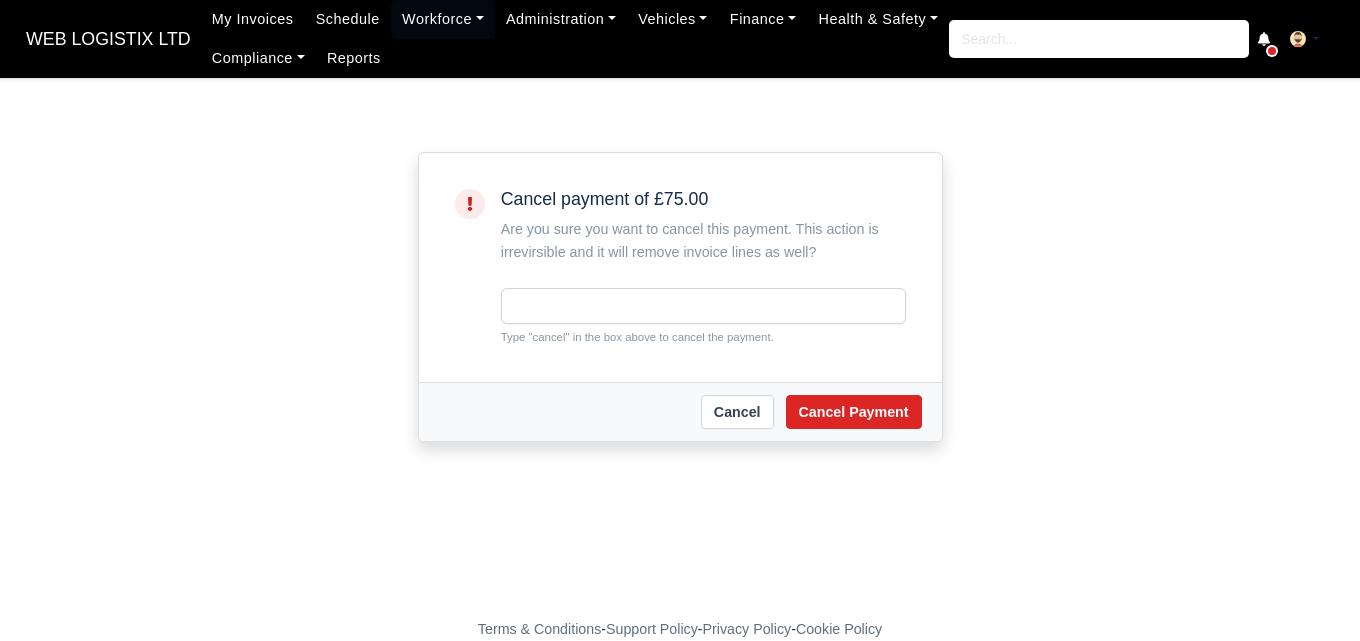 click at bounding box center (703, 306) 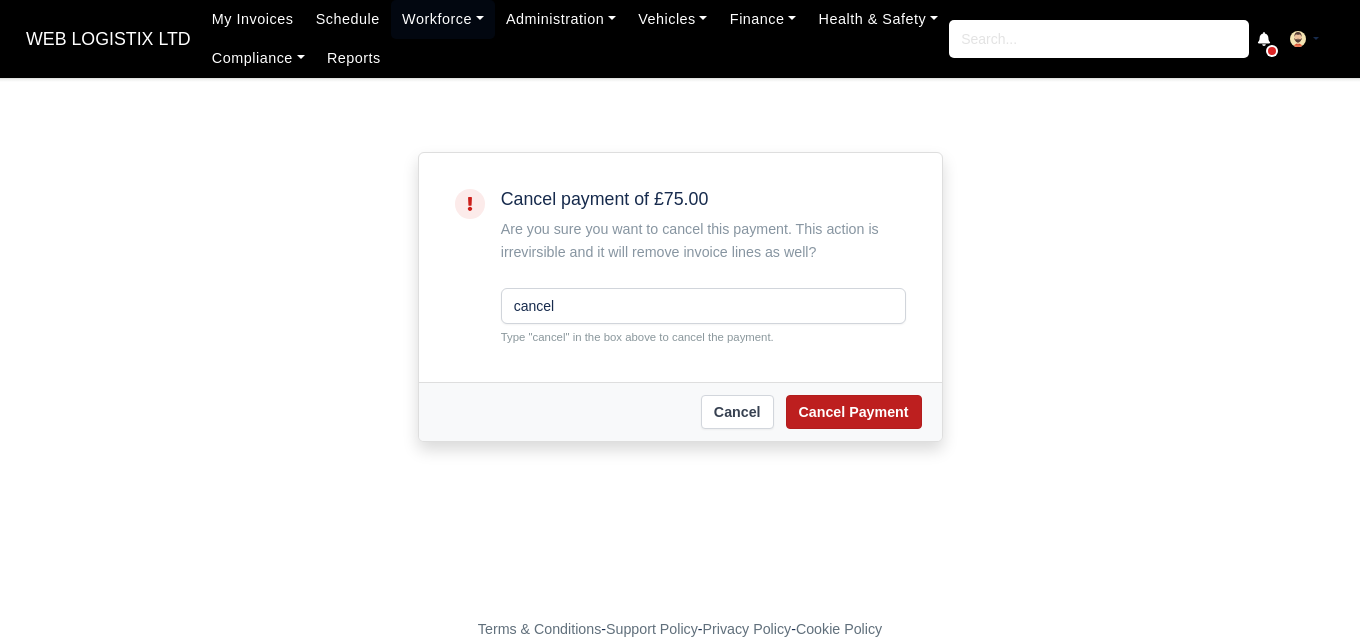 type on "cancel" 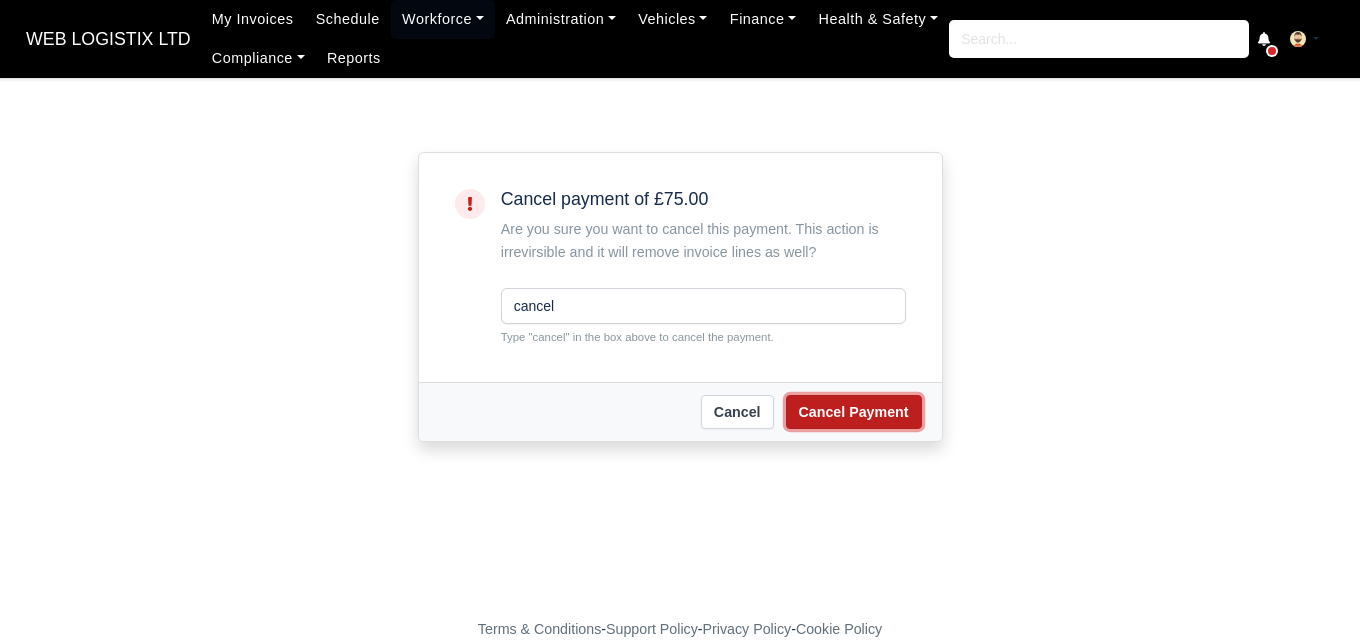 click on "Cancel Payment" at bounding box center (854, 412) 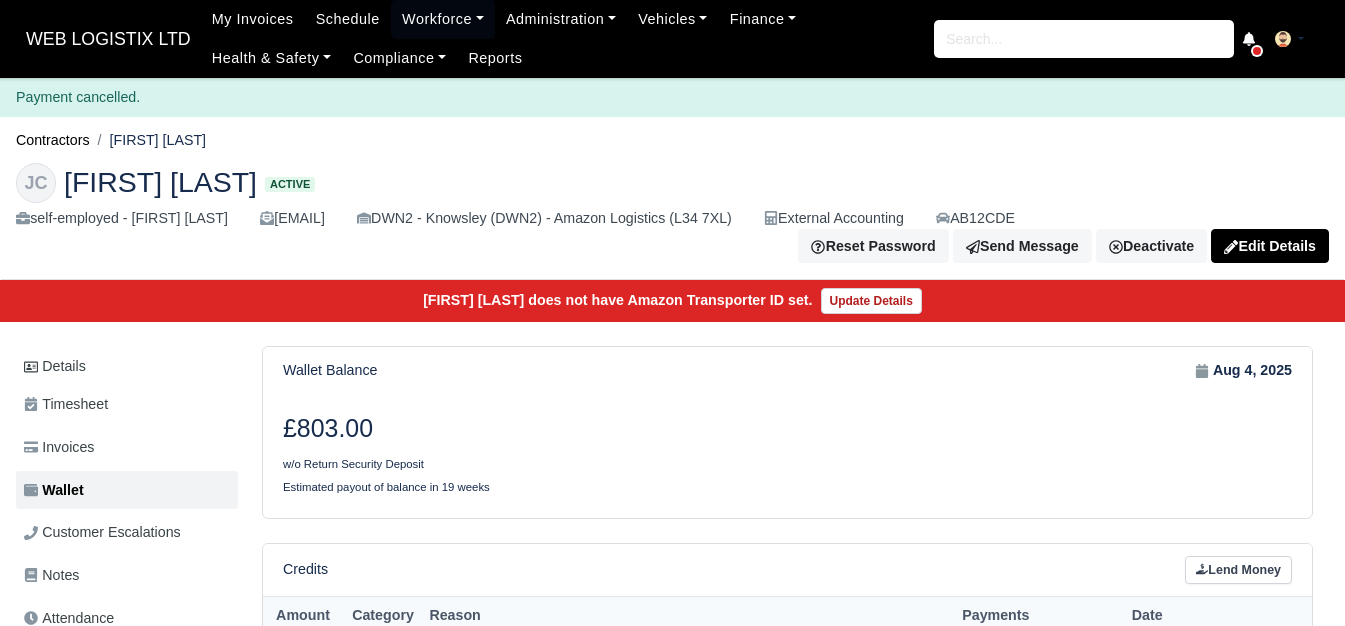 scroll, scrollTop: 0, scrollLeft: 0, axis: both 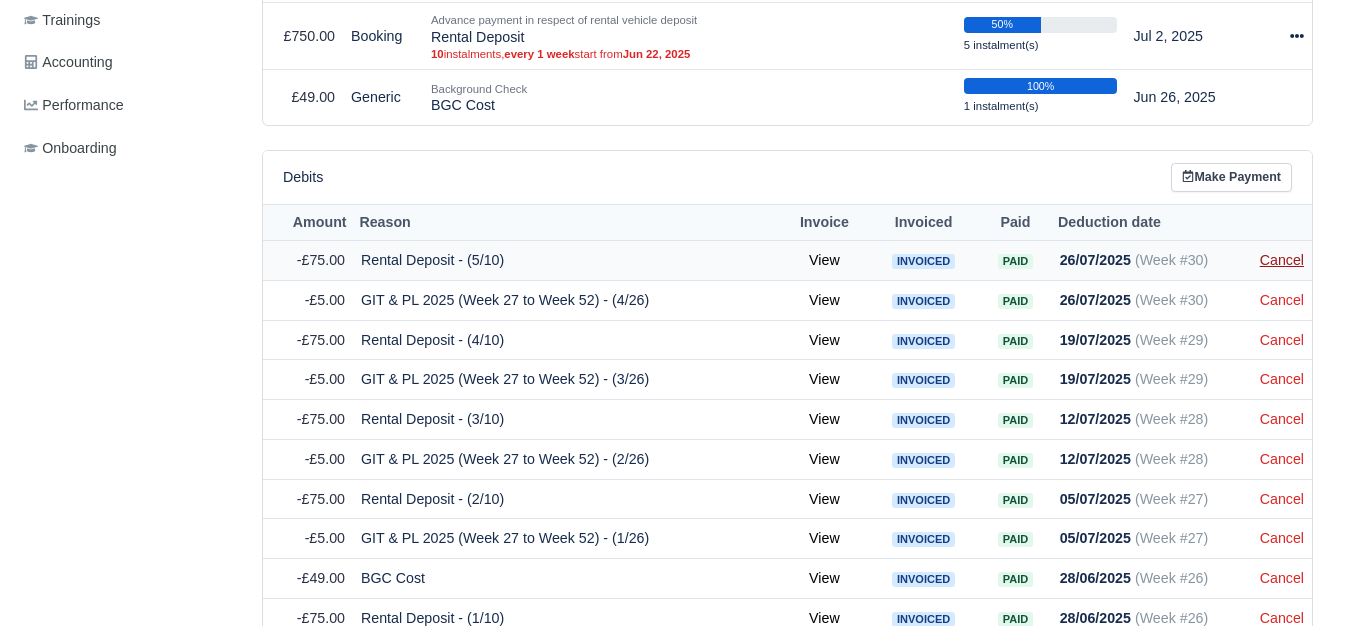 click on "Cancel" at bounding box center [1282, 260] 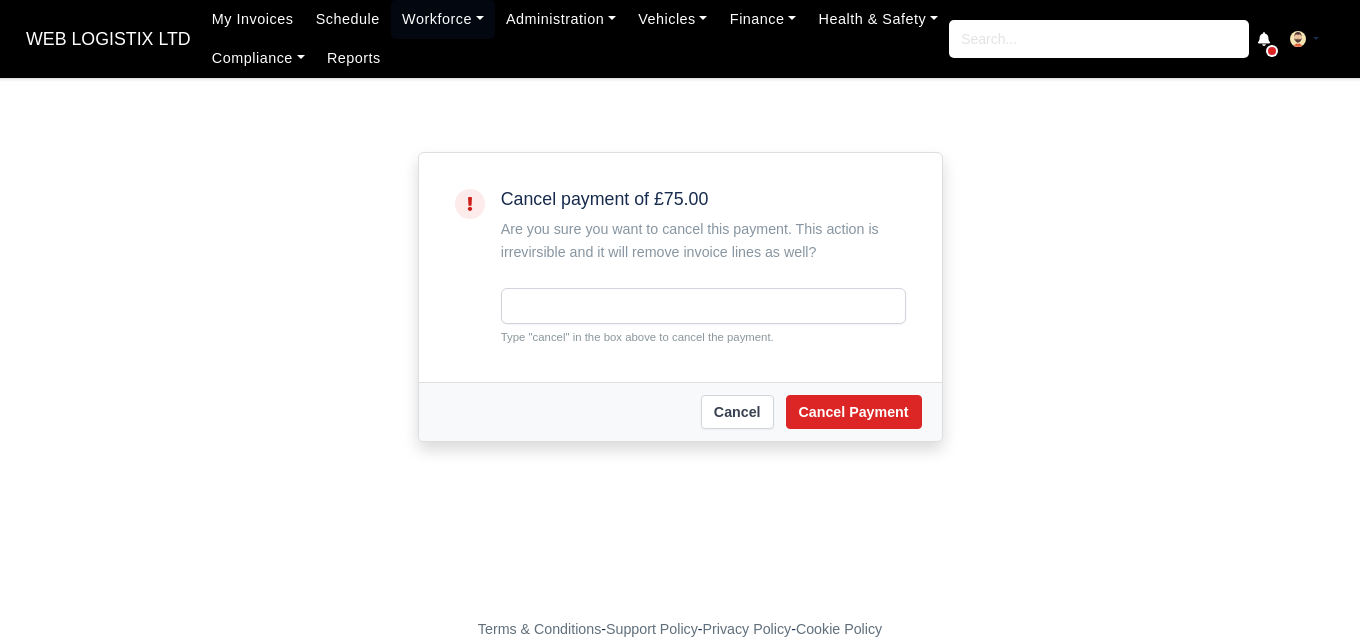 scroll, scrollTop: 0, scrollLeft: 0, axis: both 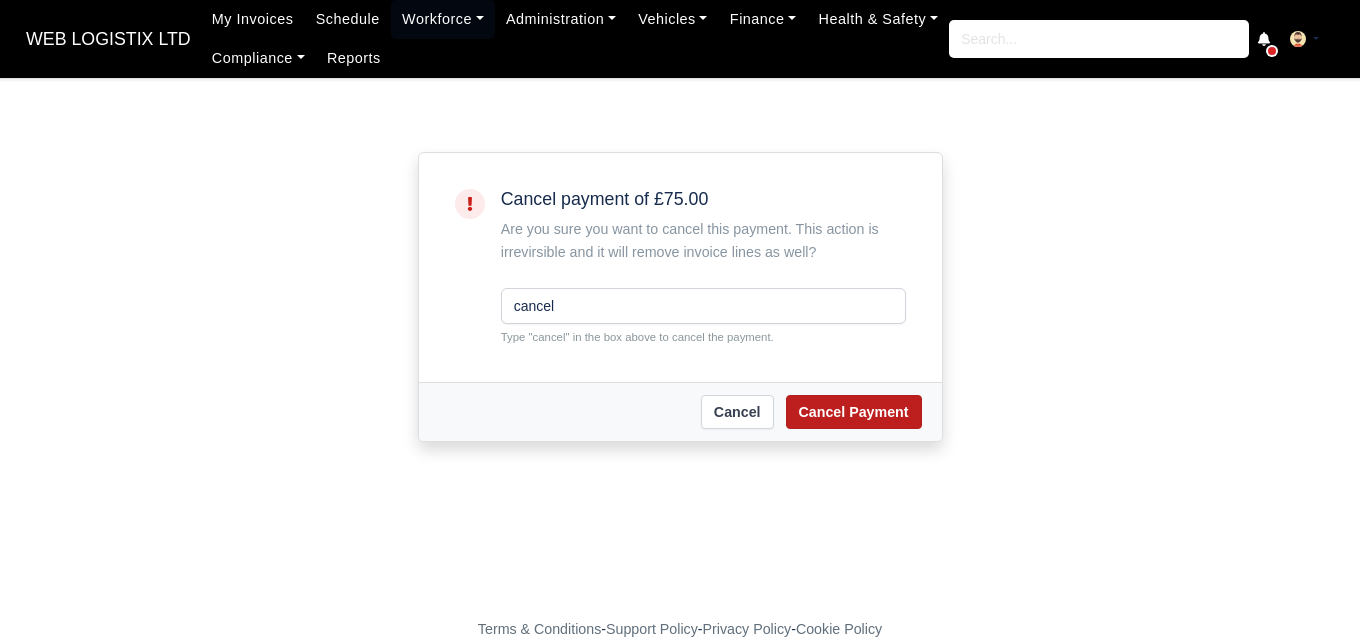 type on "cancel" 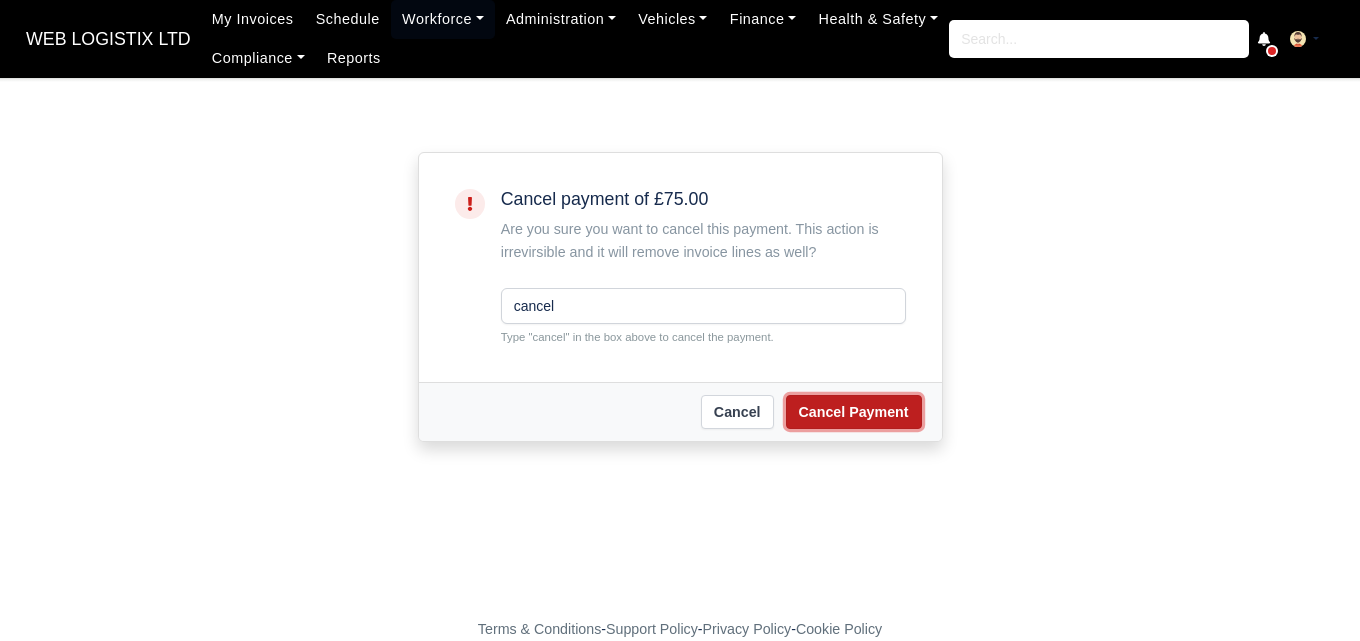click on "Cancel Payment" at bounding box center (854, 412) 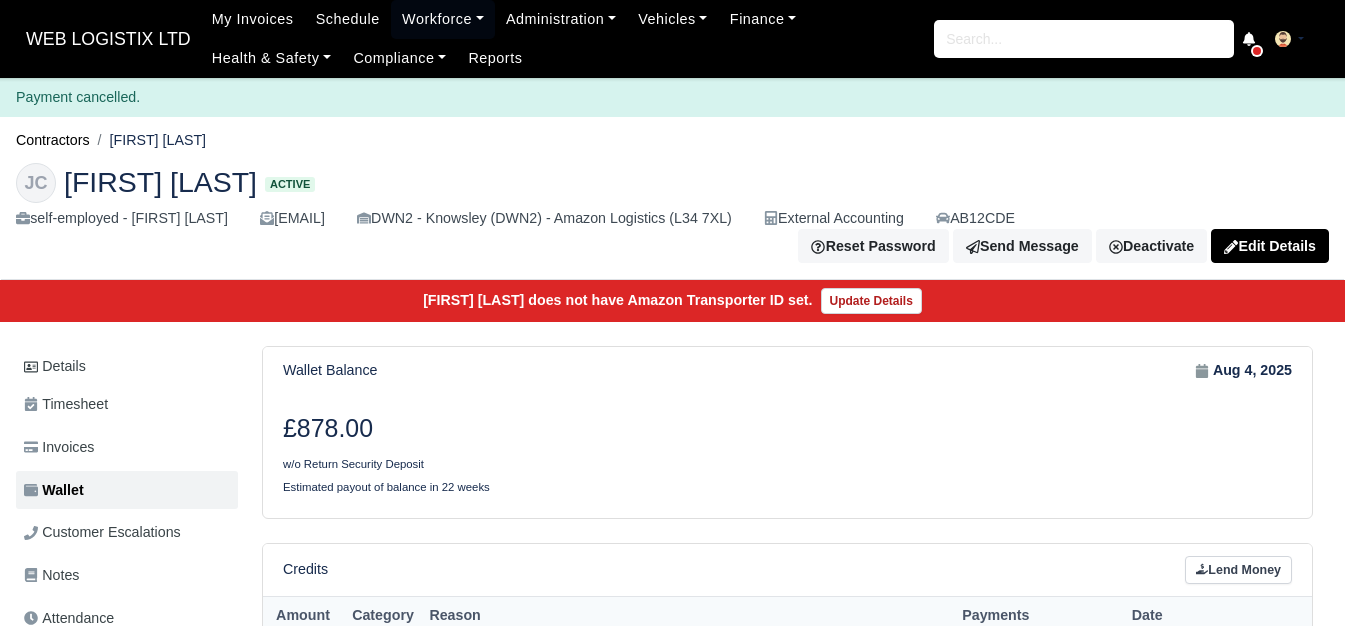 scroll, scrollTop: 0, scrollLeft: 0, axis: both 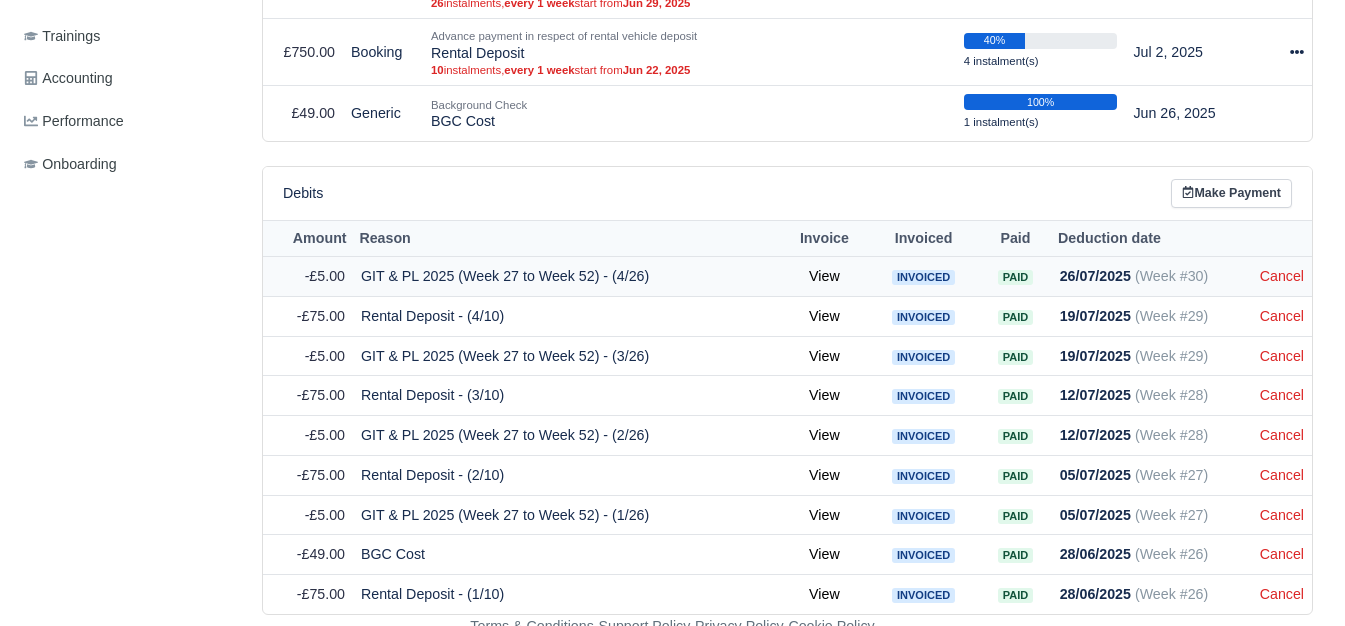 click on "Cancel" at bounding box center (1282, 277) 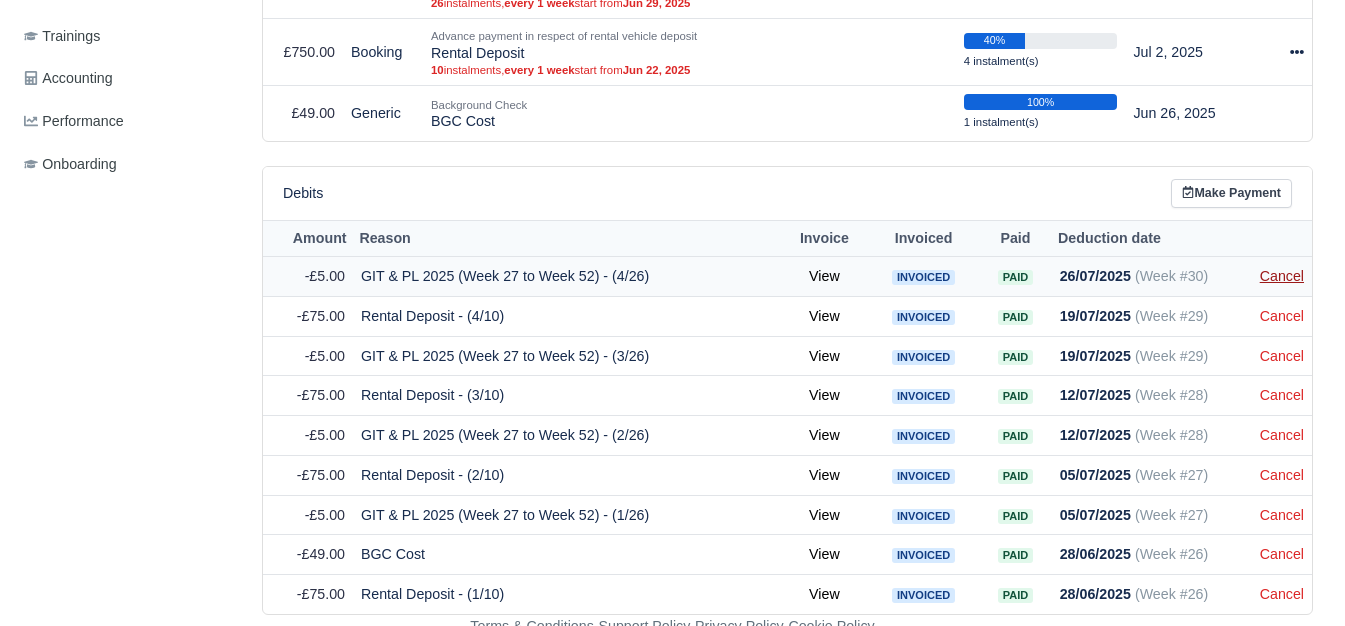 click on "Cancel" at bounding box center [1282, 276] 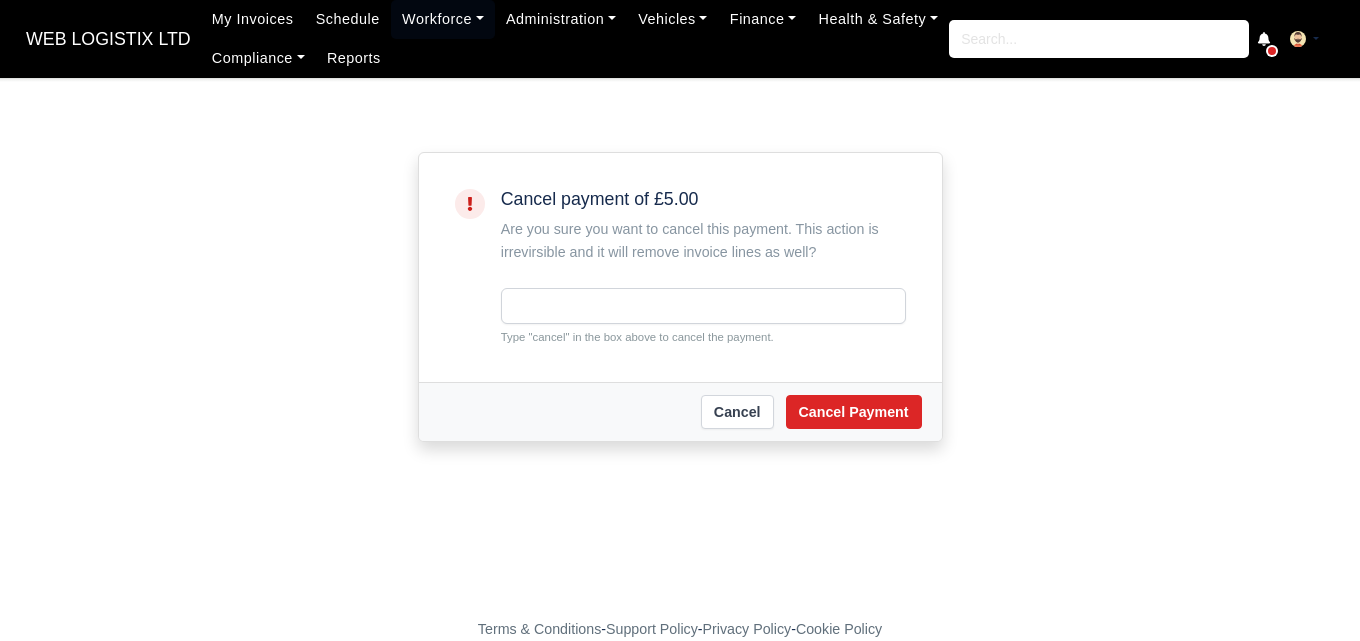 scroll, scrollTop: 0, scrollLeft: 0, axis: both 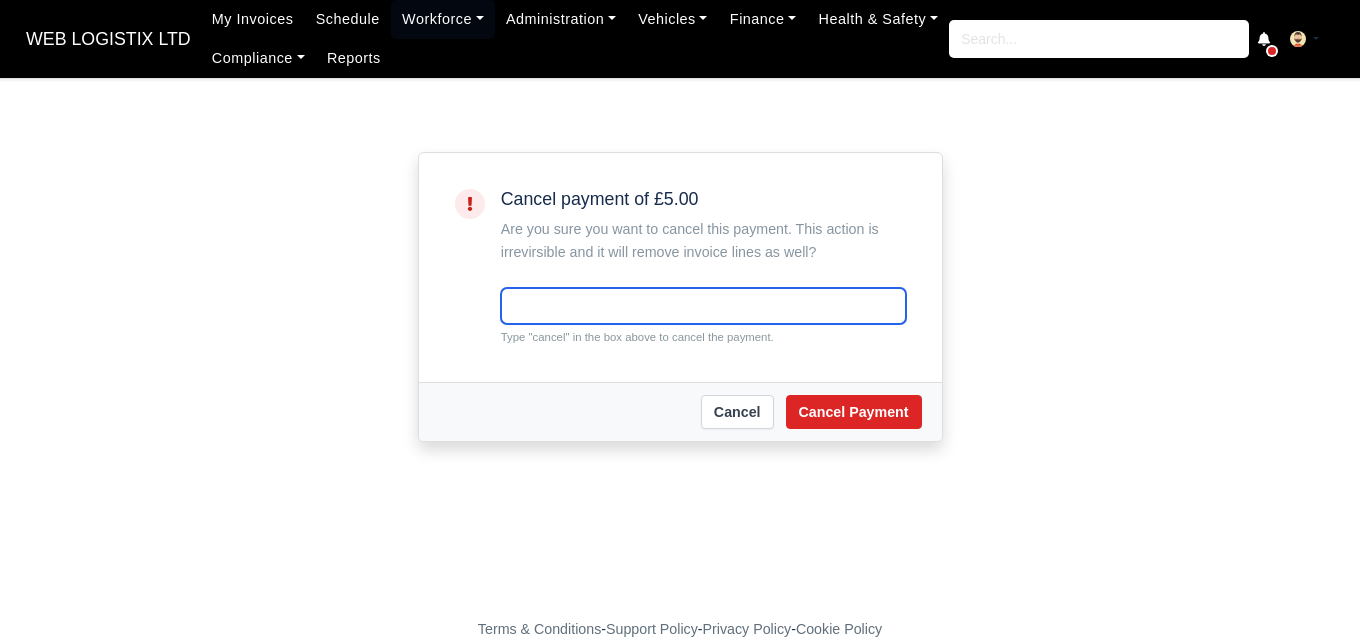 click at bounding box center [703, 306] 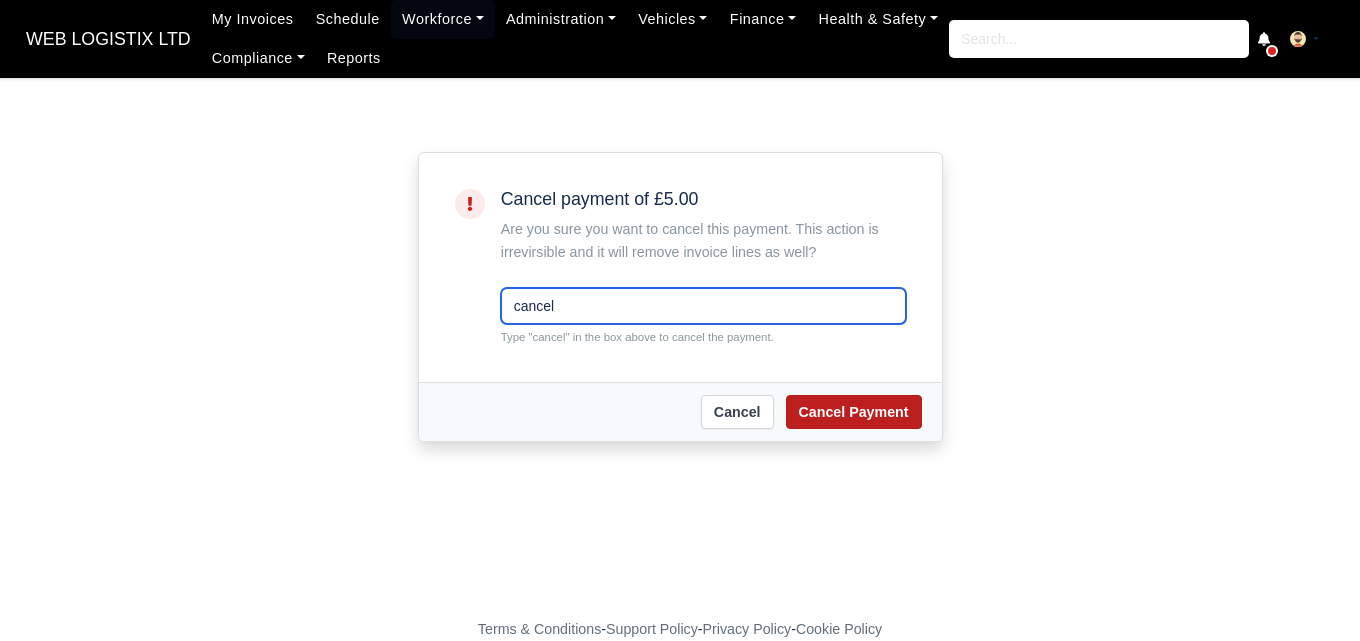 type on "cancel" 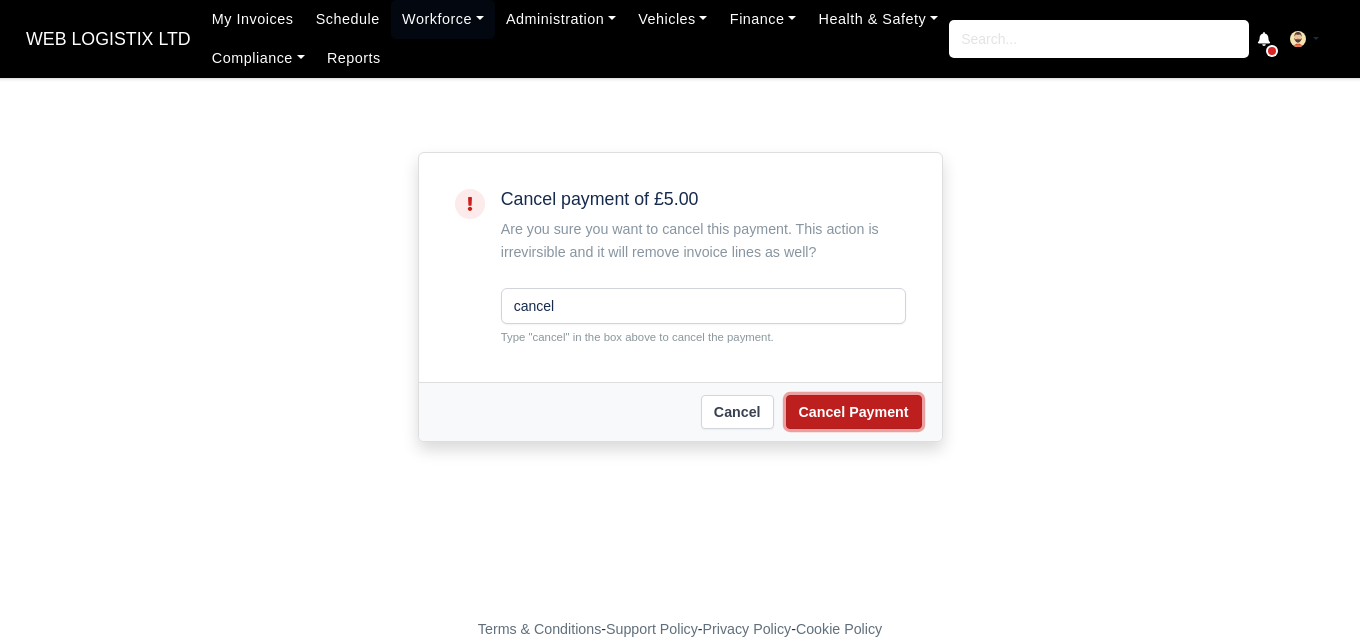 click on "Cancel Payment" at bounding box center (854, 412) 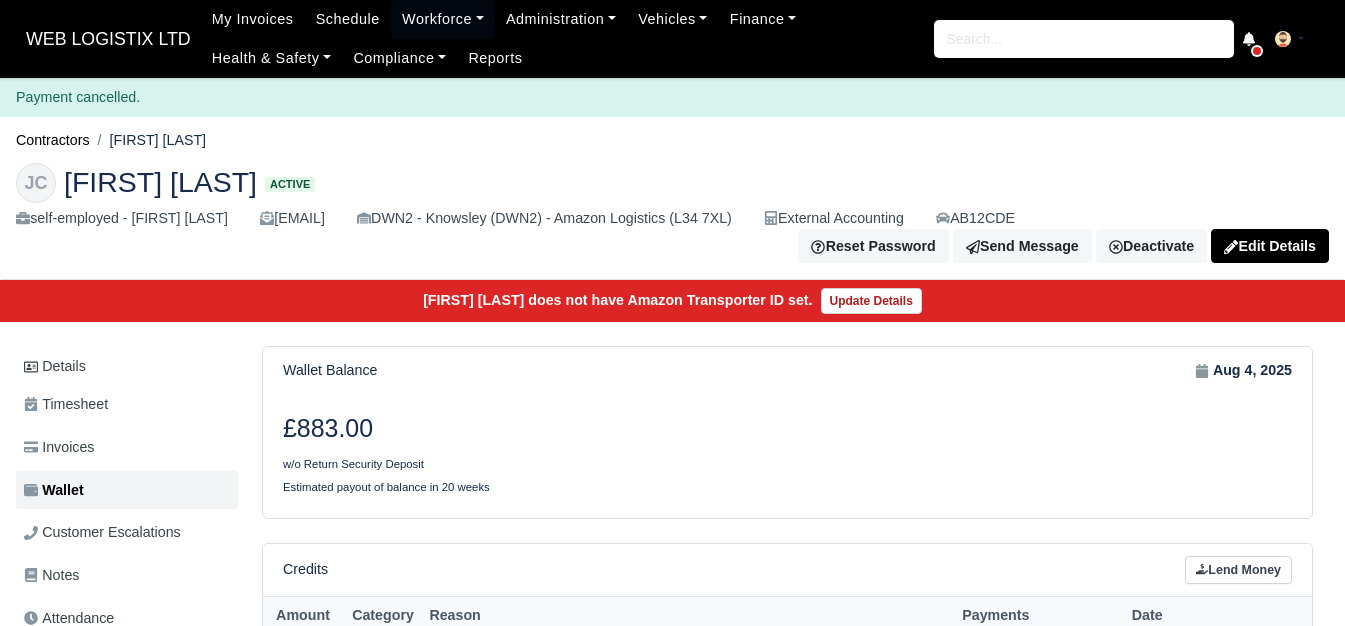 scroll, scrollTop: 0, scrollLeft: 0, axis: both 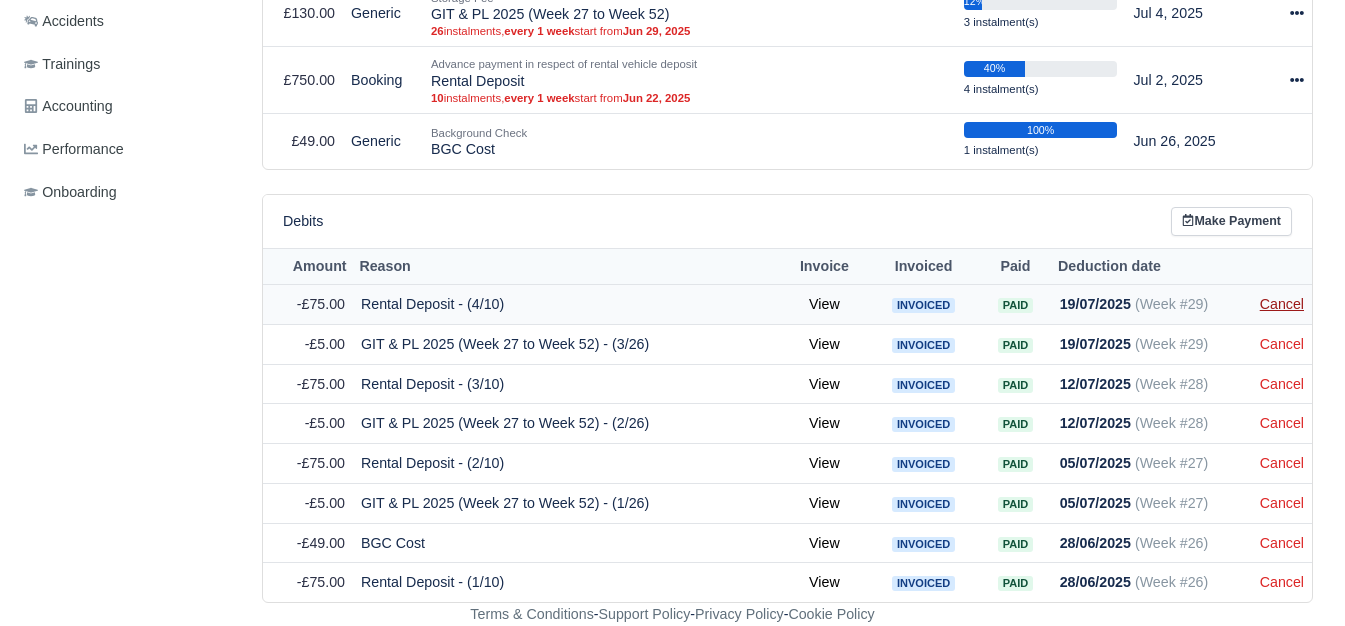 click on "Cancel" at bounding box center [1282, 304] 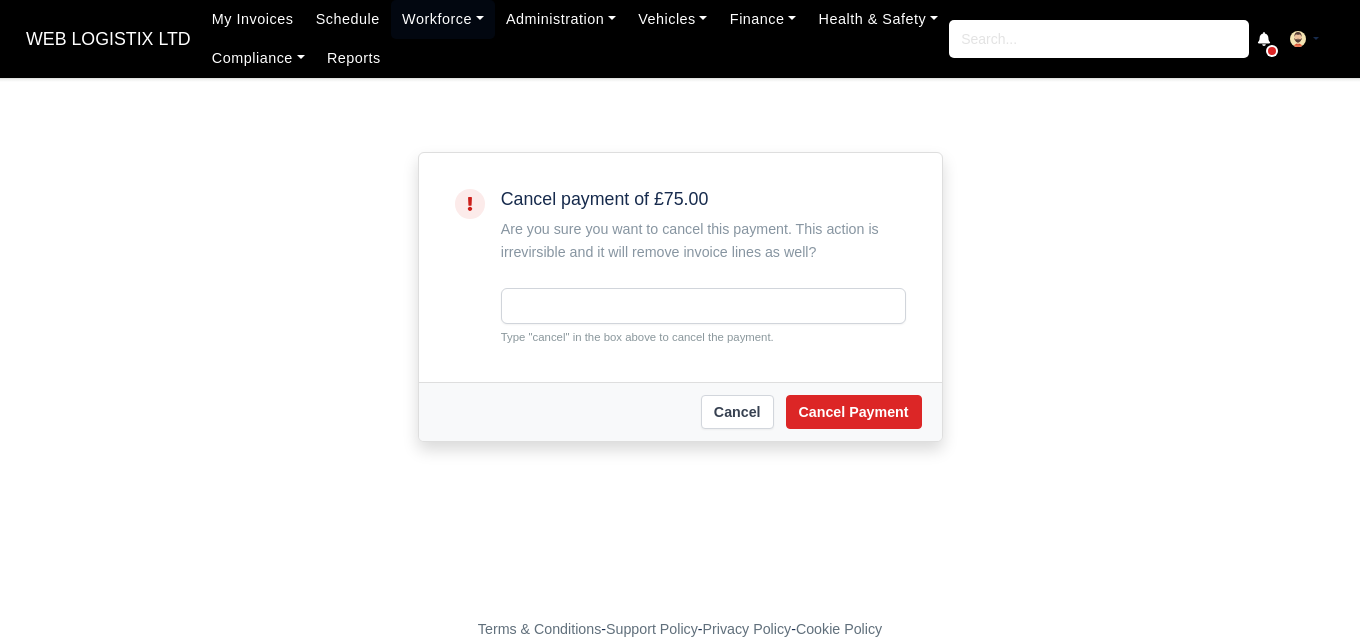 scroll, scrollTop: 0, scrollLeft: 0, axis: both 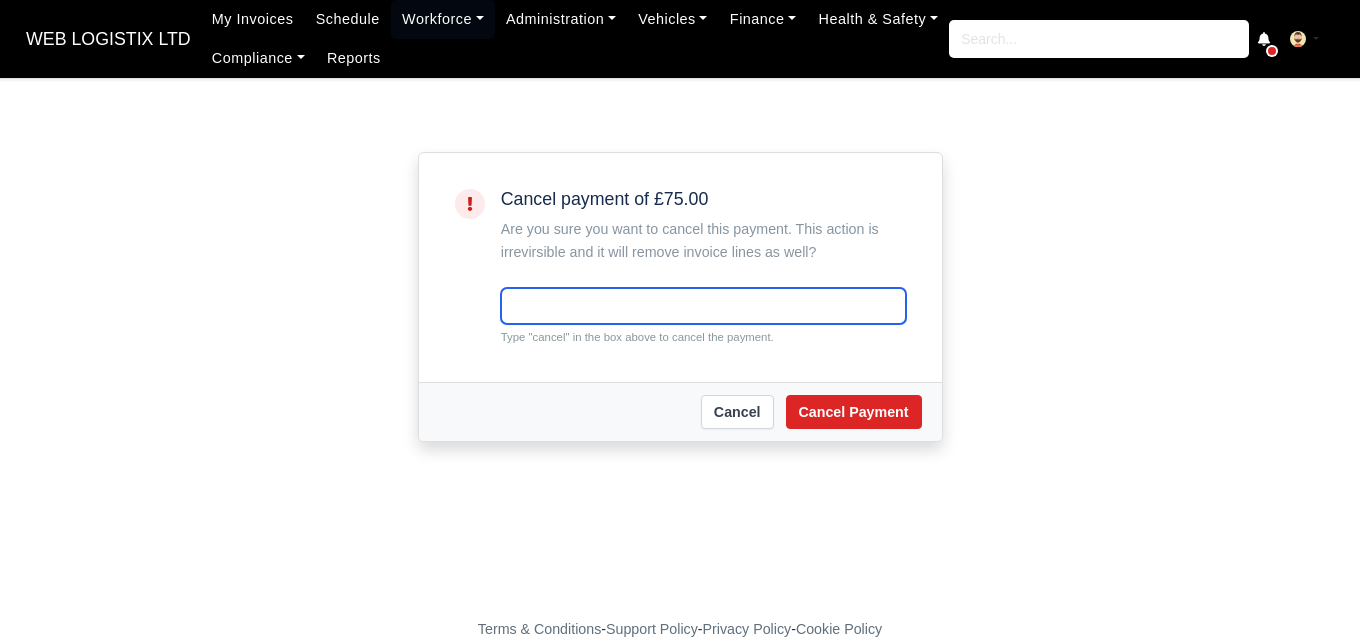 click at bounding box center (703, 306) 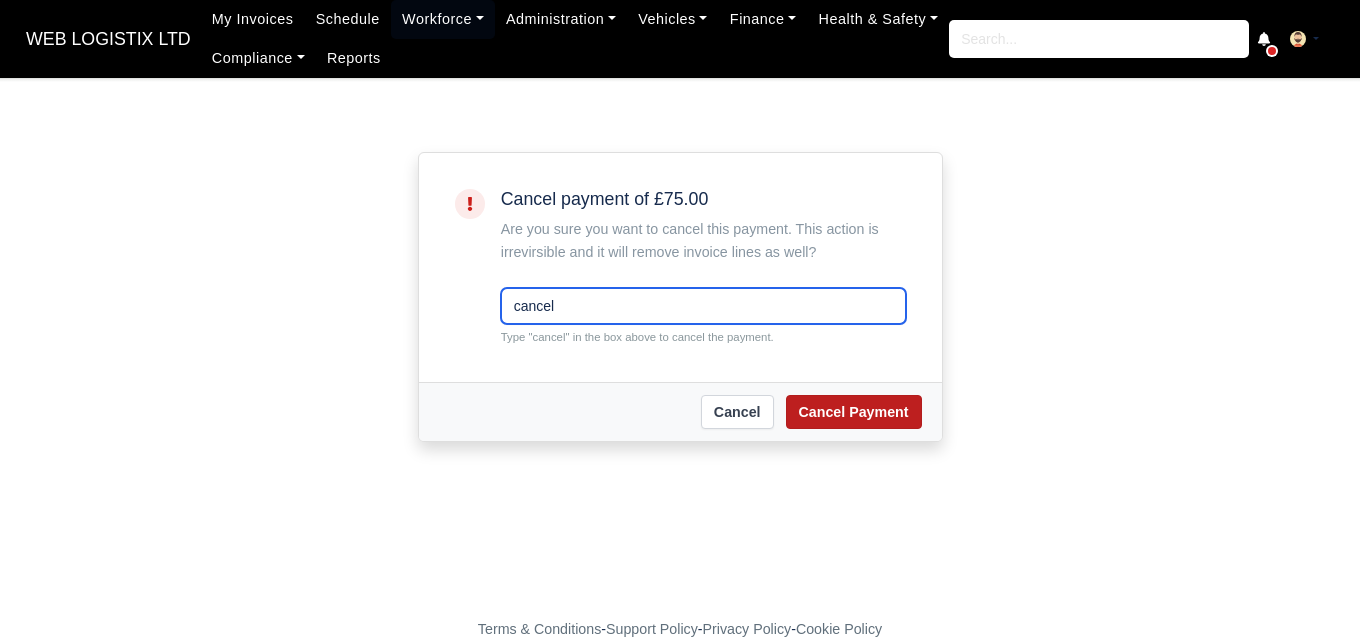 type on "cancel" 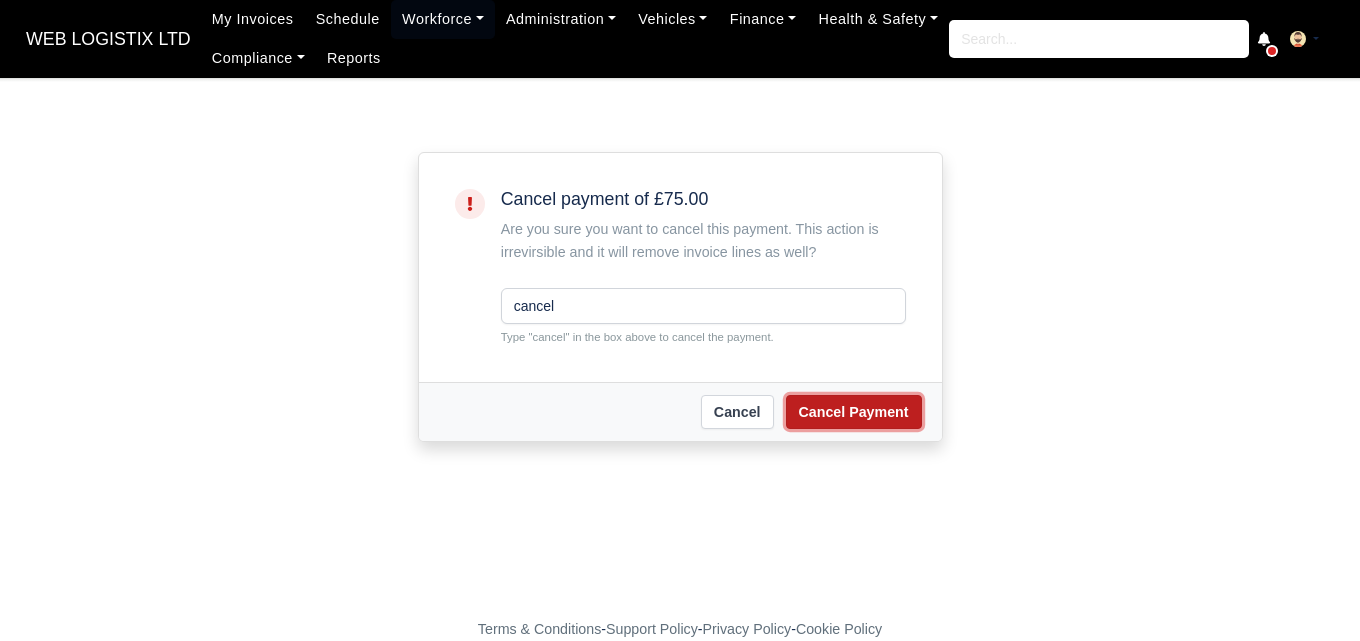 click on "Cancel Payment" at bounding box center [854, 412] 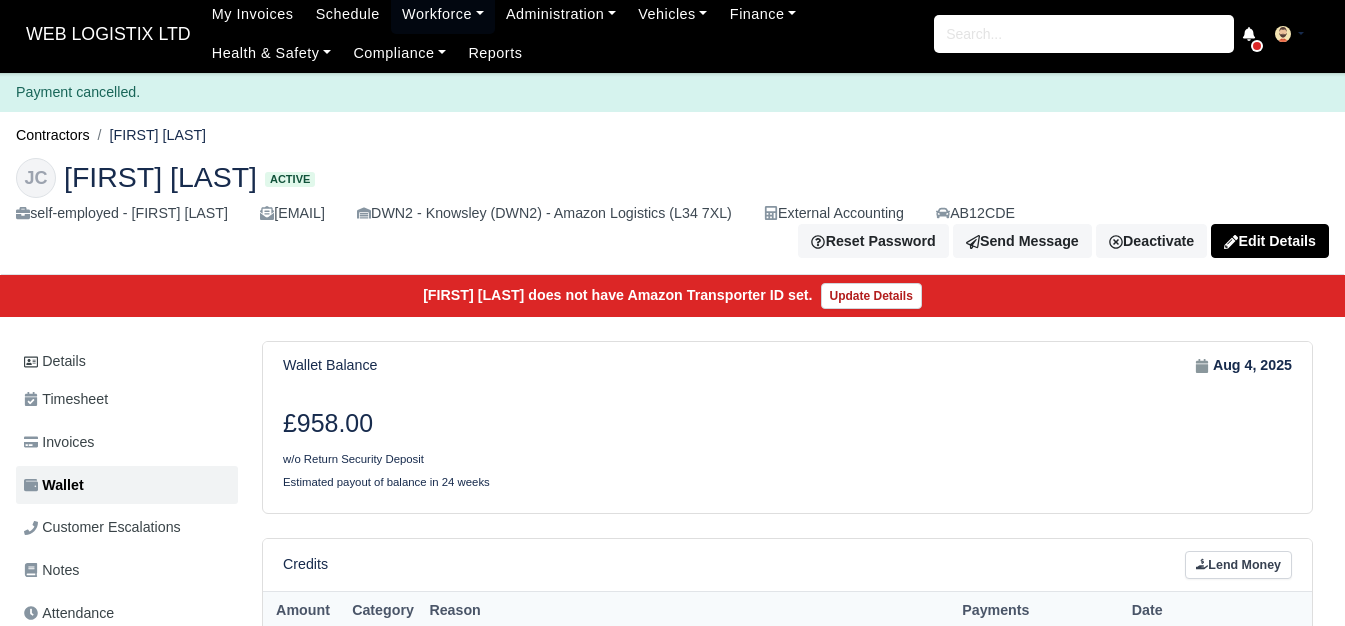 scroll, scrollTop: 774, scrollLeft: 0, axis: vertical 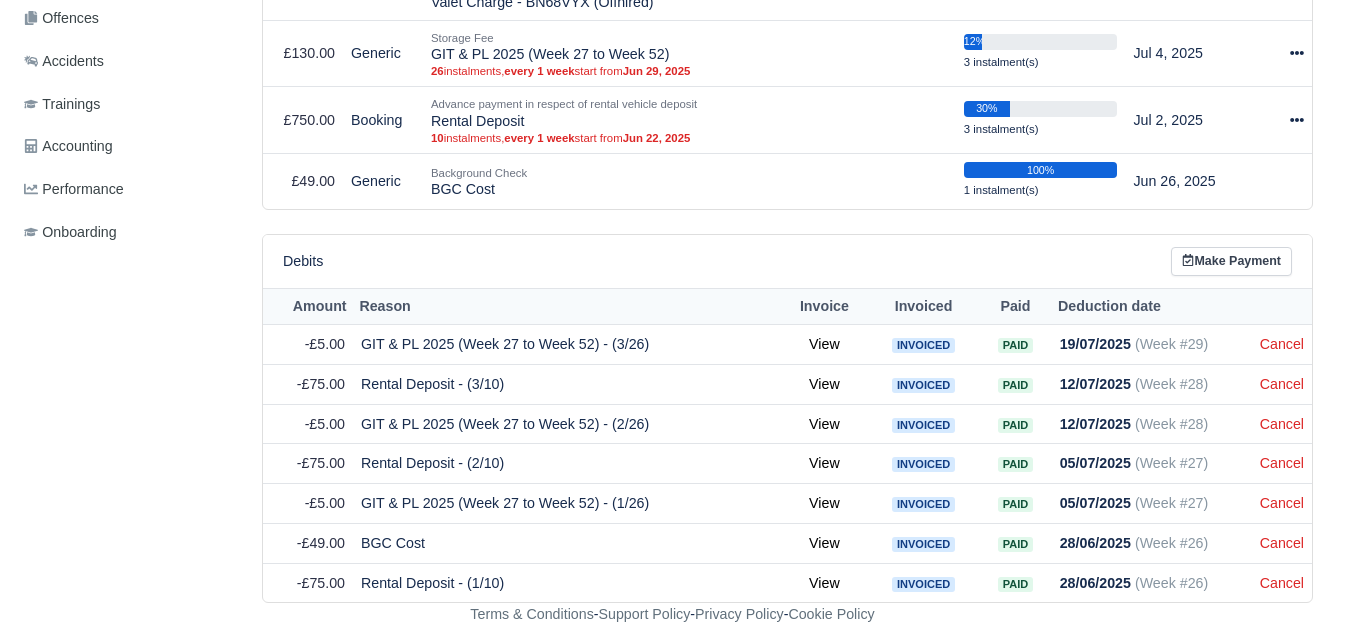 drag, startPoint x: 1356, startPoint y: 500, endPoint x: 1336, endPoint y: 654, distance: 155.29327 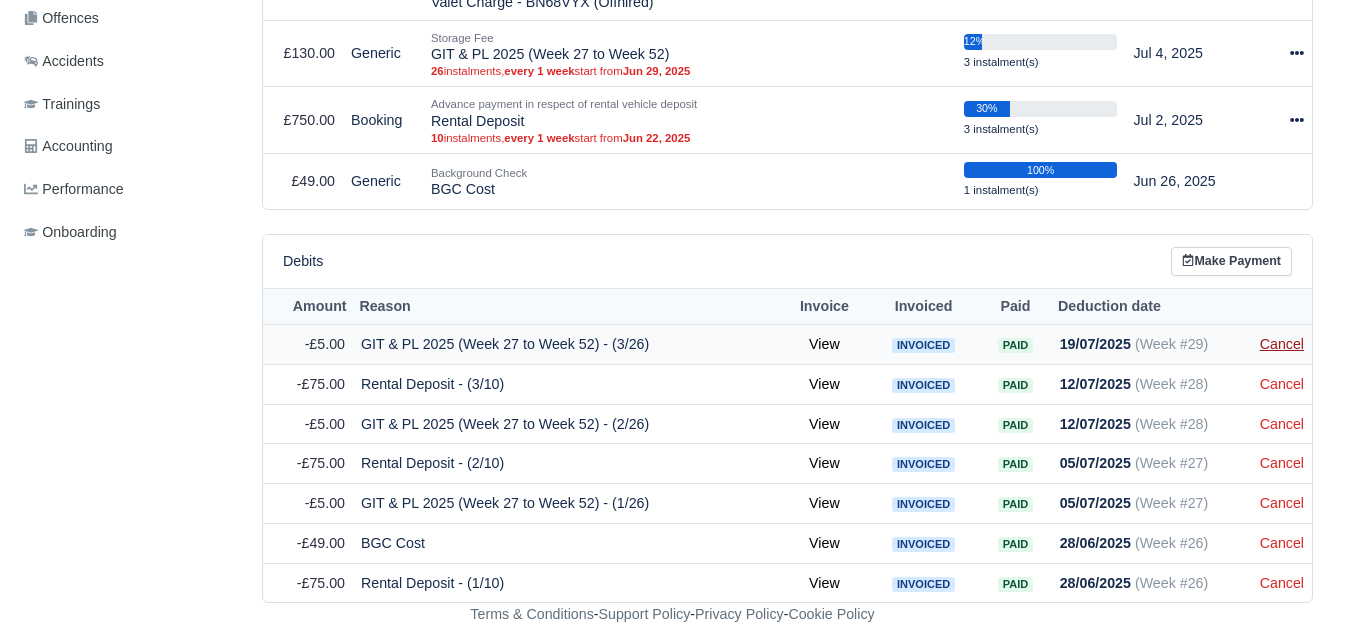 click on "Cancel" at bounding box center (1282, 344) 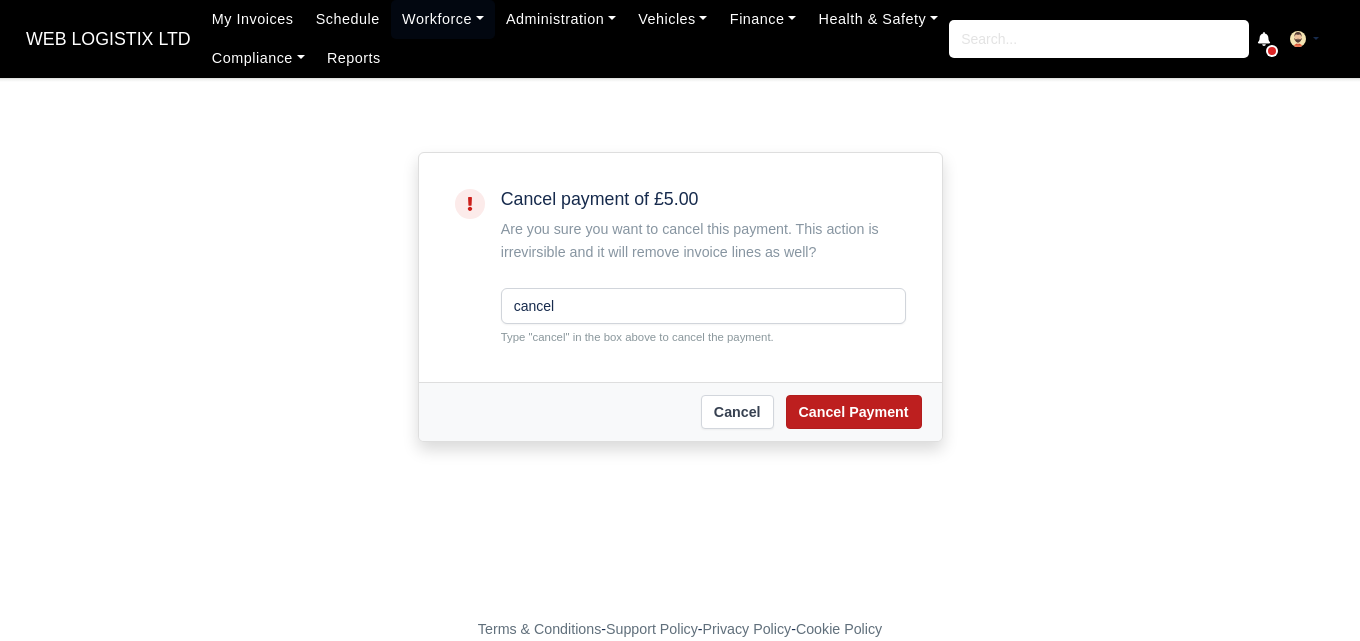 scroll, scrollTop: 0, scrollLeft: 0, axis: both 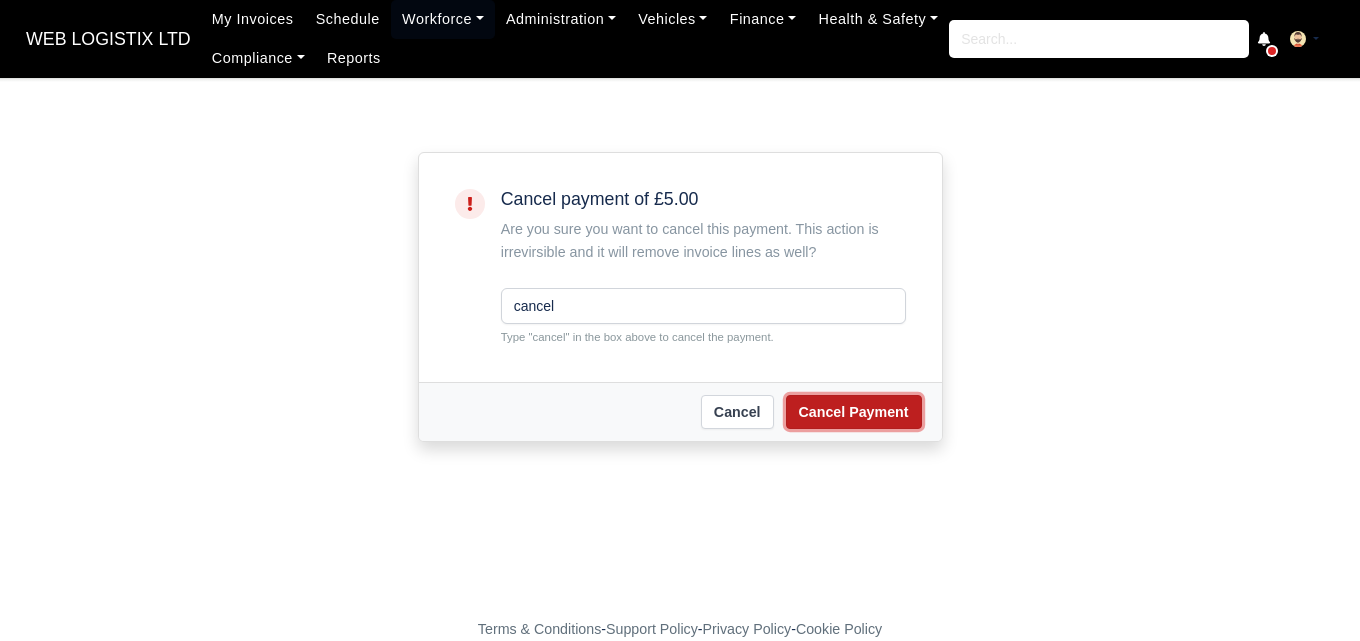 click on "Cancel Payment" at bounding box center [854, 412] 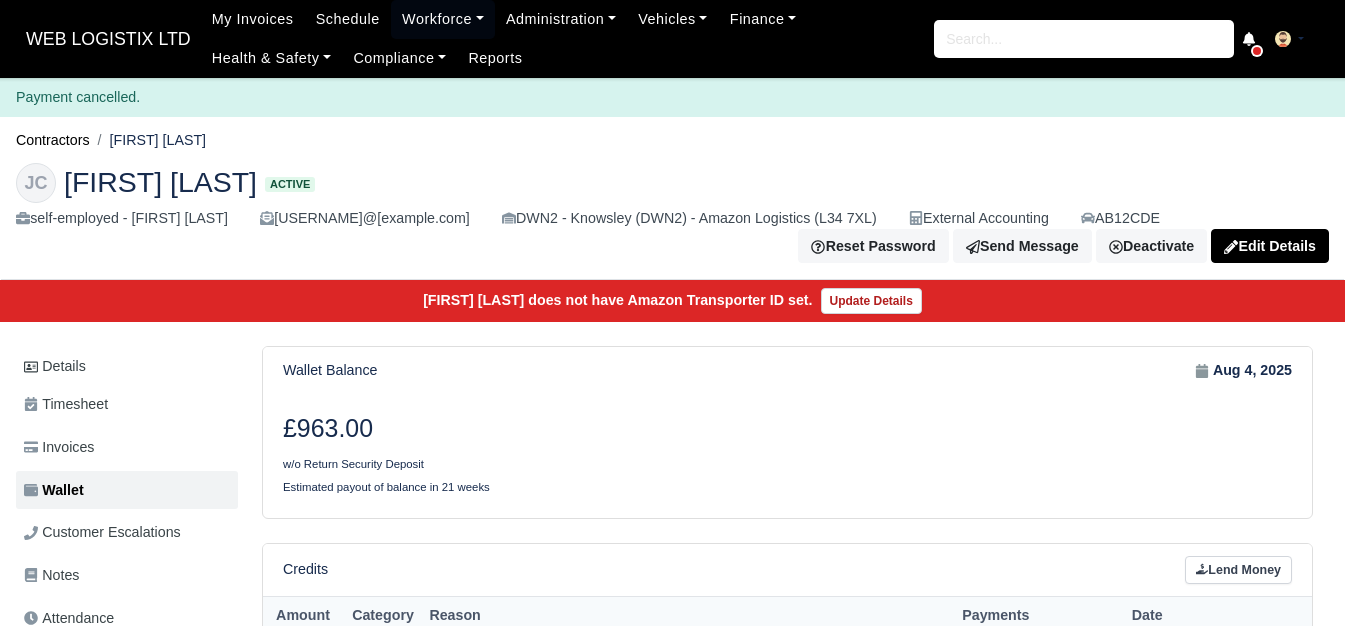 scroll, scrollTop: 0, scrollLeft: 0, axis: both 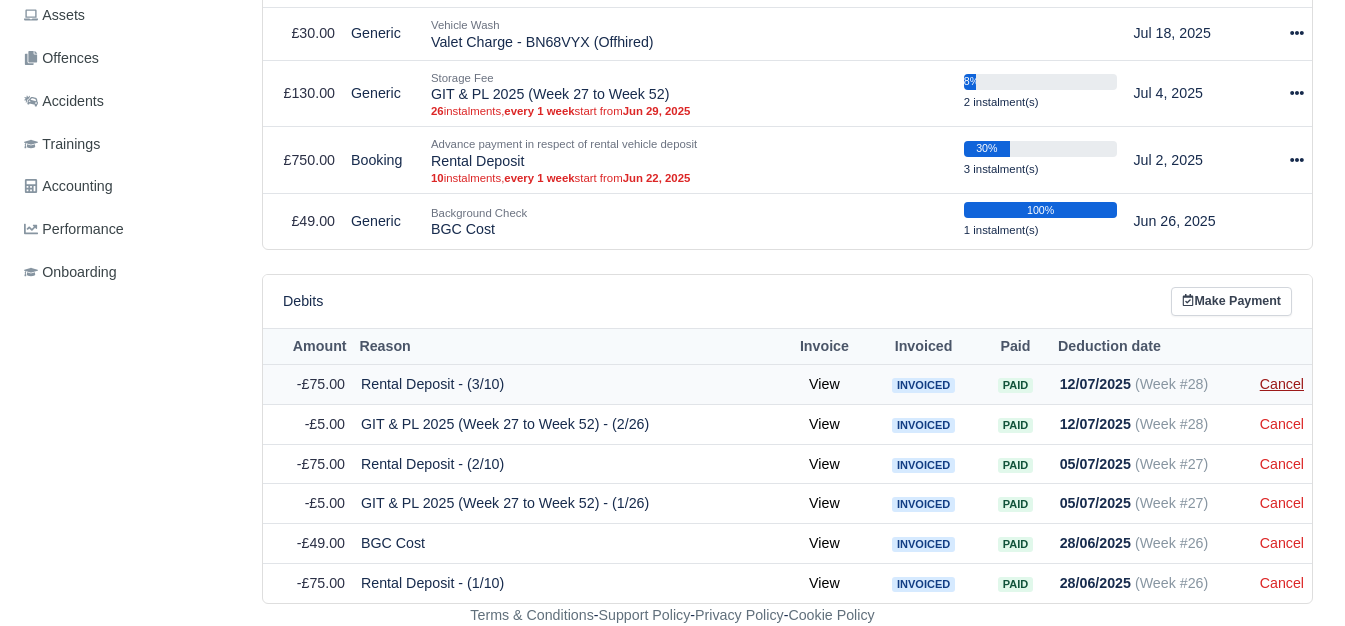 click on "Cancel" at bounding box center [1282, 384] 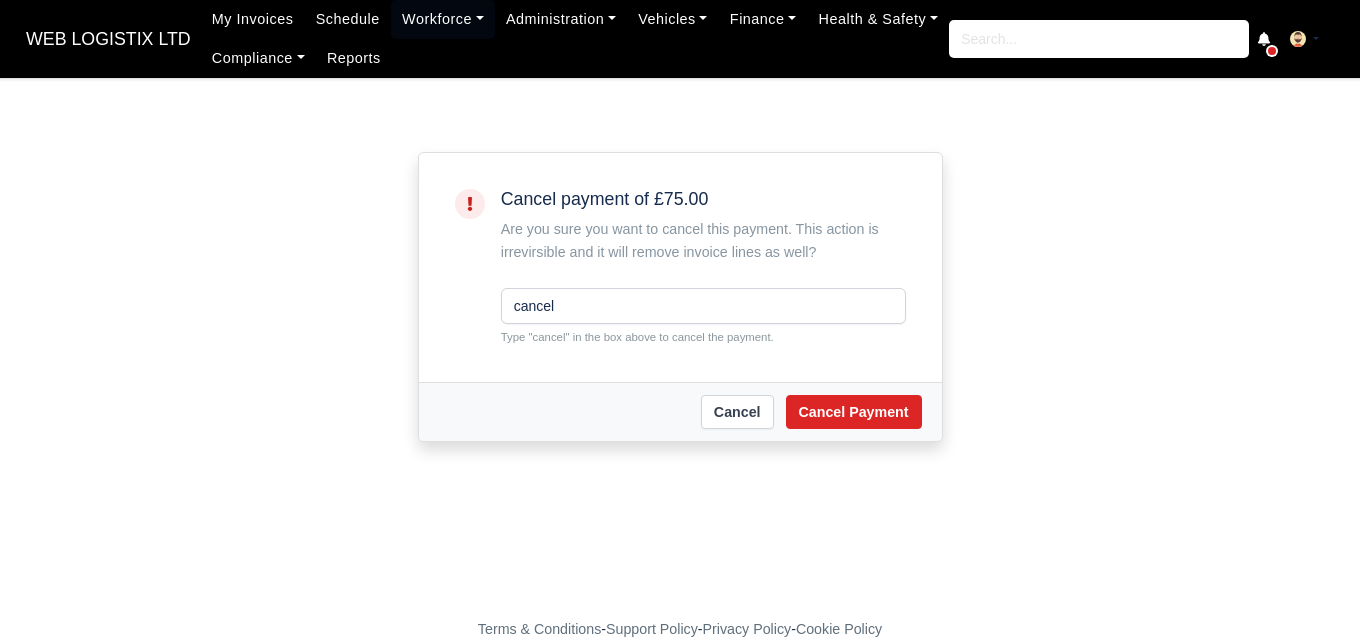 scroll, scrollTop: 0, scrollLeft: 0, axis: both 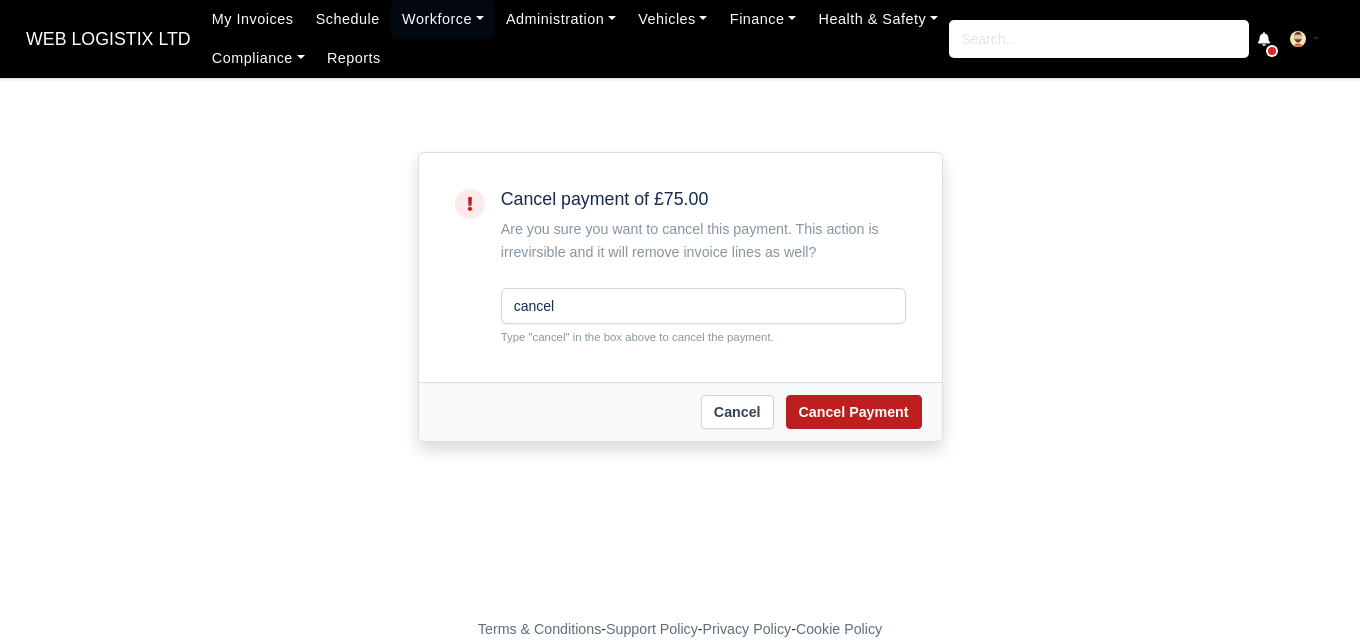type on "cancel" 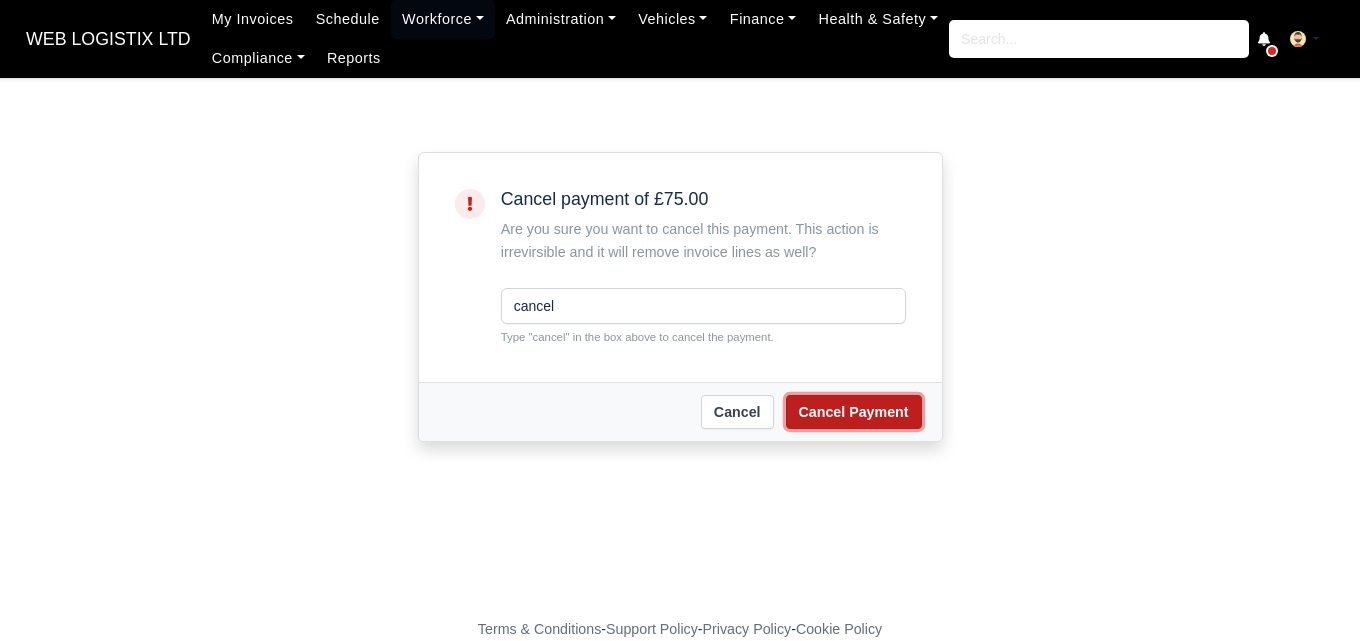 click on "Cancel Payment" at bounding box center [854, 412] 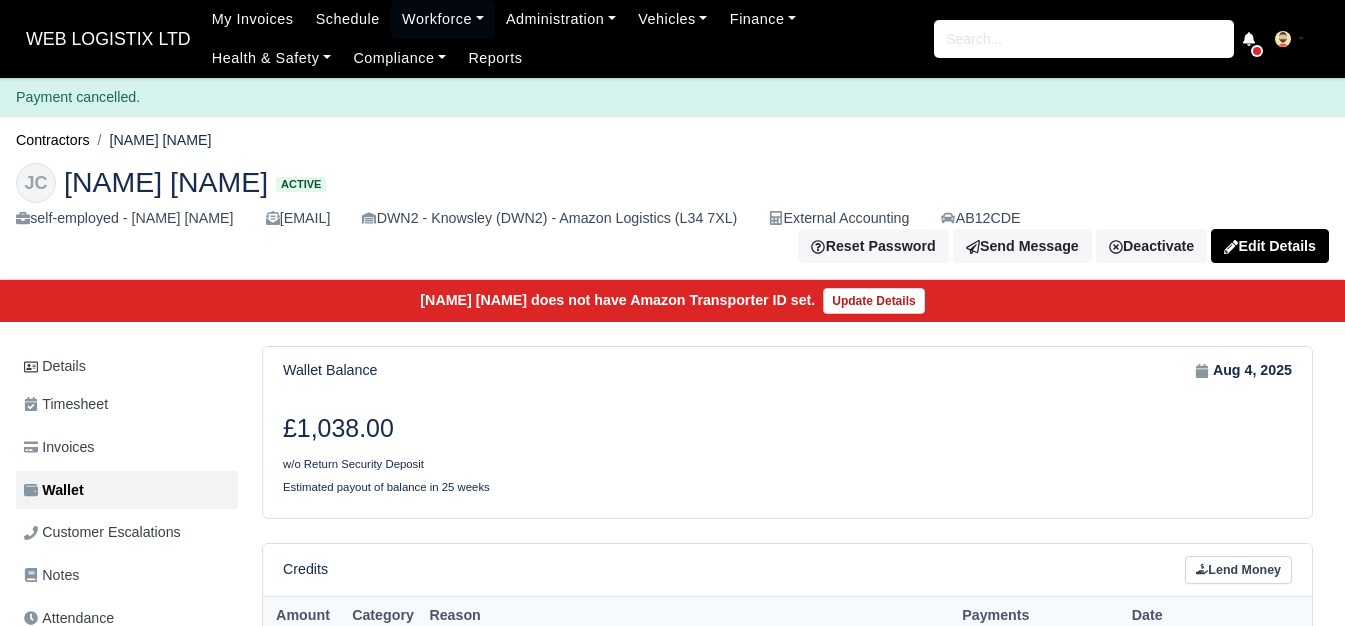 scroll, scrollTop: 0, scrollLeft: 0, axis: both 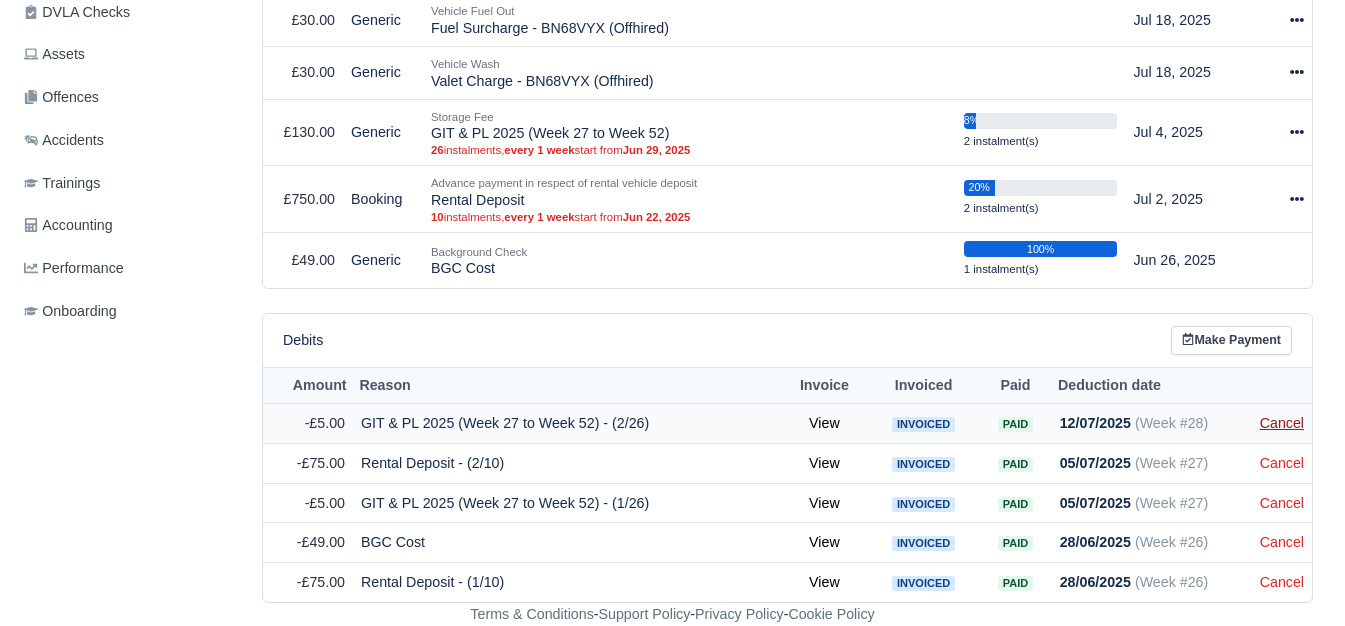 click on "Cancel" at bounding box center [1282, 423] 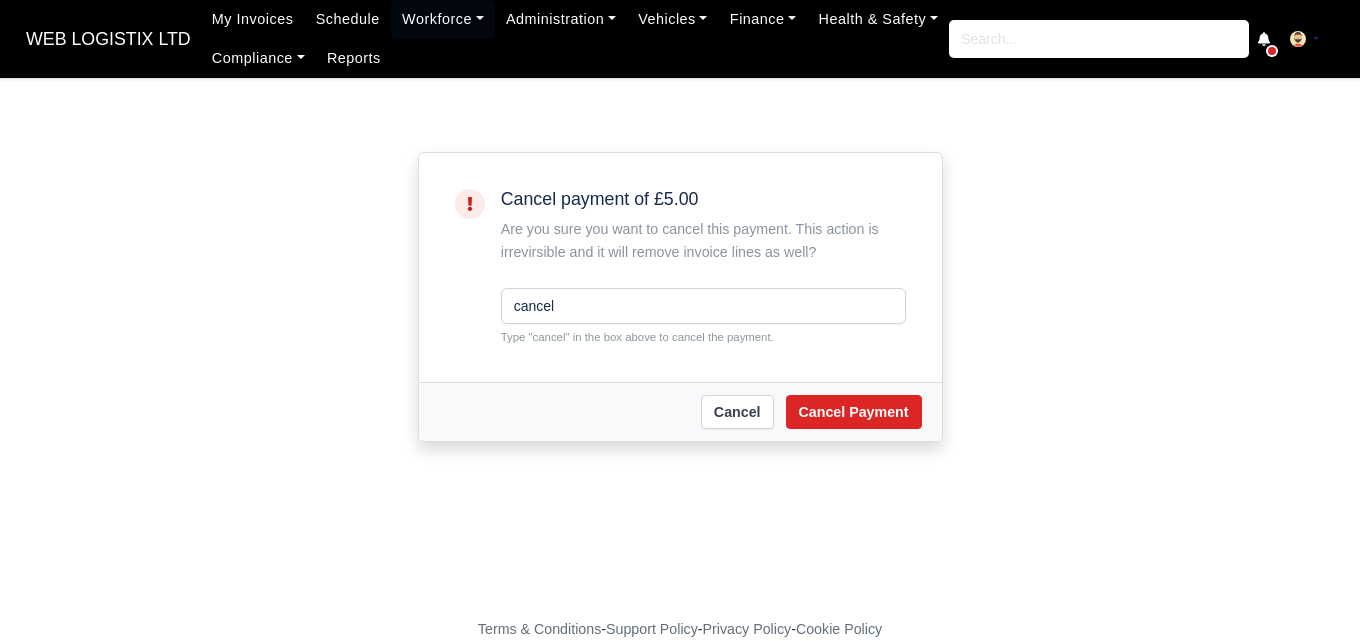 scroll, scrollTop: 0, scrollLeft: 0, axis: both 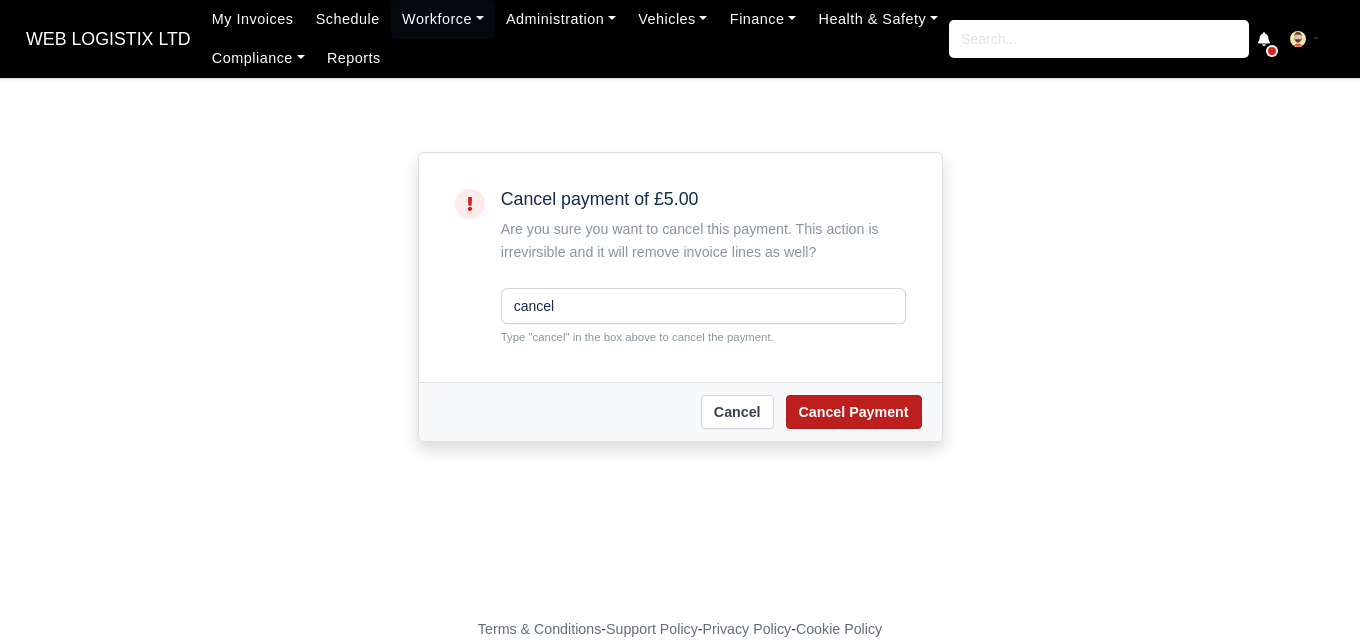type on "cancel" 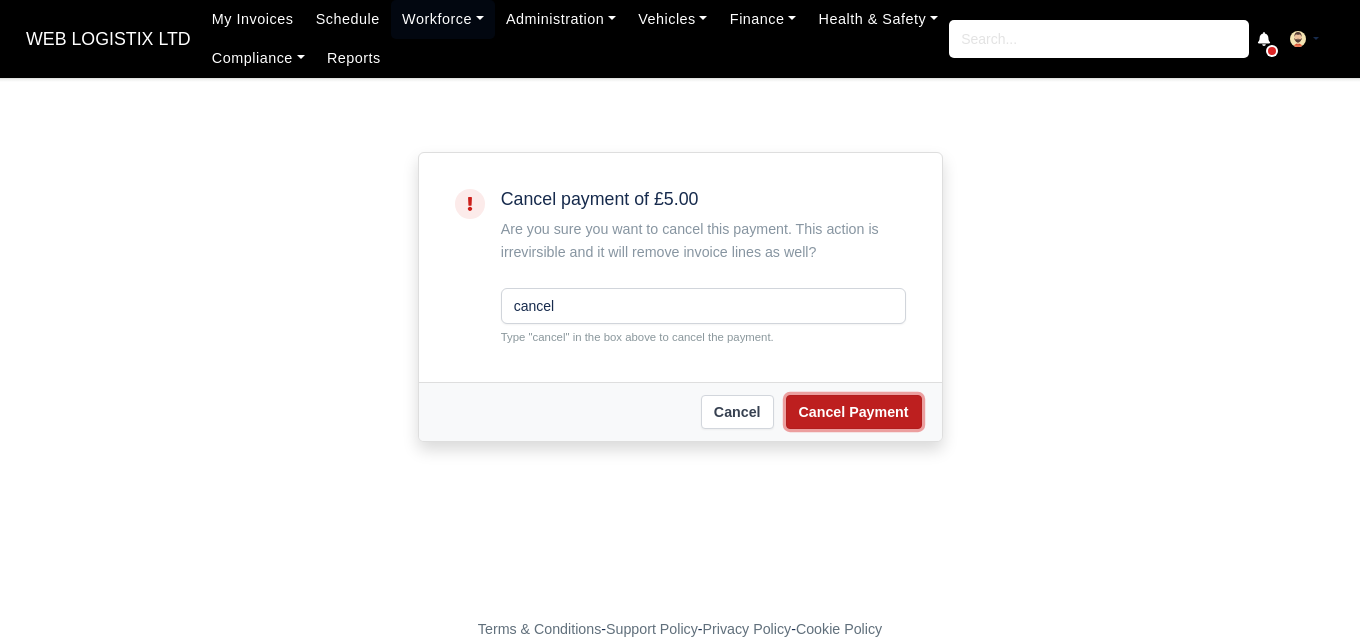 click on "Cancel Payment" at bounding box center [854, 412] 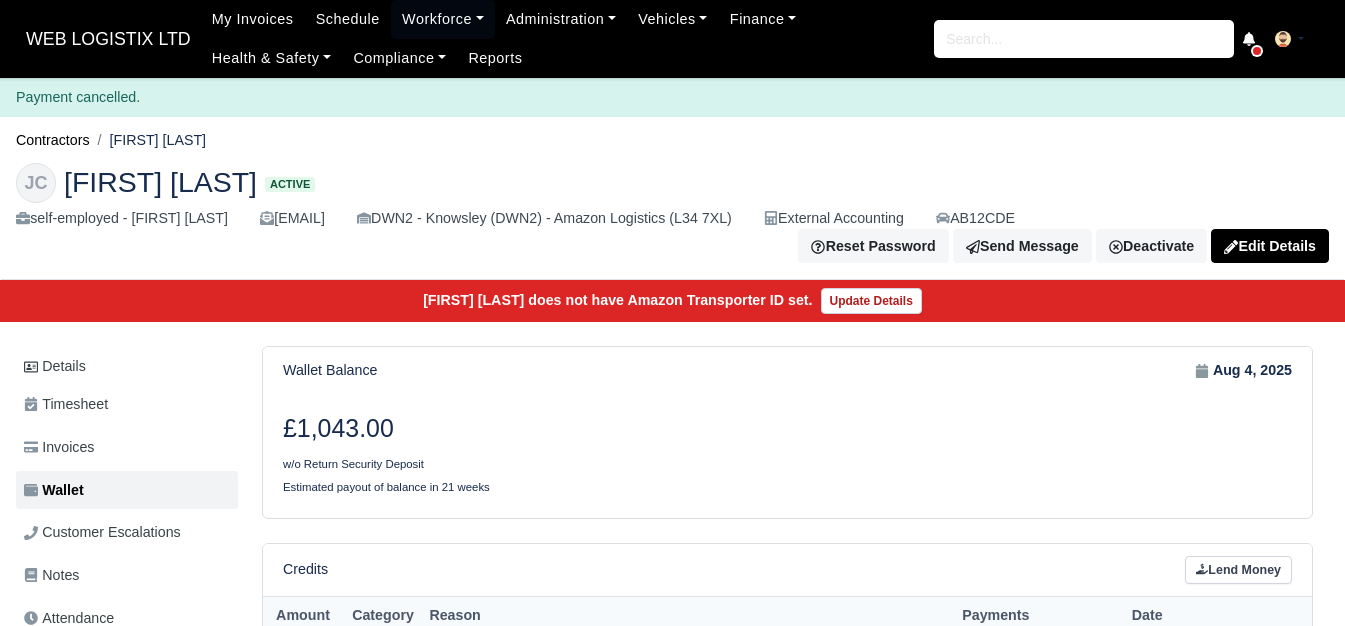 scroll, scrollTop: 655, scrollLeft: 0, axis: vertical 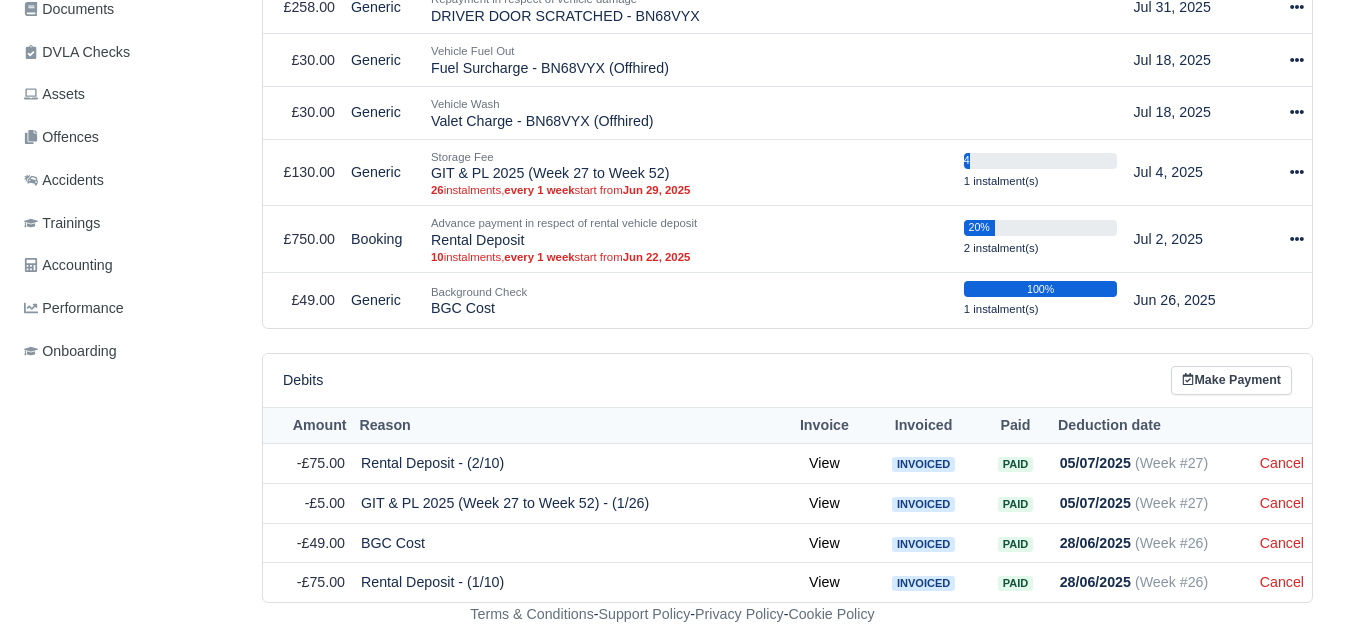 drag, startPoint x: 1359, startPoint y: 120, endPoint x: 1343, endPoint y: 519, distance: 399.32068 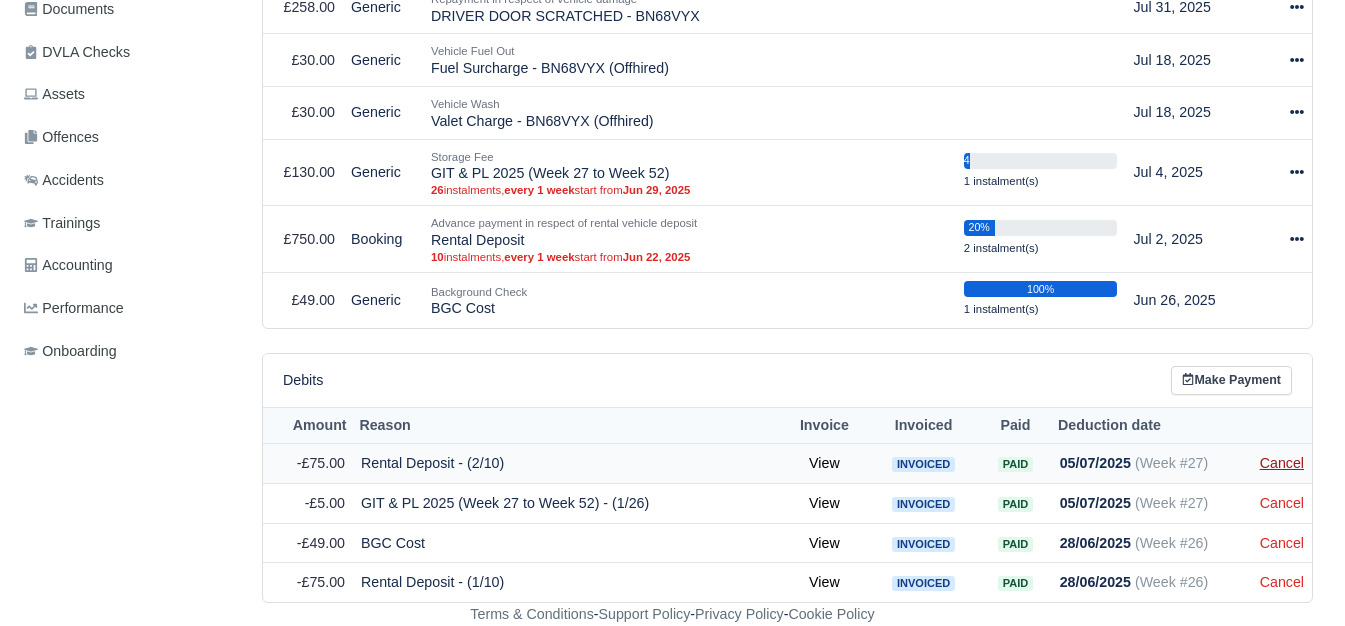click on "Cancel" at bounding box center [1282, 463] 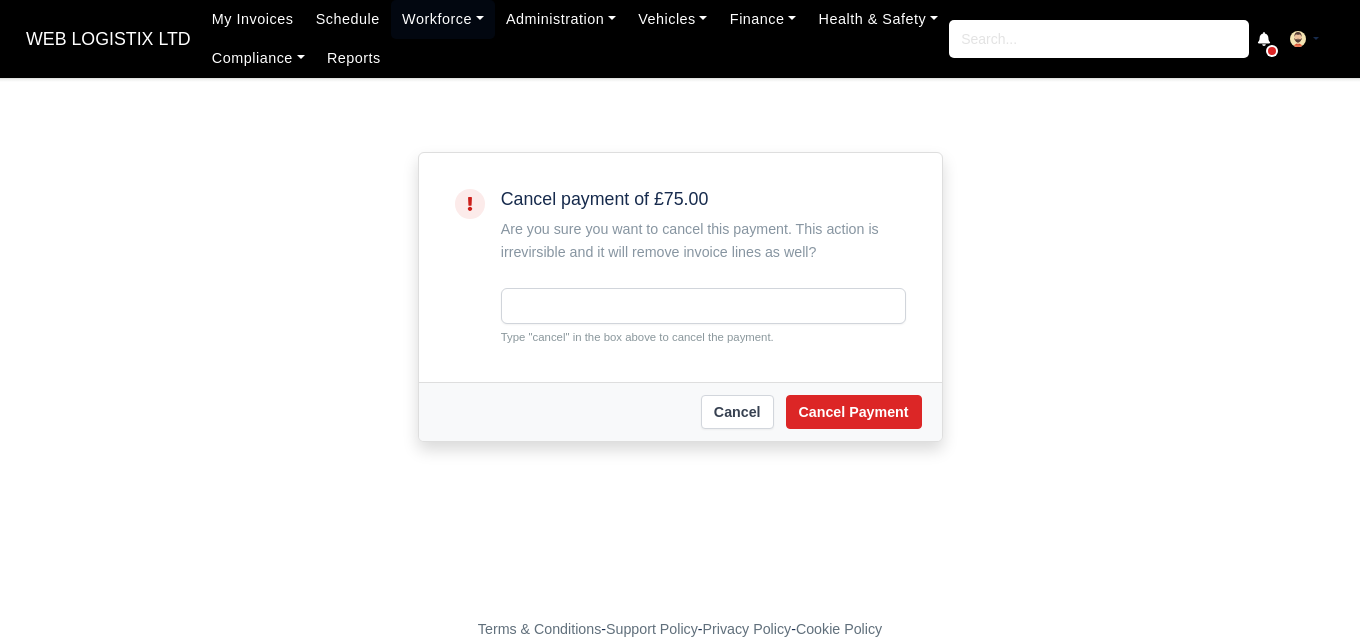 scroll, scrollTop: 0, scrollLeft: 0, axis: both 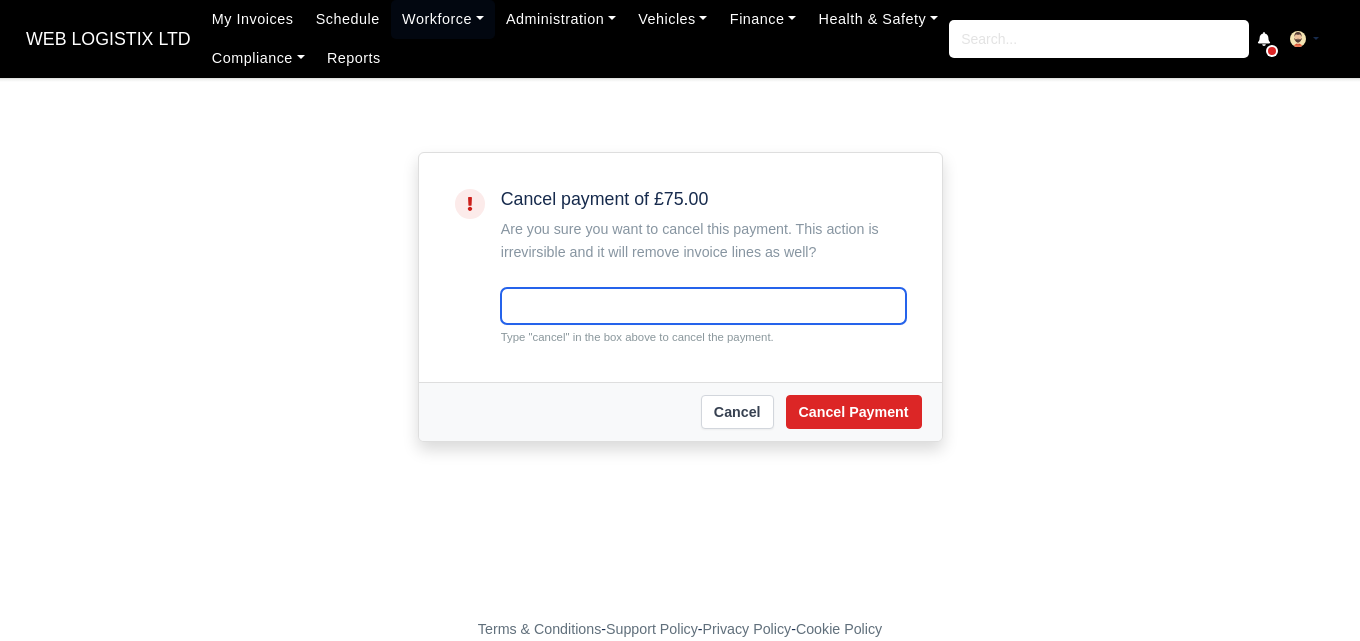 click at bounding box center [703, 306] 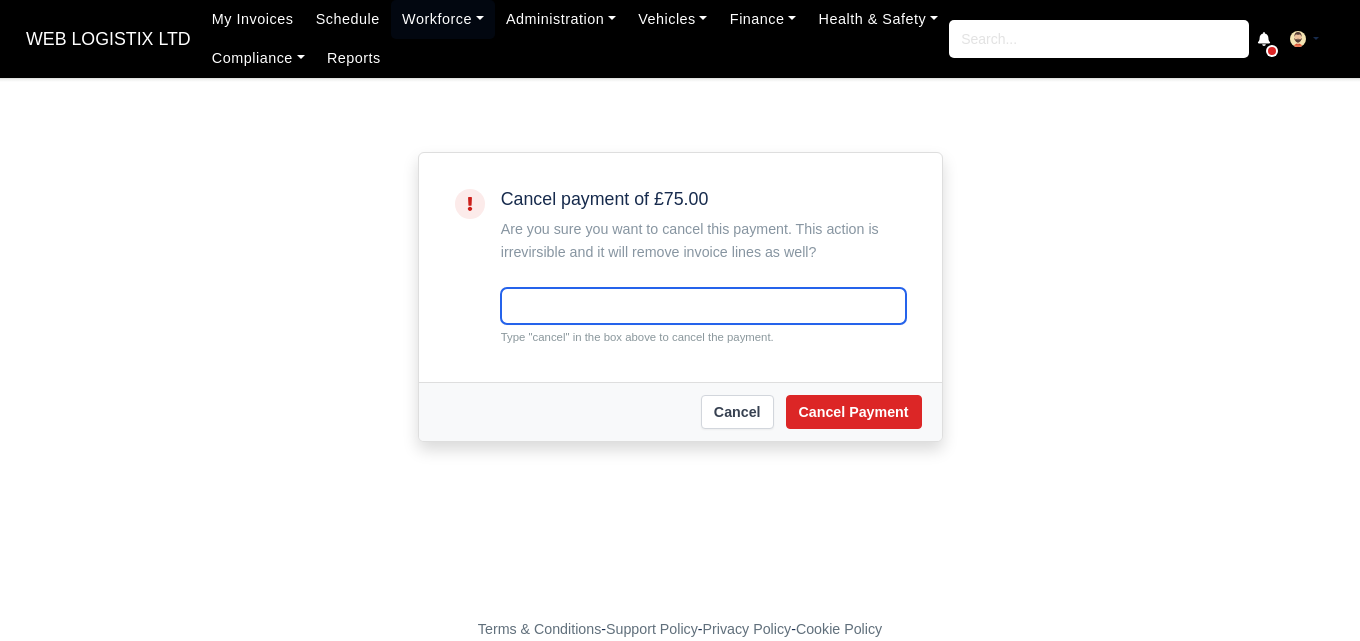 paste on "cancel" 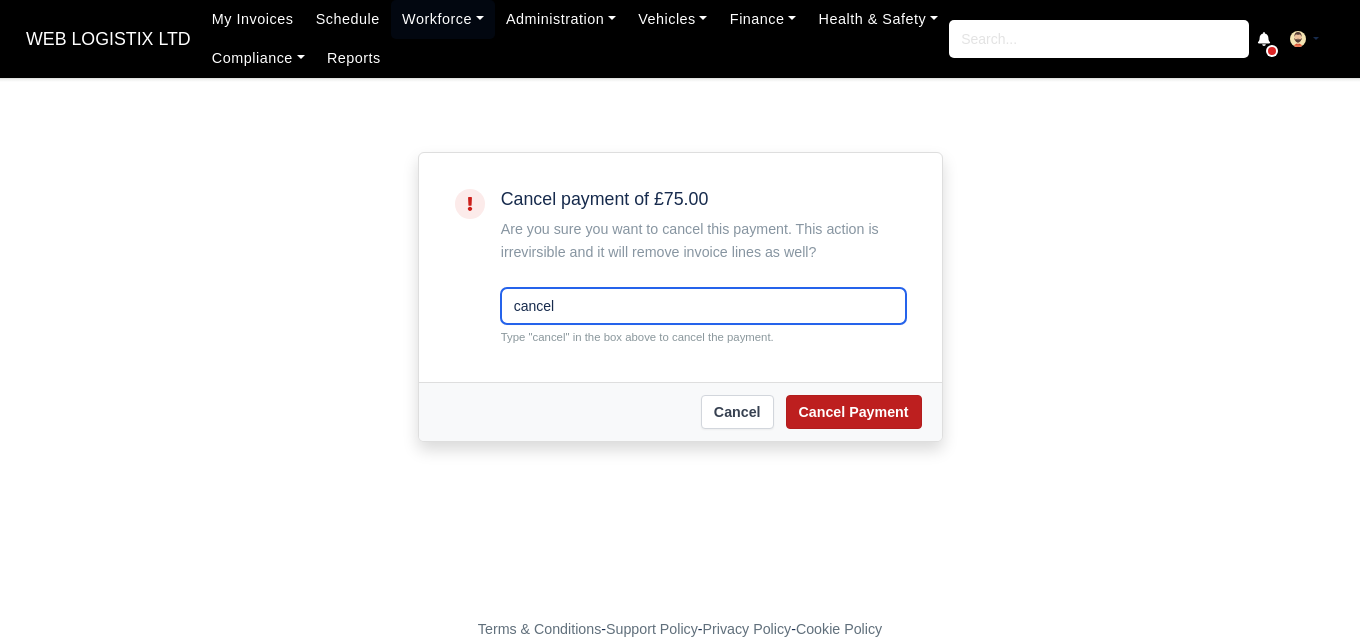 type on "cancel" 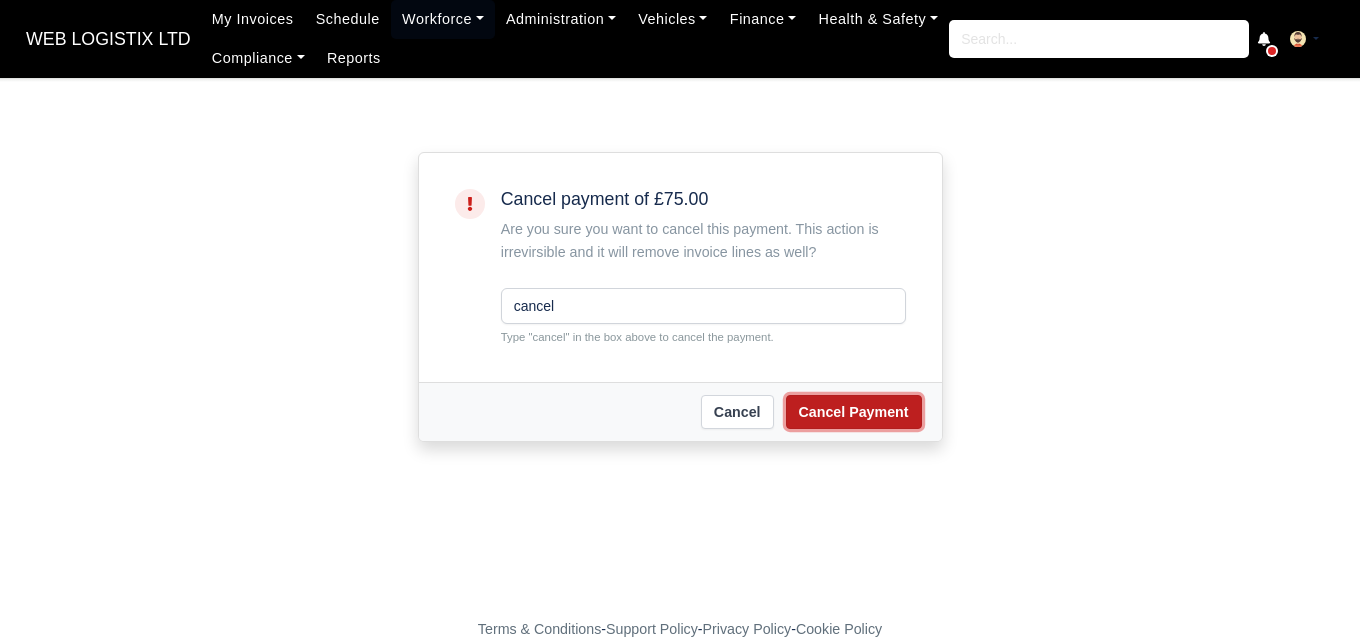 click on "Cancel Payment" at bounding box center [854, 412] 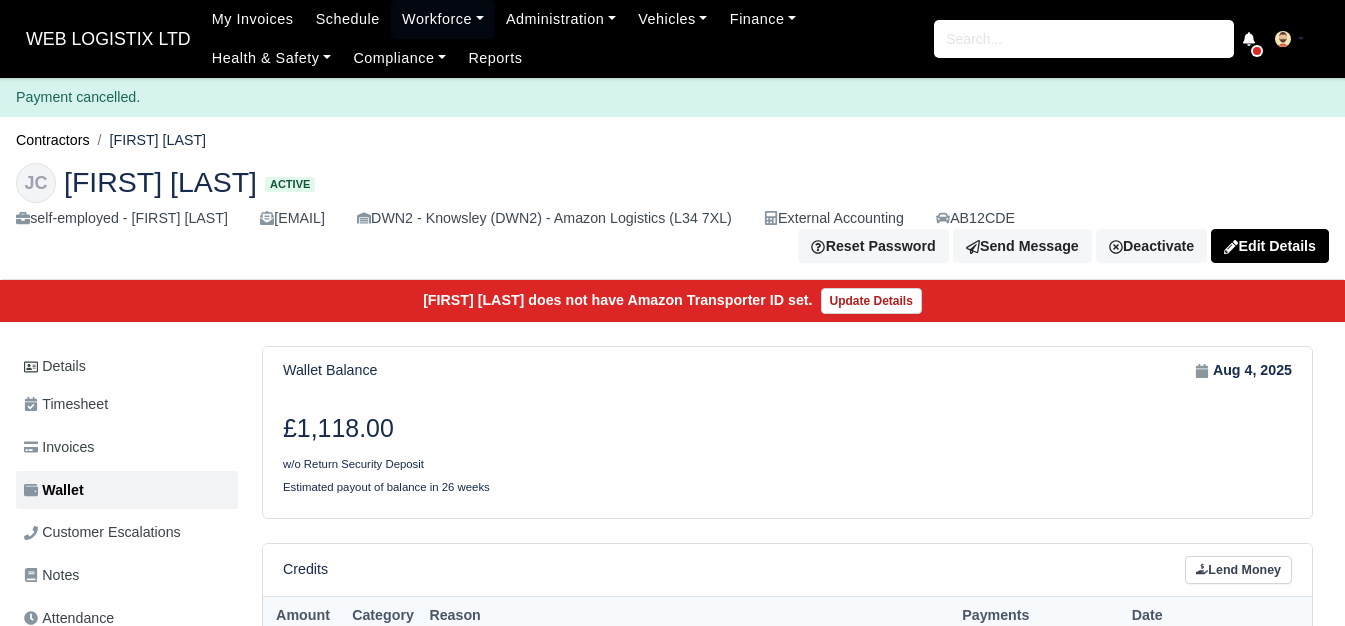scroll, scrollTop: 0, scrollLeft: 0, axis: both 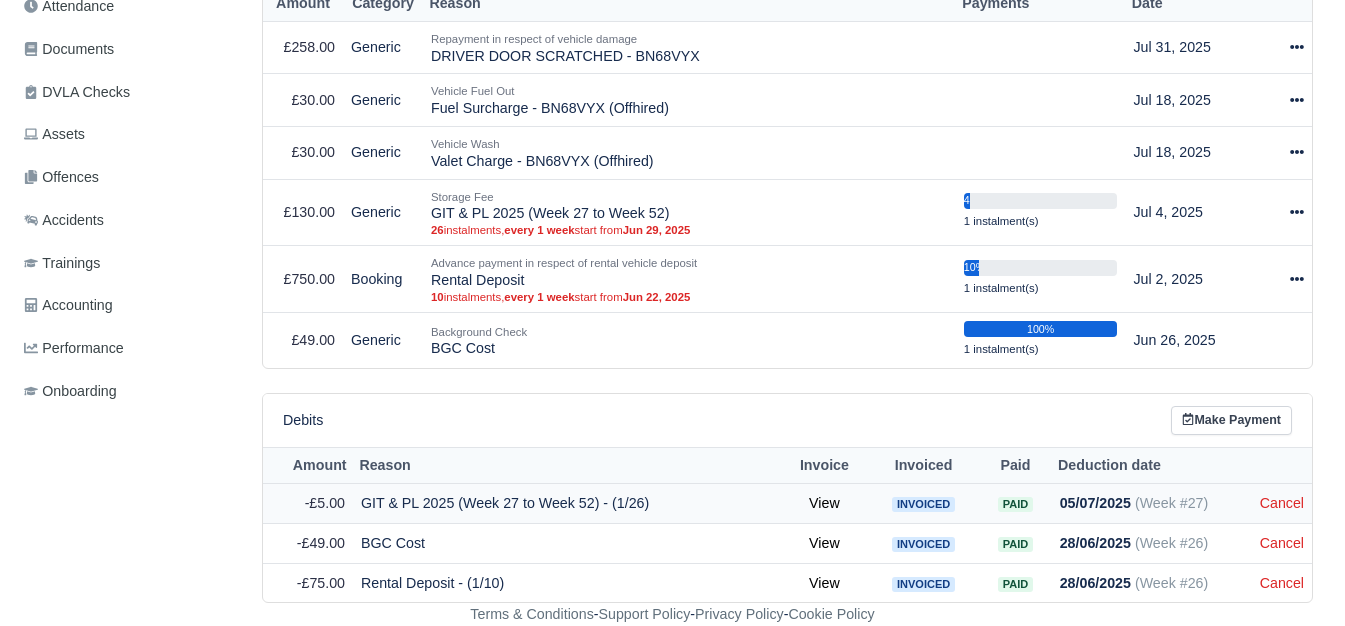 click on "Cancel" at bounding box center (1282, 504) 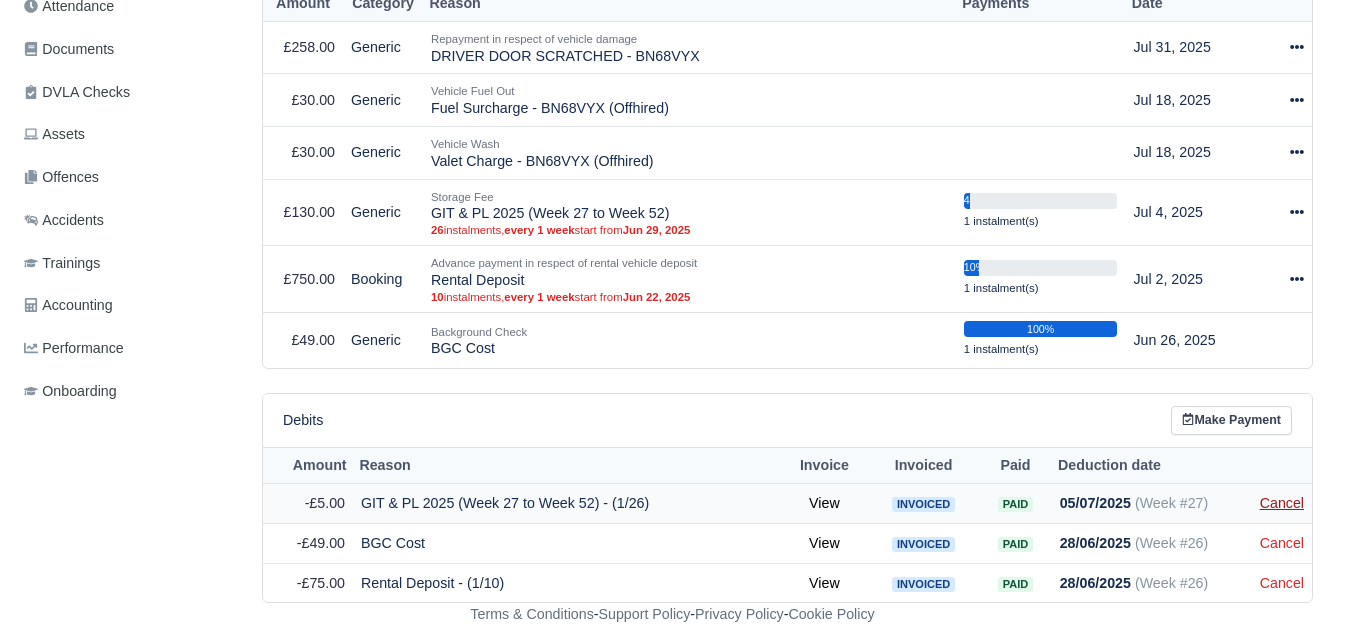 click on "Cancel" at bounding box center (1282, 503) 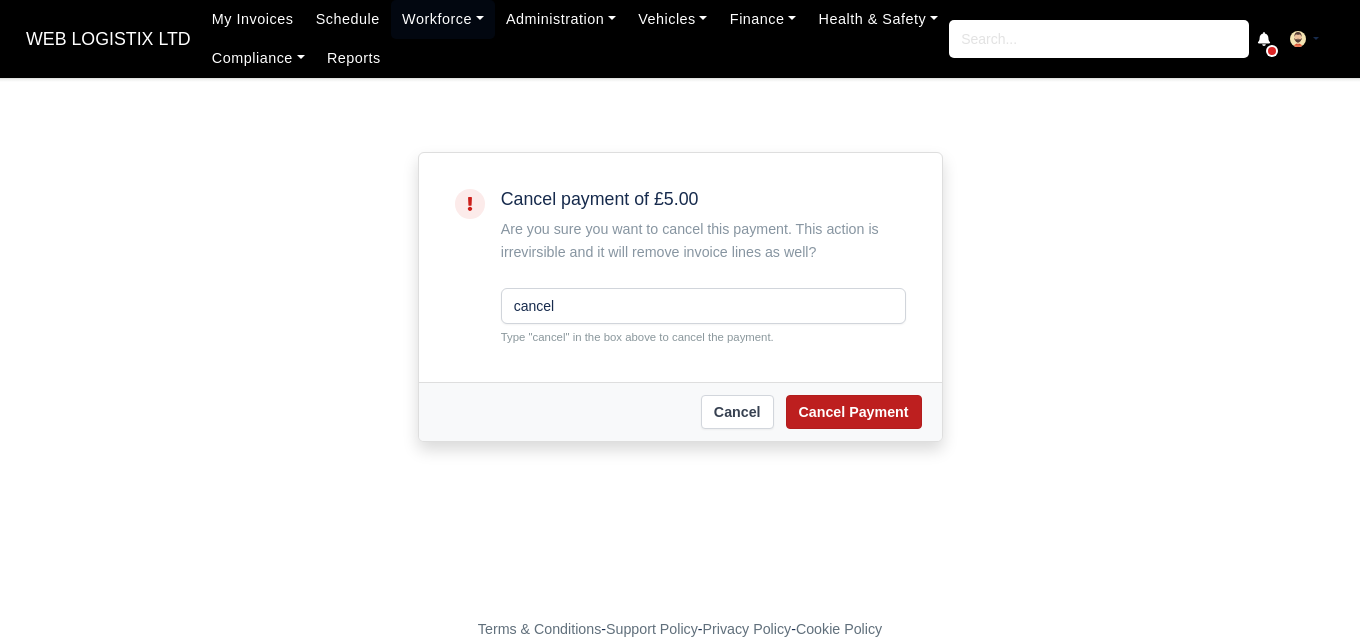 scroll, scrollTop: 0, scrollLeft: 0, axis: both 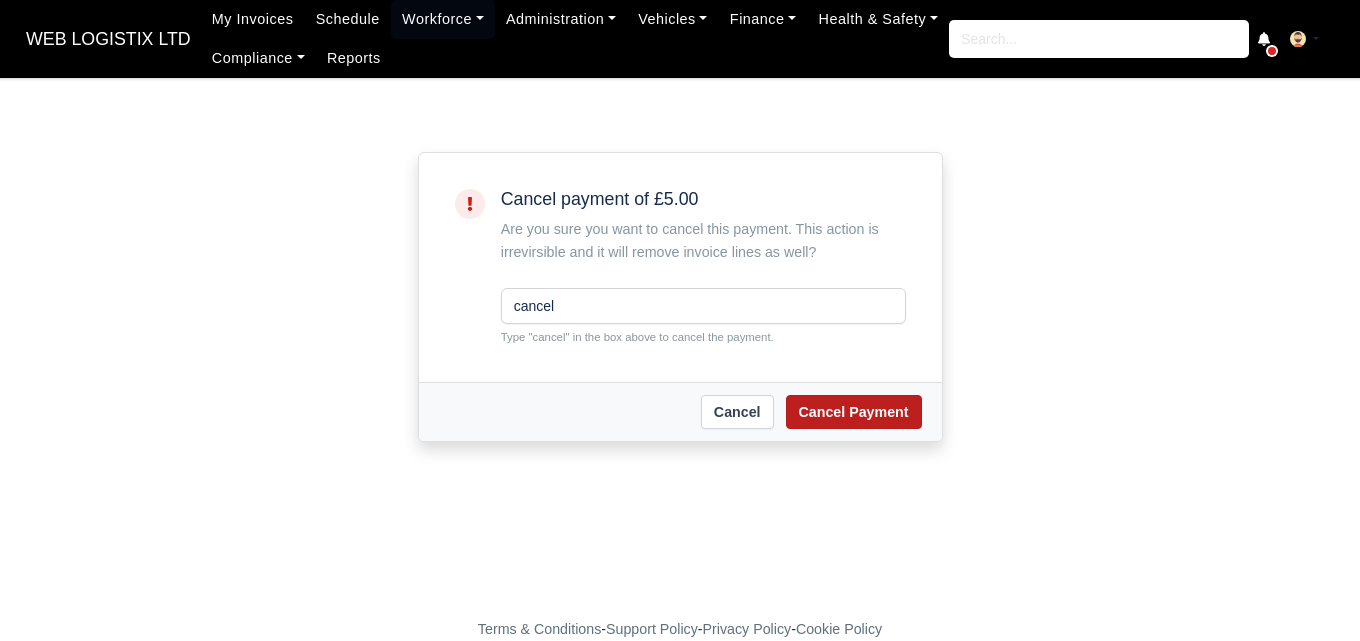 type on "cancel" 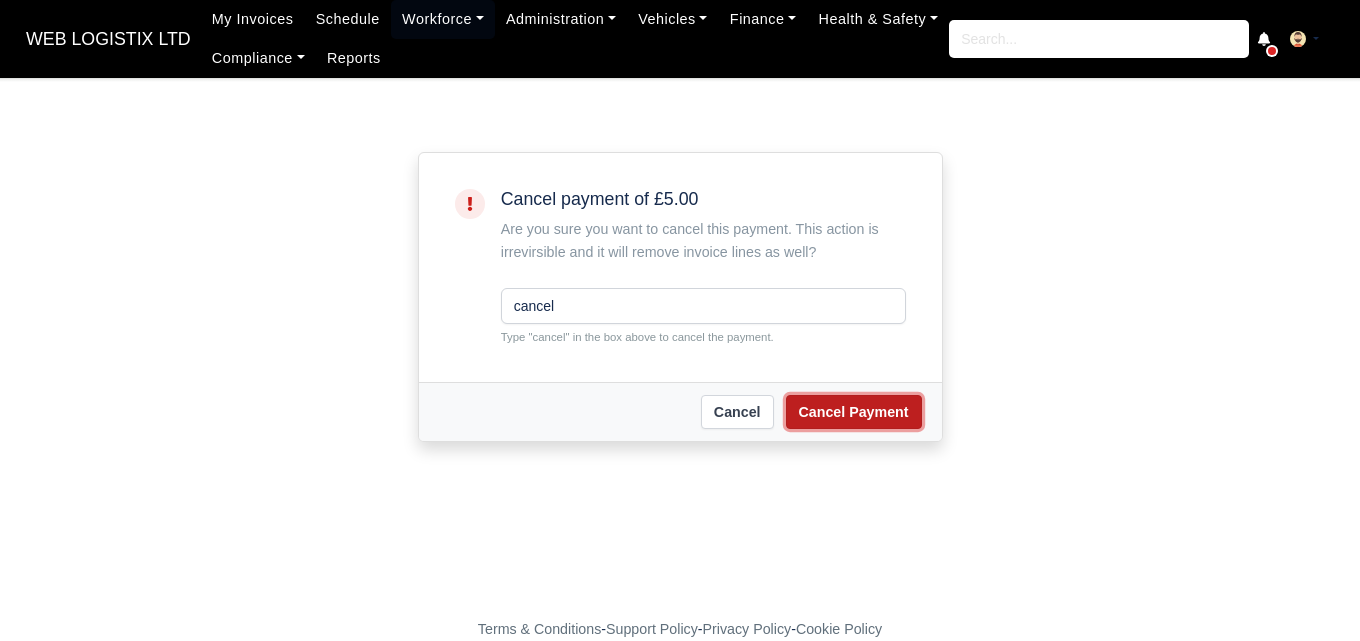 click on "Cancel Payment" at bounding box center (854, 412) 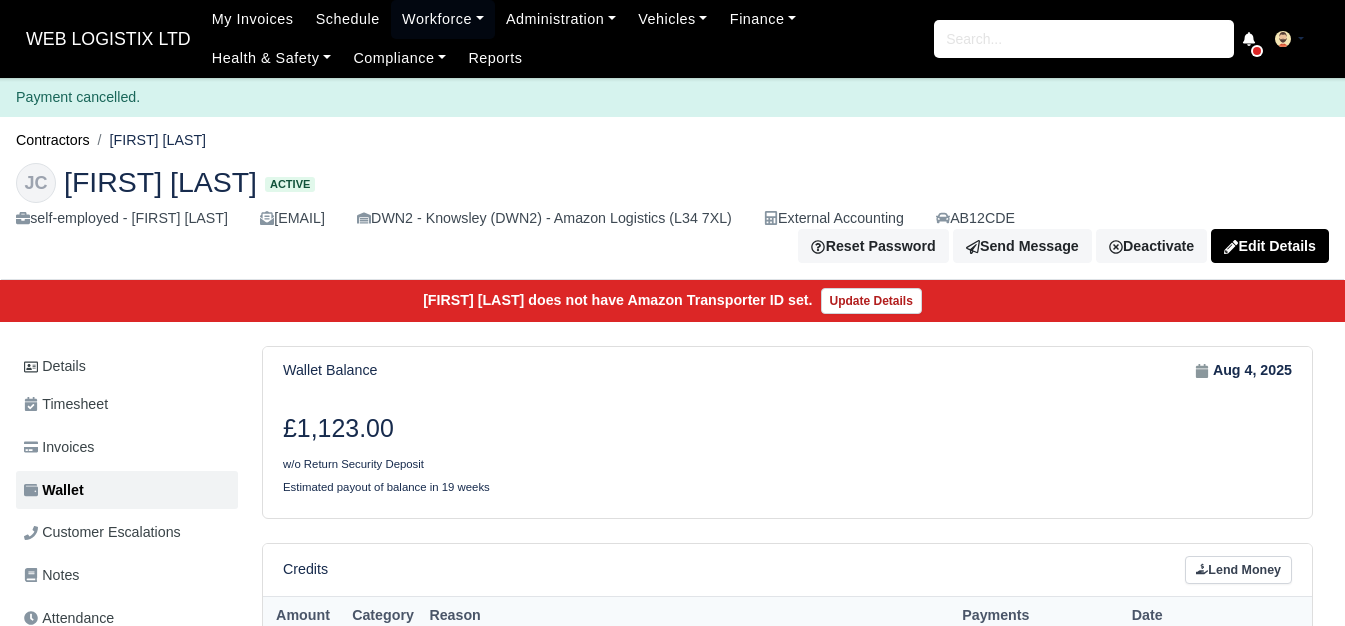 scroll, scrollTop: 0, scrollLeft: 0, axis: both 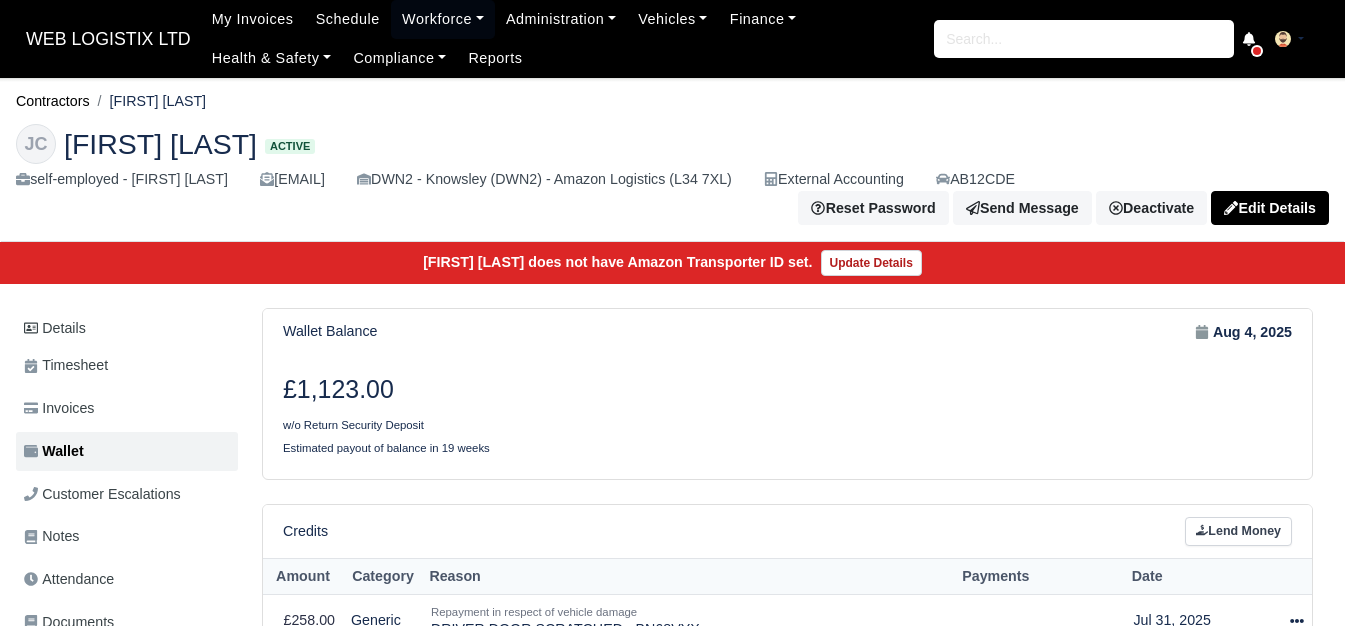 click on "Cancel" at bounding box center (1282, 1116) 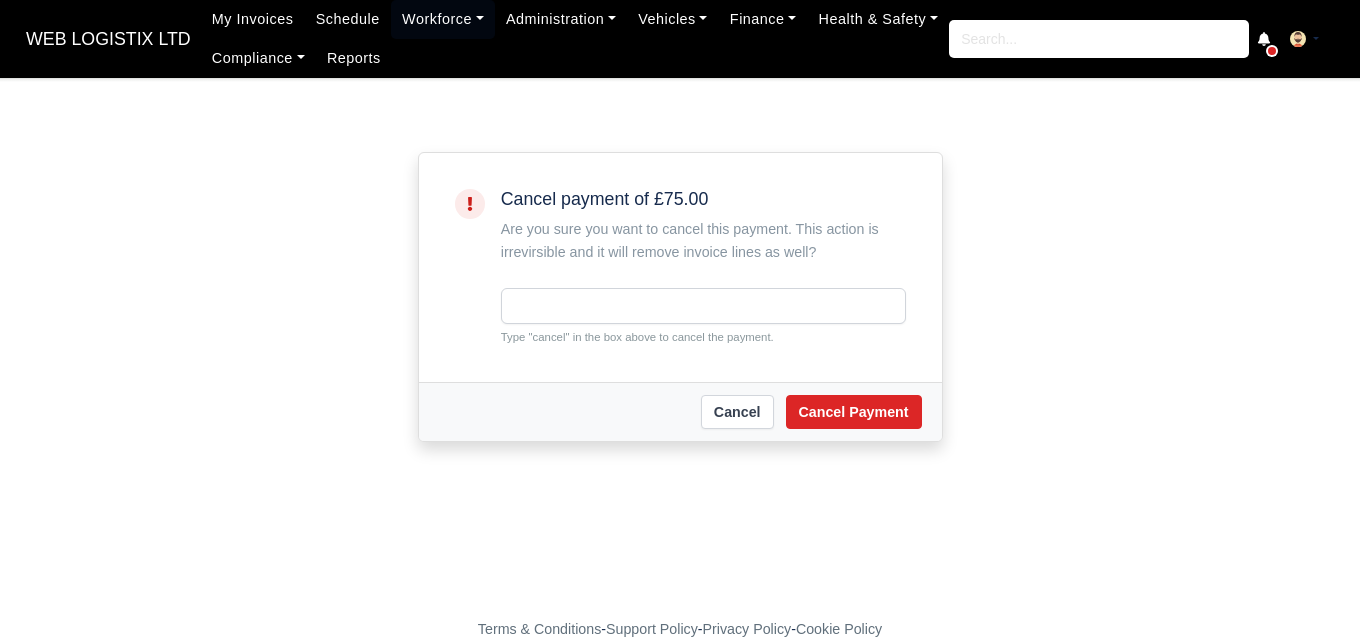 scroll, scrollTop: 0, scrollLeft: 0, axis: both 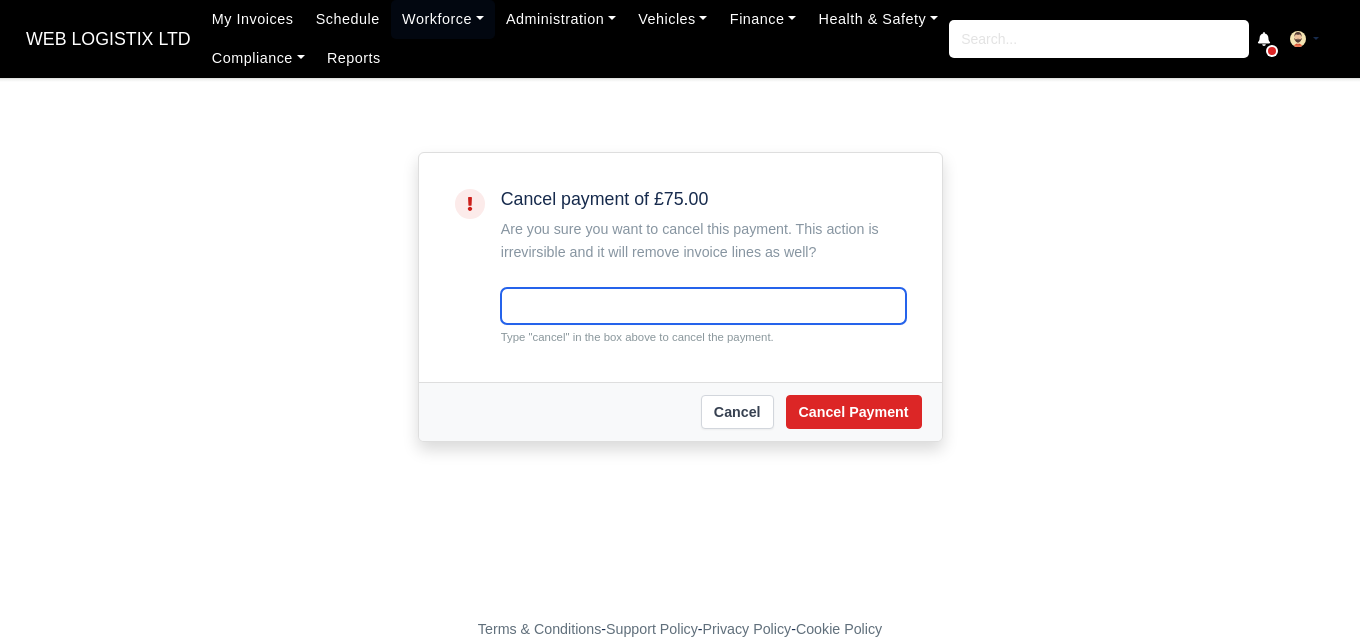 click at bounding box center (703, 306) 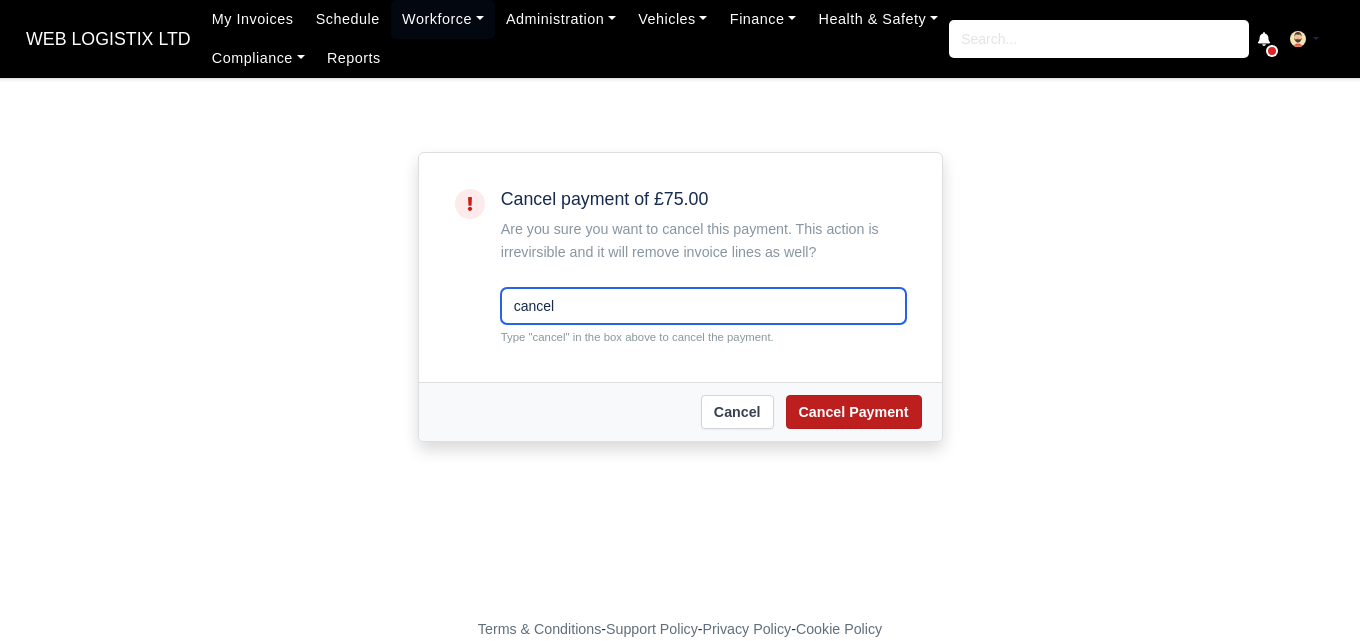 type on "cancel" 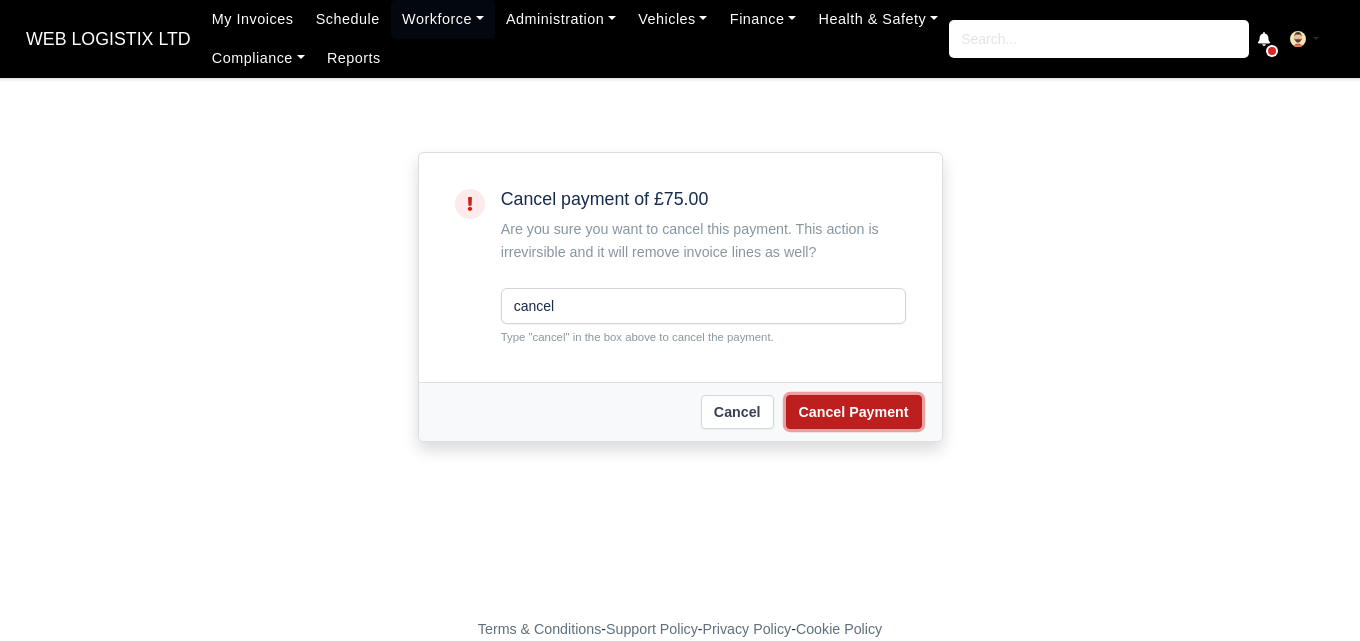 click on "Cancel Payment" at bounding box center (854, 412) 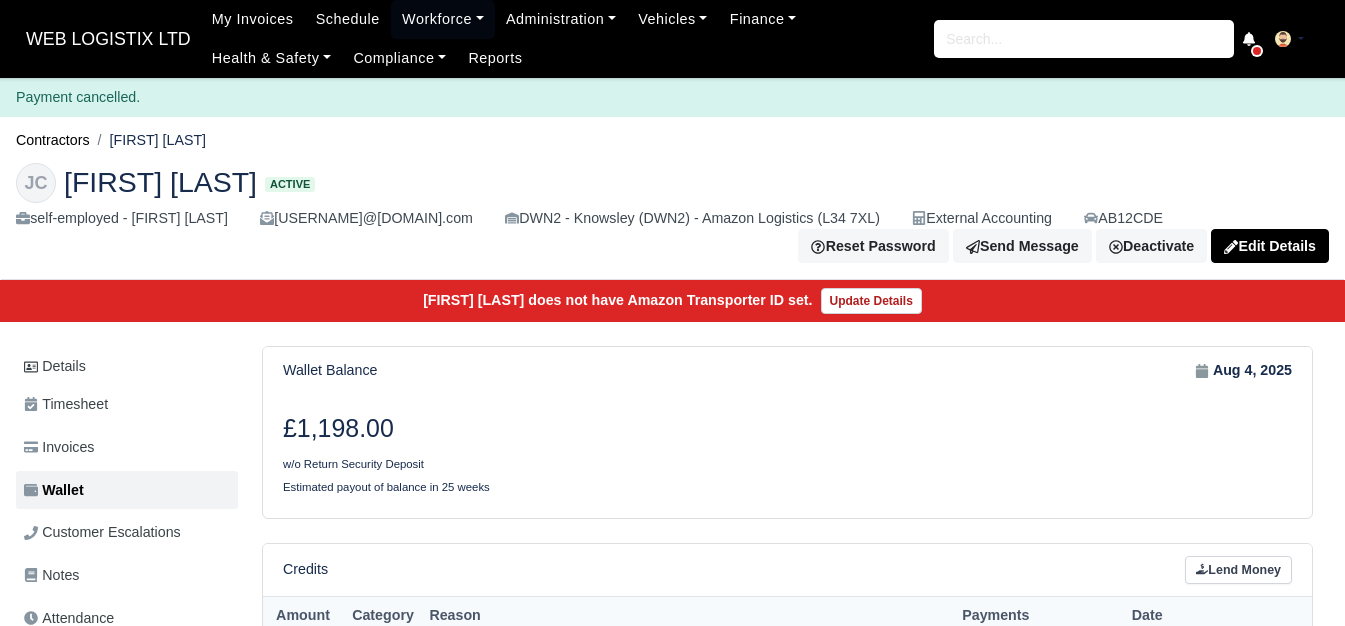 scroll, scrollTop: 0, scrollLeft: 0, axis: both 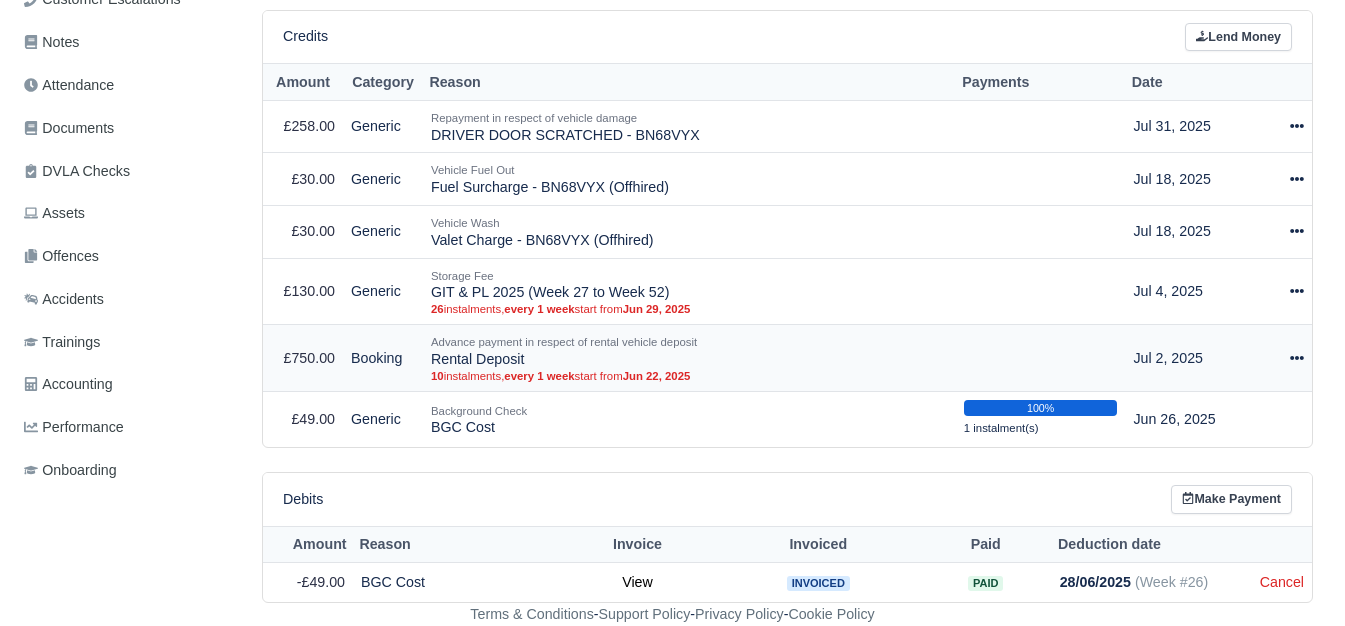 click 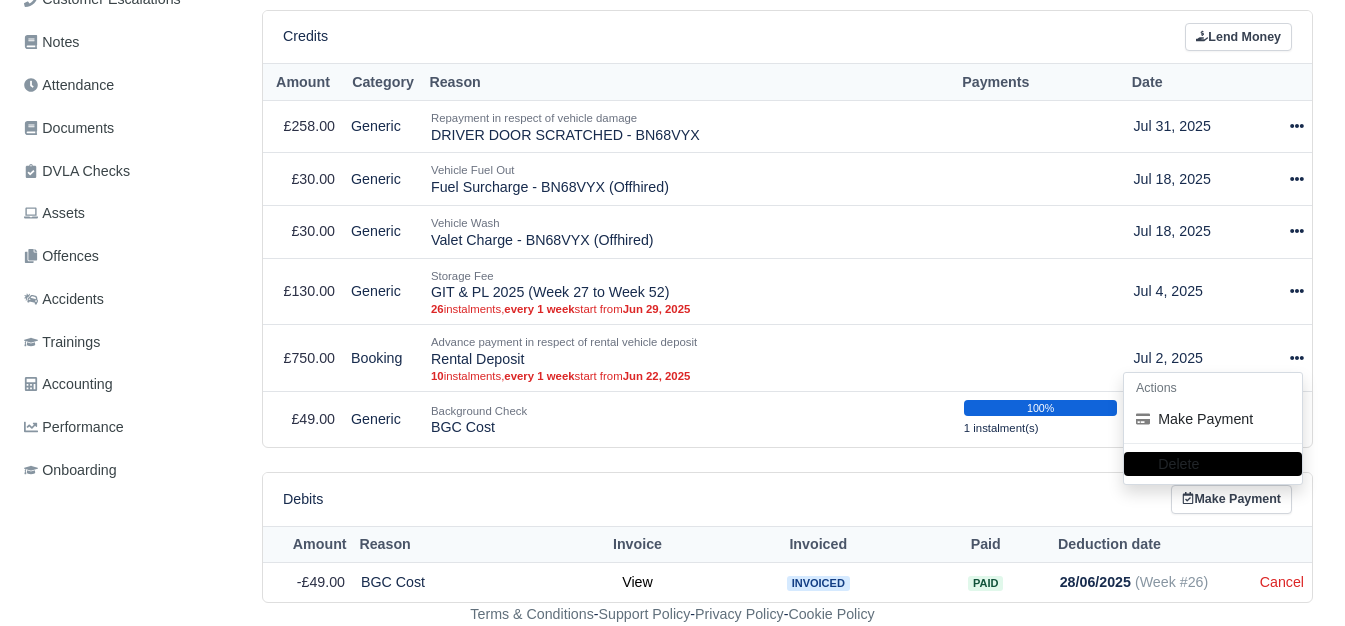 click on "Wallet Balance
Aug 4, 2025
£1,198.00
w/o Return Security Deposit
Estimated payout of balance in 25 weeks
Credits
Lend Money" at bounding box center [787, 207] 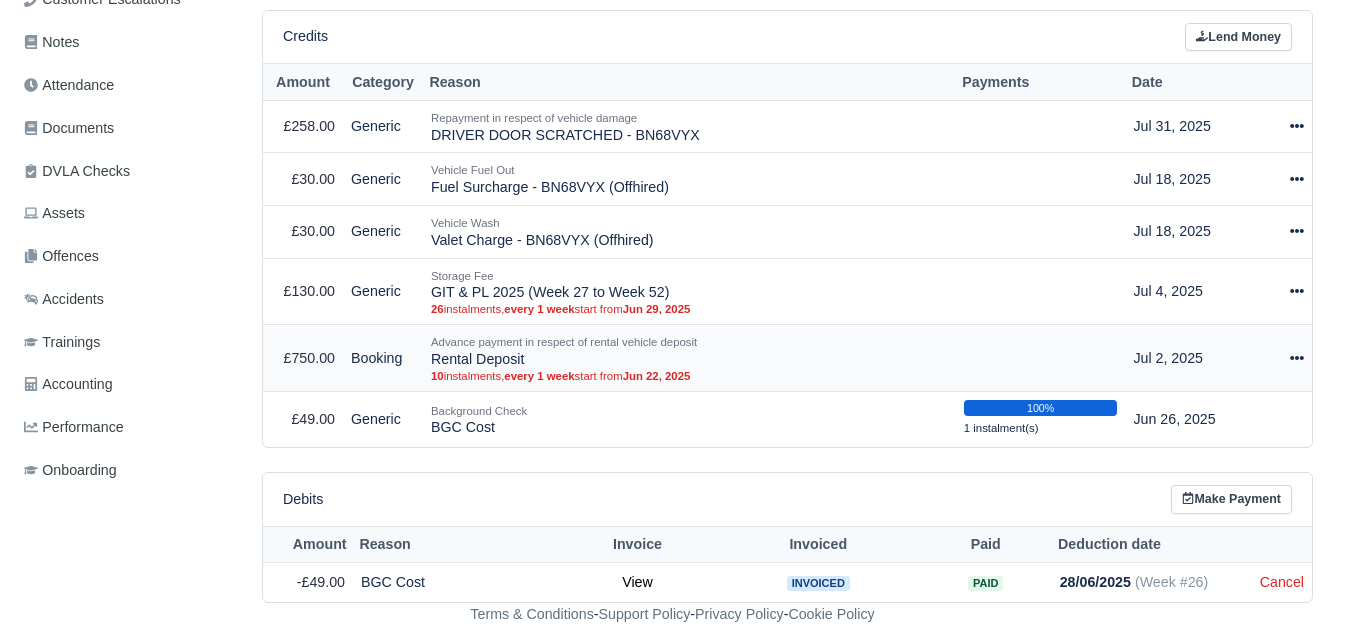 click 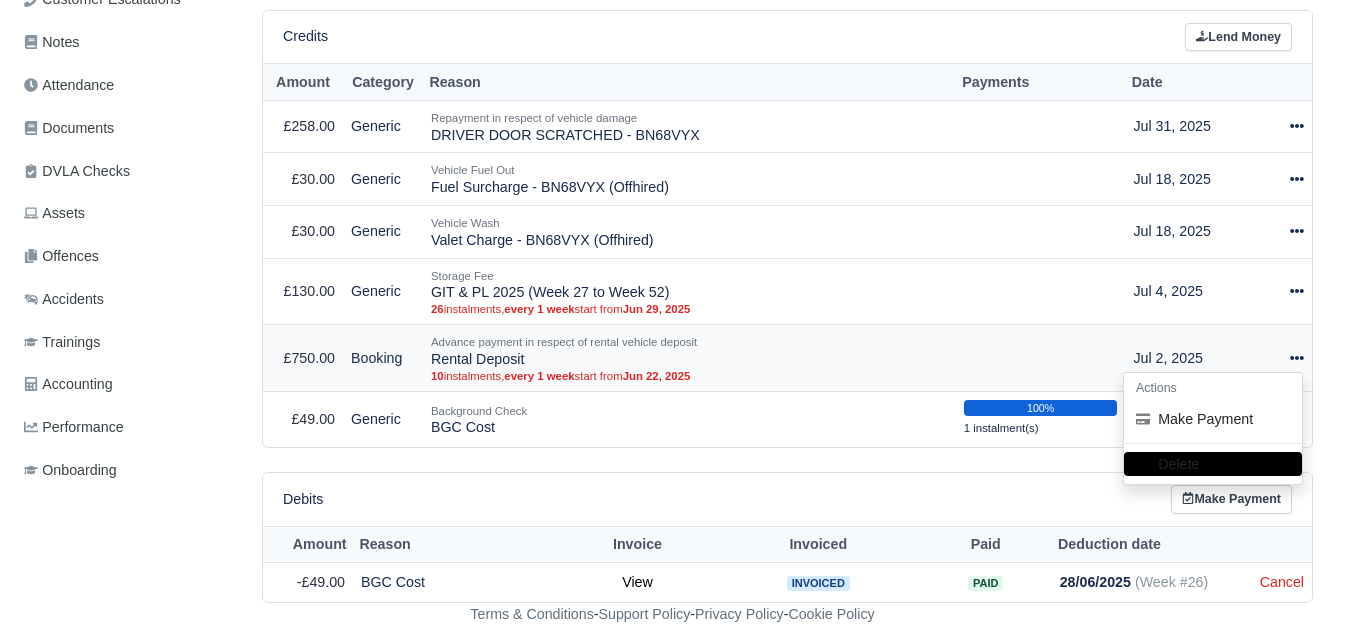 drag, startPoint x: 429, startPoint y: 360, endPoint x: 525, endPoint y: 368, distance: 96.332756 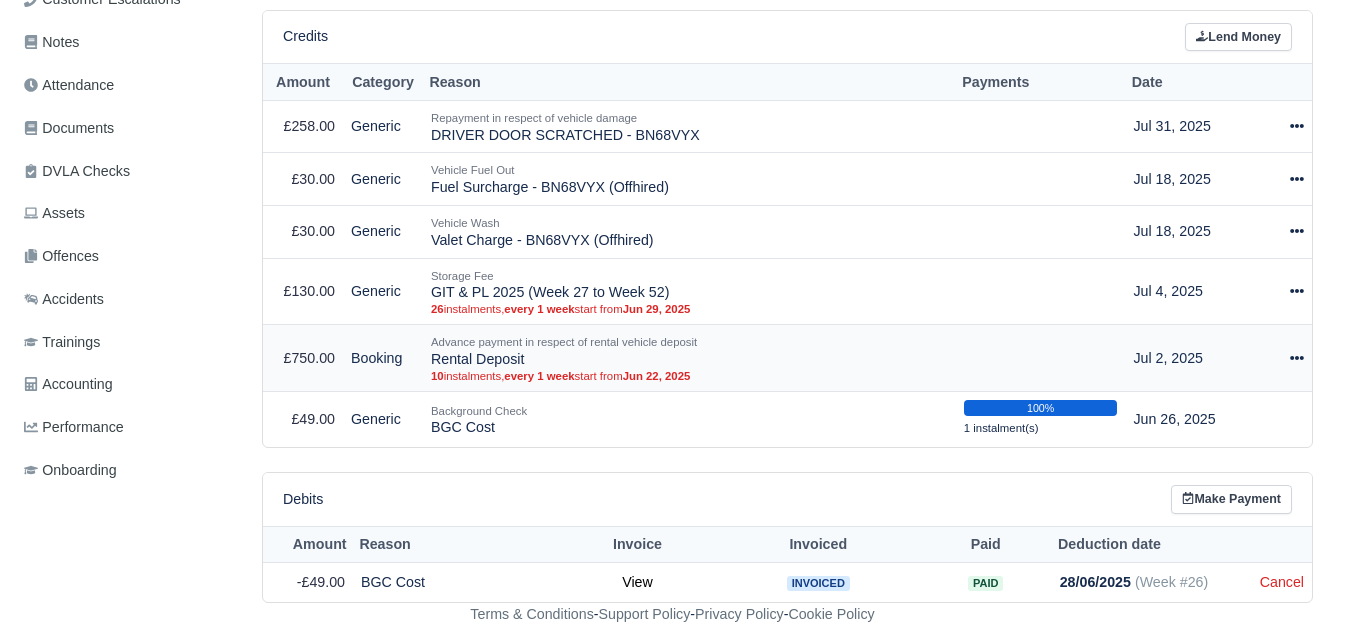 click on "every 1 week" at bounding box center [539, 376] 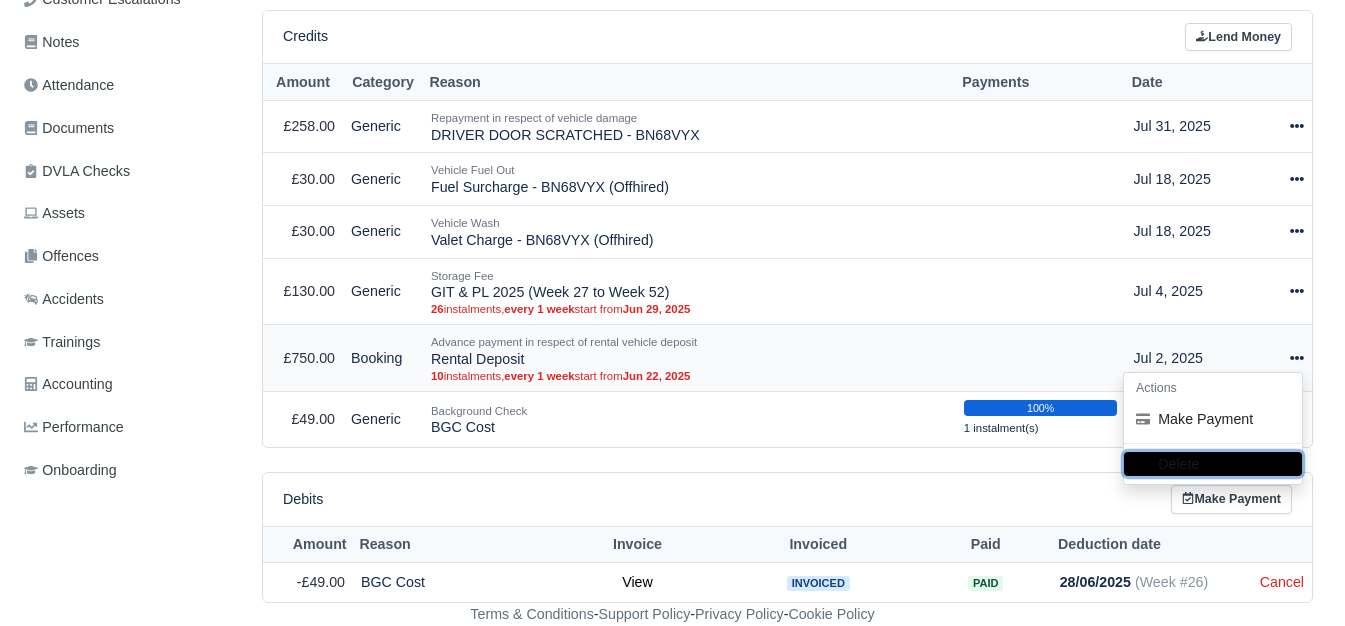 click on "Delete" at bounding box center (1213, 464) 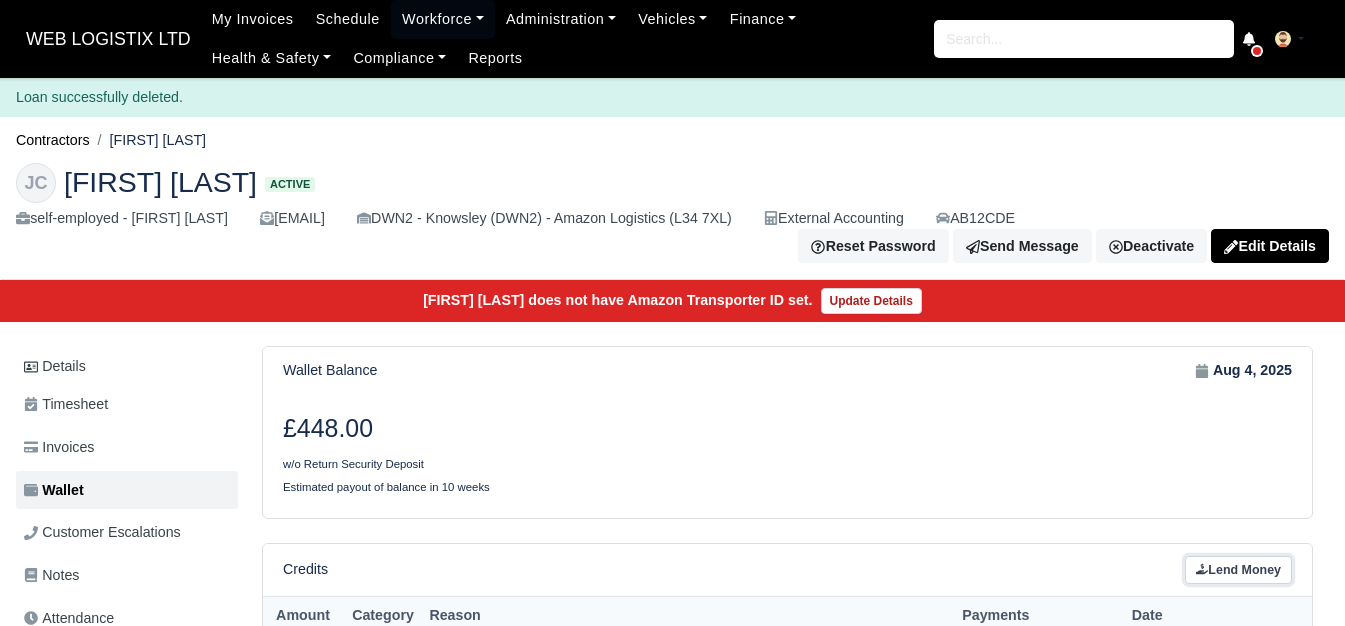click on "Lend Money" at bounding box center [1238, 570] 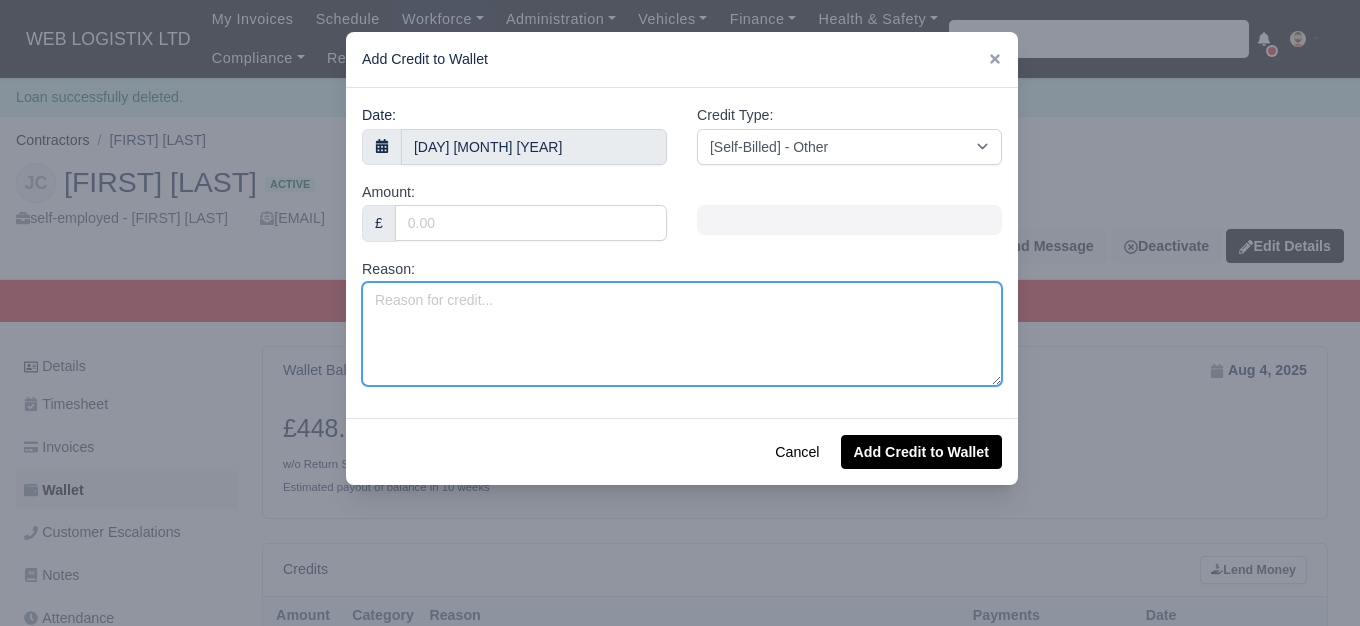 click on "Reason:" at bounding box center (682, 334) 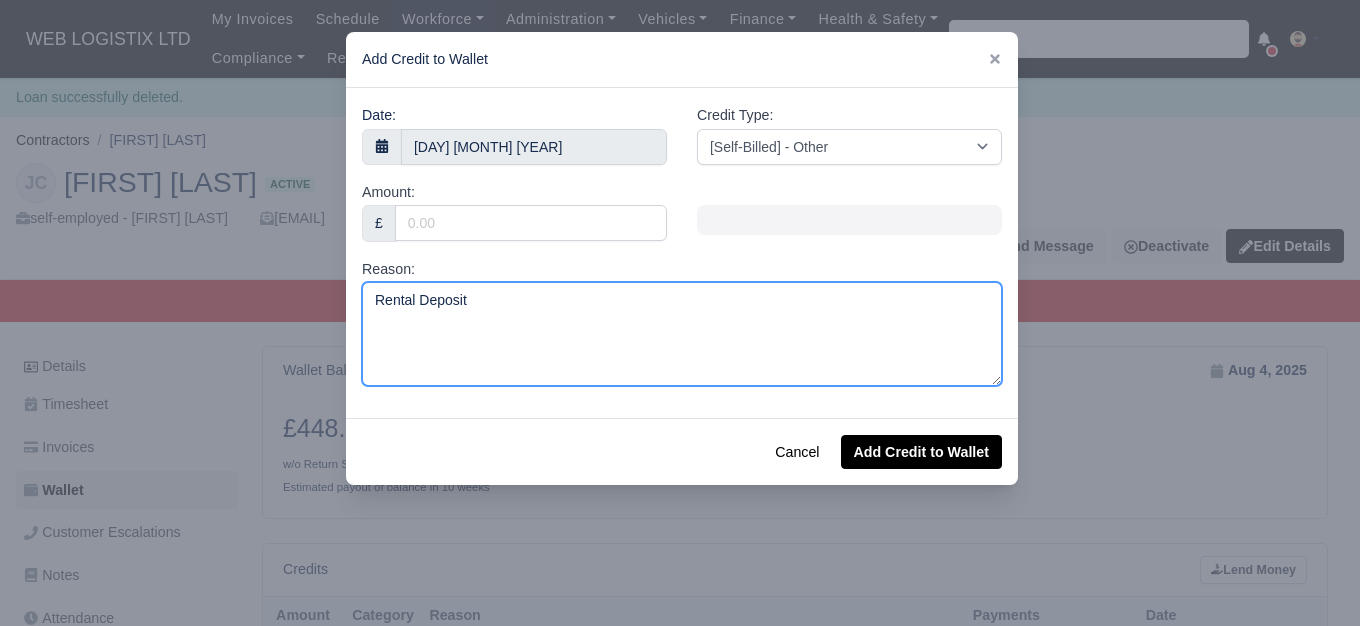 click on "Rental Deposit" at bounding box center [682, 334] 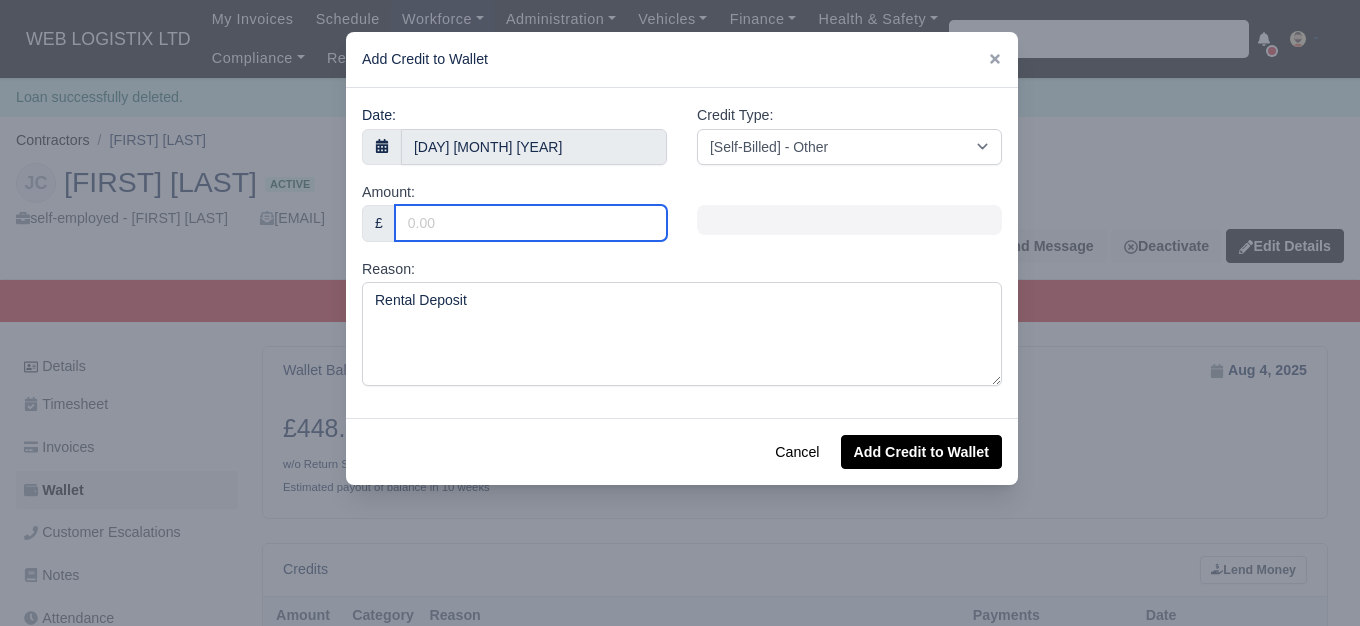 click on "Amount:" at bounding box center (531, 223) 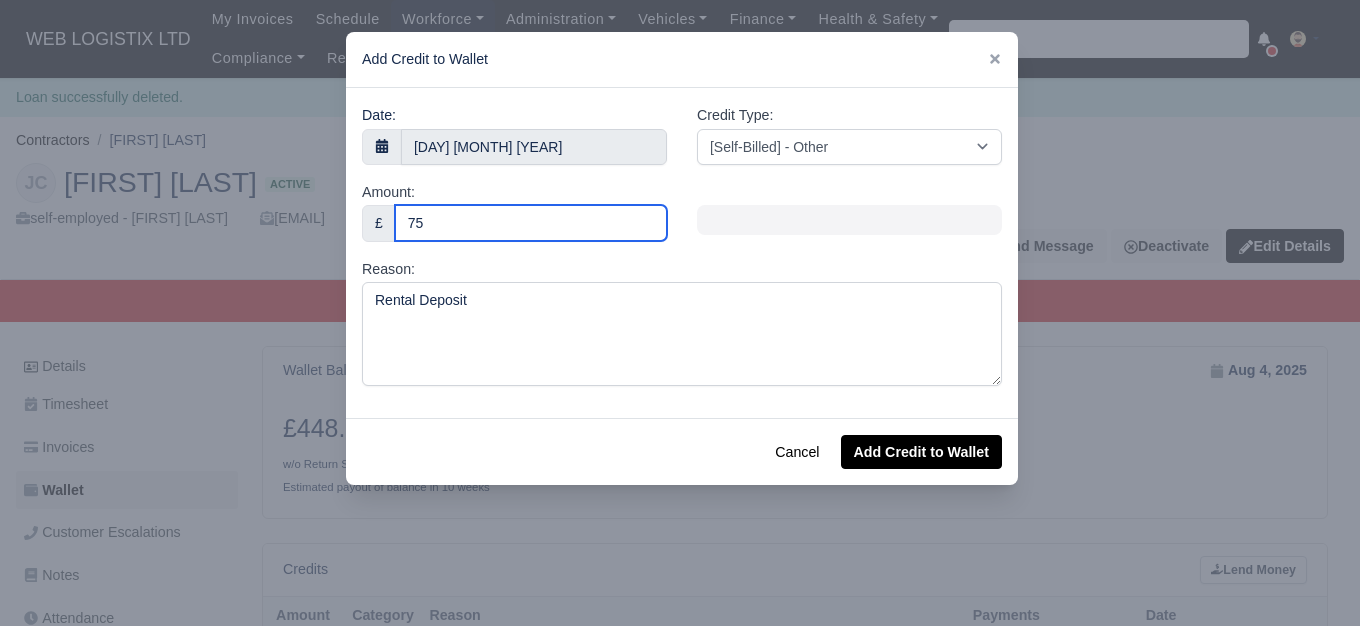 type on "75" 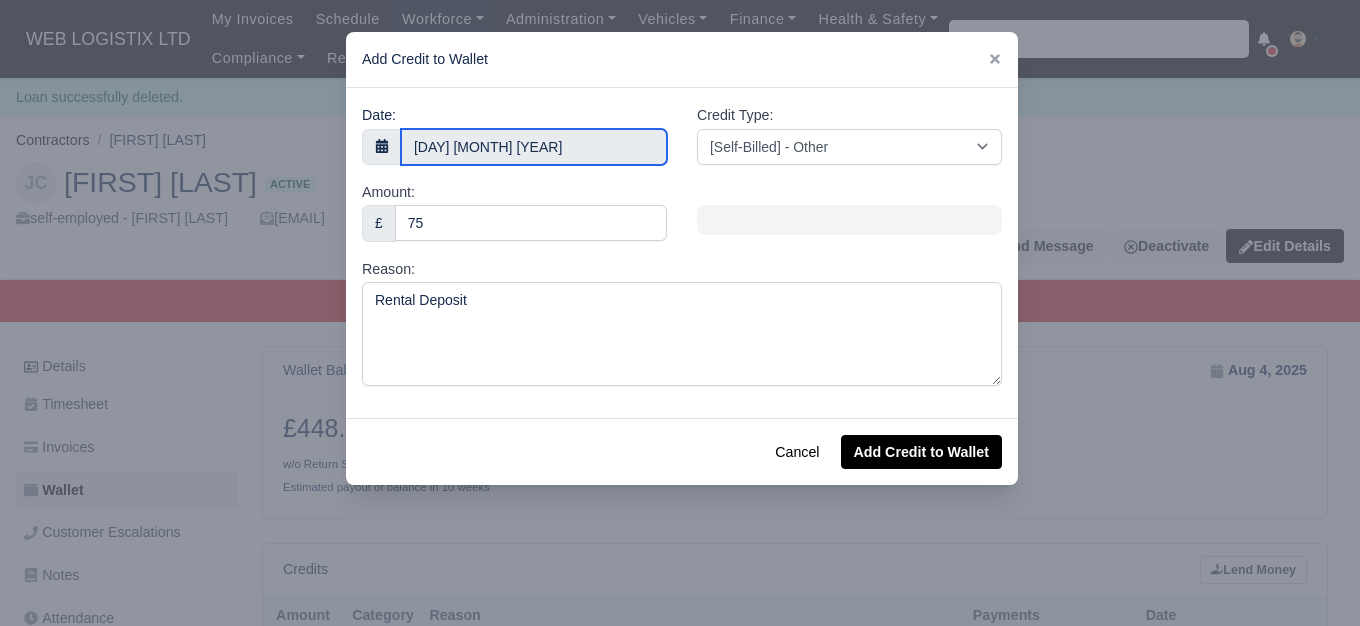 click on "[DAY] [MONTH] [YEAR]" at bounding box center (534, 147) 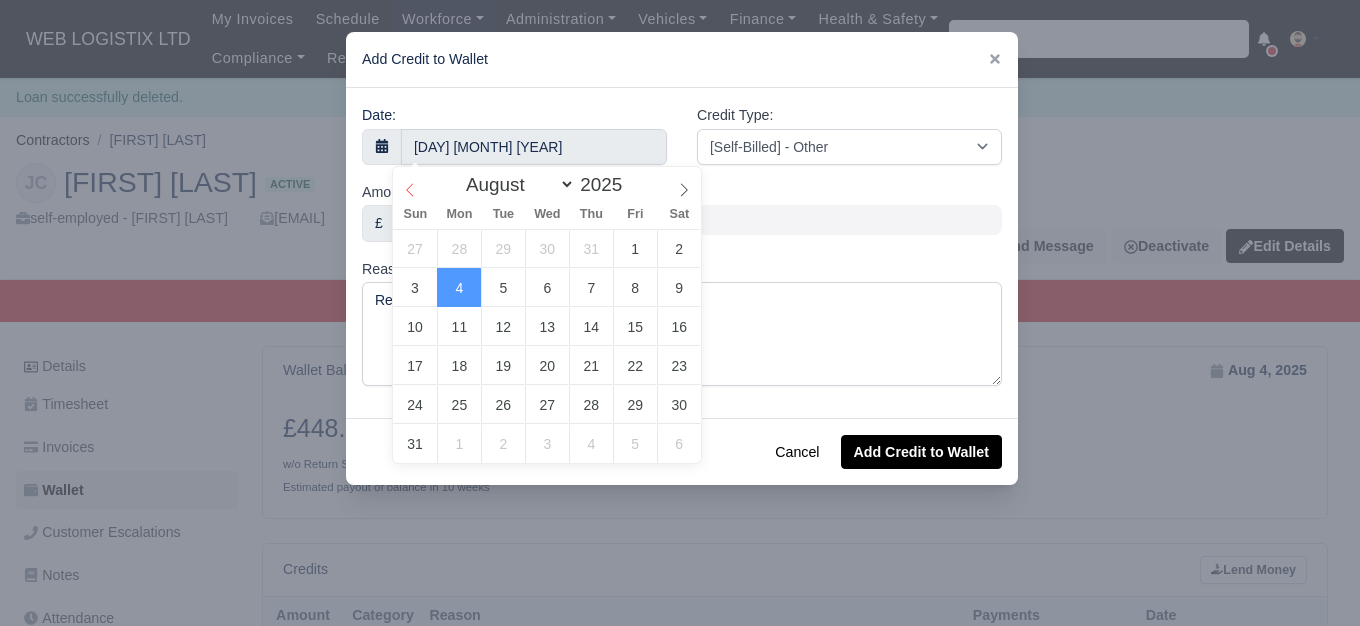 select on "6" 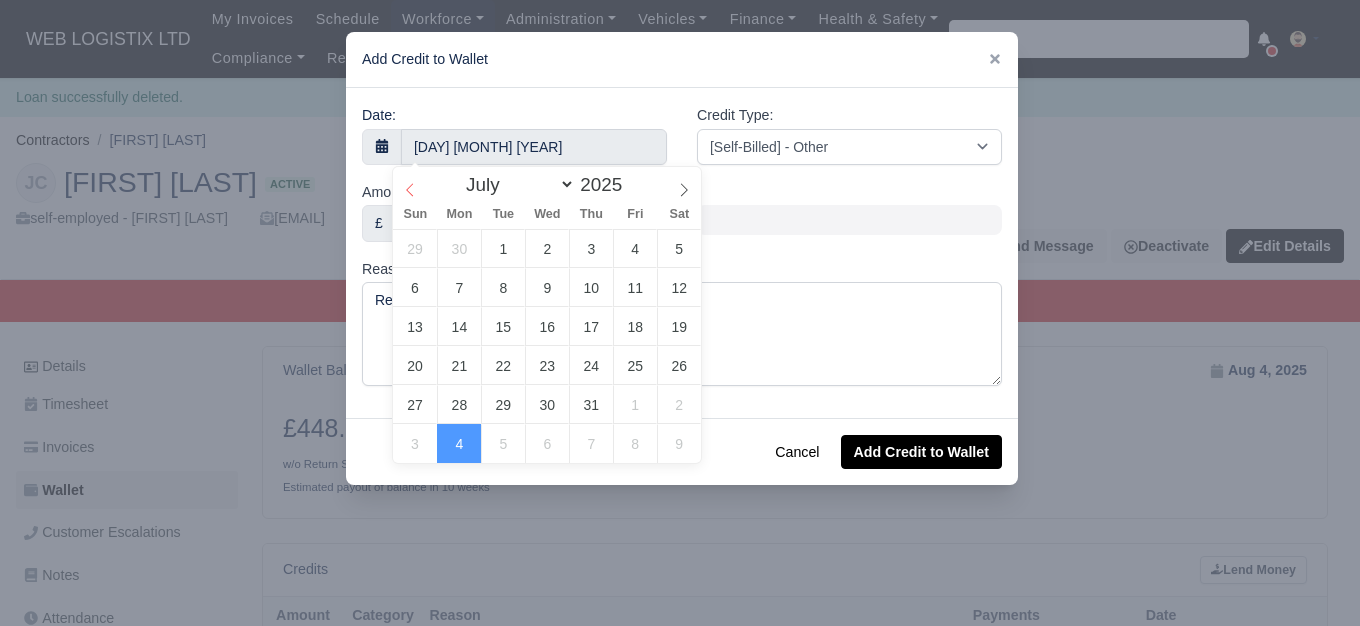 click 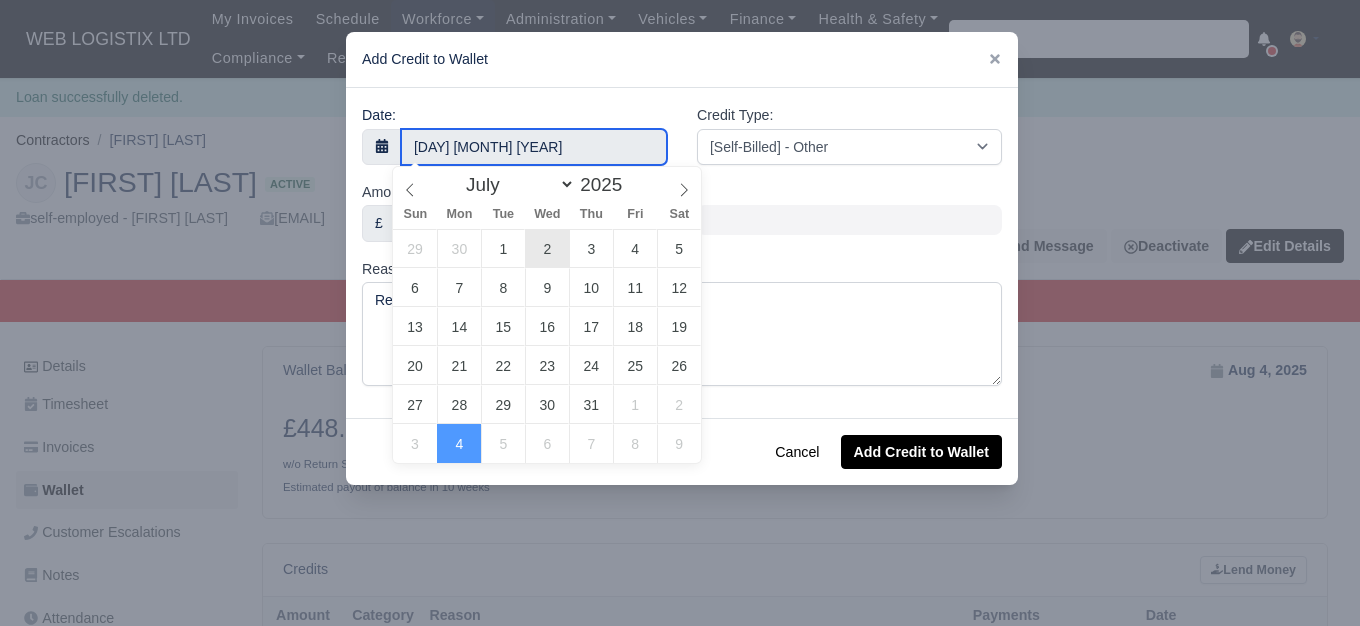 type on "2 July 2025" 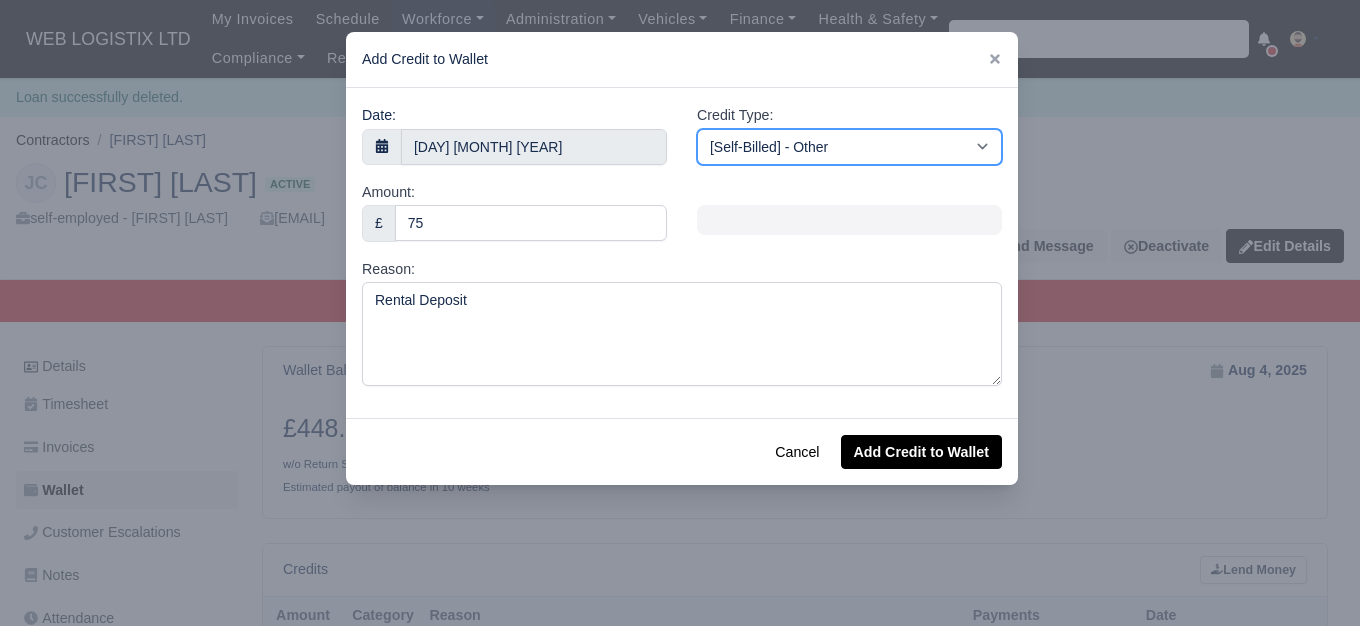 click on "[Self-Billed] - Other
[Self-Billed] - Negative Invoice
[Self-Billed] - Keychain
[Self-Billed] - Background Check
[Self-Billed] - Fuel Advance Payment
[Self-Billed] - Prepayment for Upcoming Work
[Rental] - Other
[Rental] - Vehicle Wash
[Rental] - Repayment in respect of vehicle damage
[Rental] - Vehicle Recovery Charge
[Rental] - Vehicle Pound Recovery
[Rental] - Vehicle Key Replacement
[Rental] - Vehicle Fuel Out
[Rental] - Van Fuel out/Adblue/Keychain/Van Wash/Sticker
[Rental] - Security Deposit to a maximum of £500
[Rental] - Advance payment in respect of rental vehicle deposit
[Rental] - Vehicle Violation
[Rental] - Violation Fee" at bounding box center (849, 147) 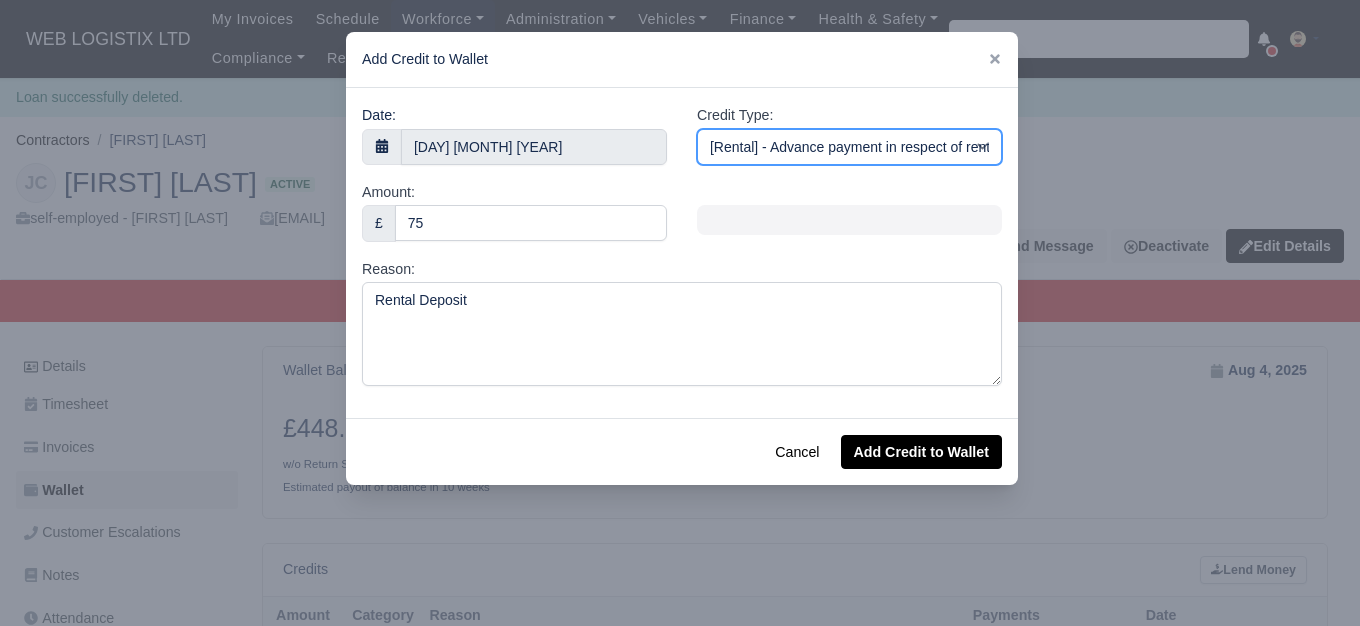 click on "[Self-Billed] - Other
[Self-Billed] - Negative Invoice
[Self-Billed] - Keychain
[Self-Billed] - Background Check
[Self-Billed] - Fuel Advance Payment
[Self-Billed] - Prepayment for Upcoming Work
[Rental] - Other
[Rental] - Vehicle Wash
[Rental] - Repayment in respect of vehicle damage
[Rental] - Vehicle Recovery Charge
[Rental] - Vehicle Pound Recovery
[Rental] - Vehicle Key Replacement
[Rental] - Vehicle Fuel Out
[Rental] - Van Fuel out/Adblue/Keychain/Van Wash/Sticker
[Rental] - Security Deposit to a maximum of £500
[Rental] - Advance payment in respect of rental vehicle deposit
[Rental] - Vehicle Violation
[Rental] - Violation Fee" at bounding box center [849, 147] 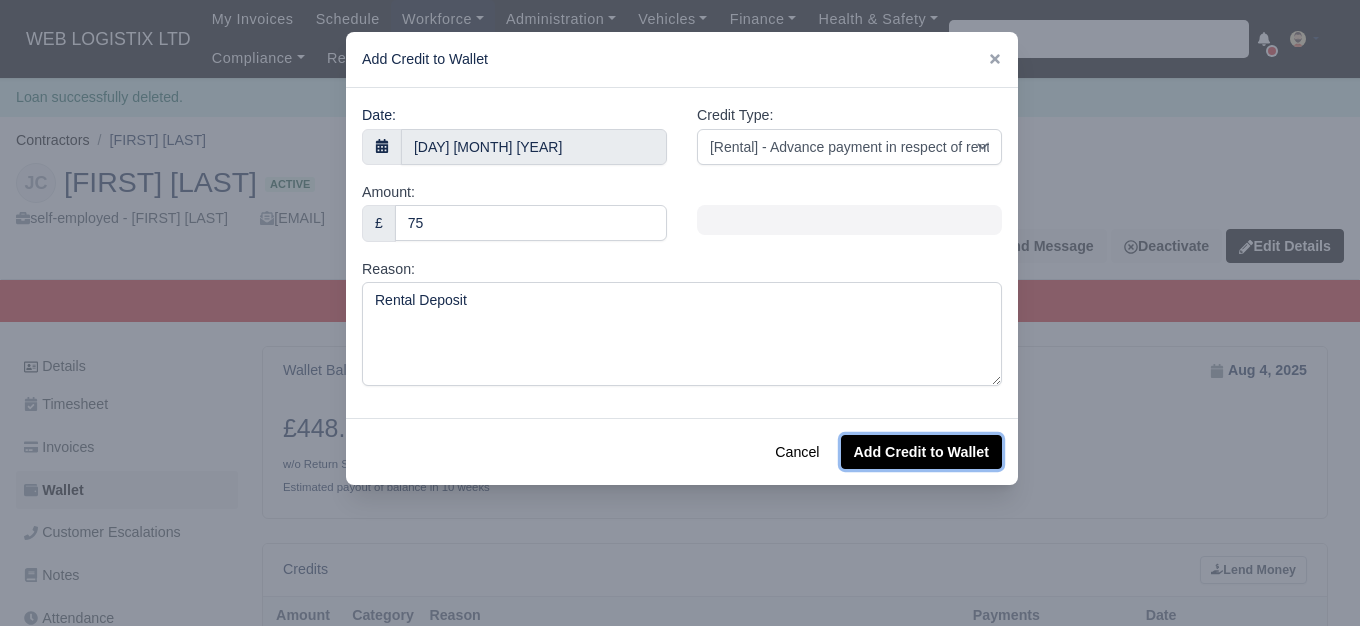 click on "Add Credit to Wallet" at bounding box center (921, 452) 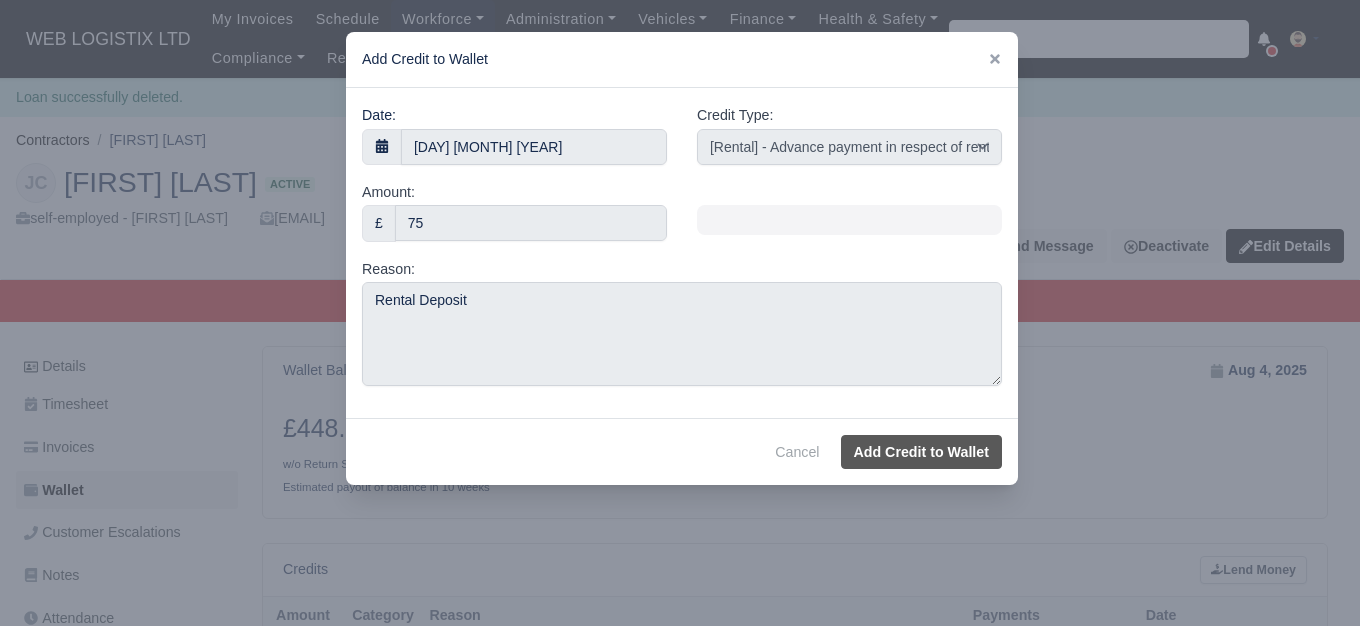select on "other" 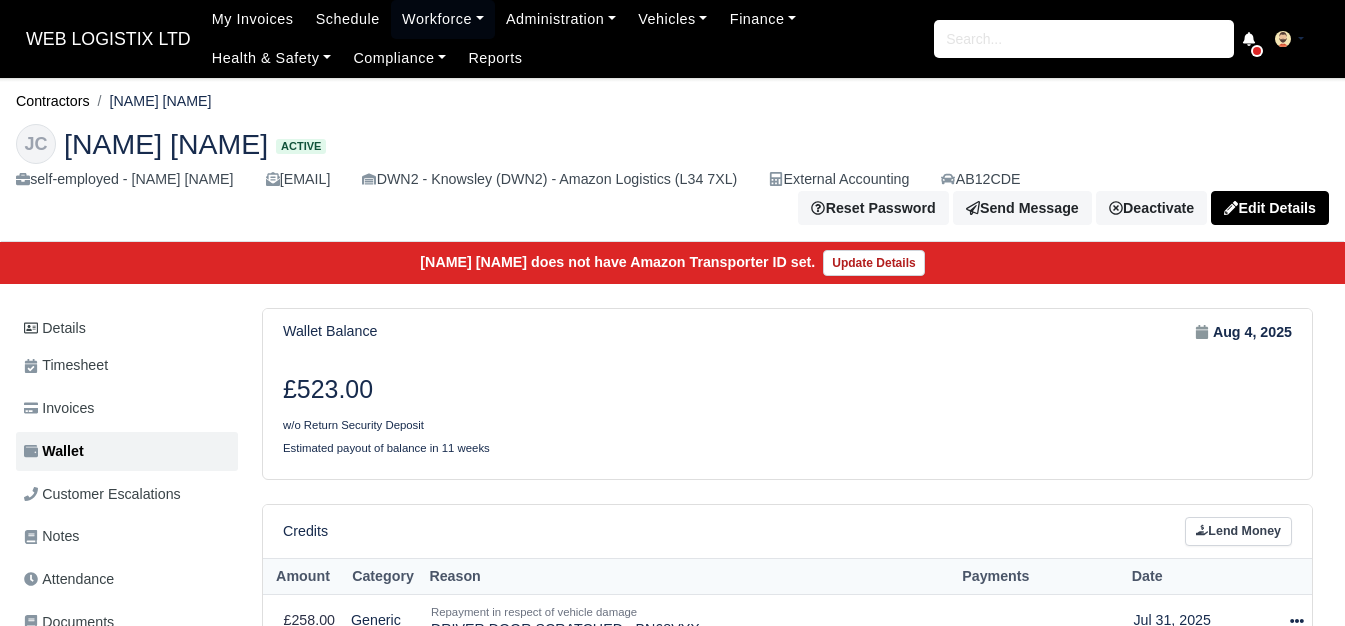scroll, scrollTop: 0, scrollLeft: 0, axis: both 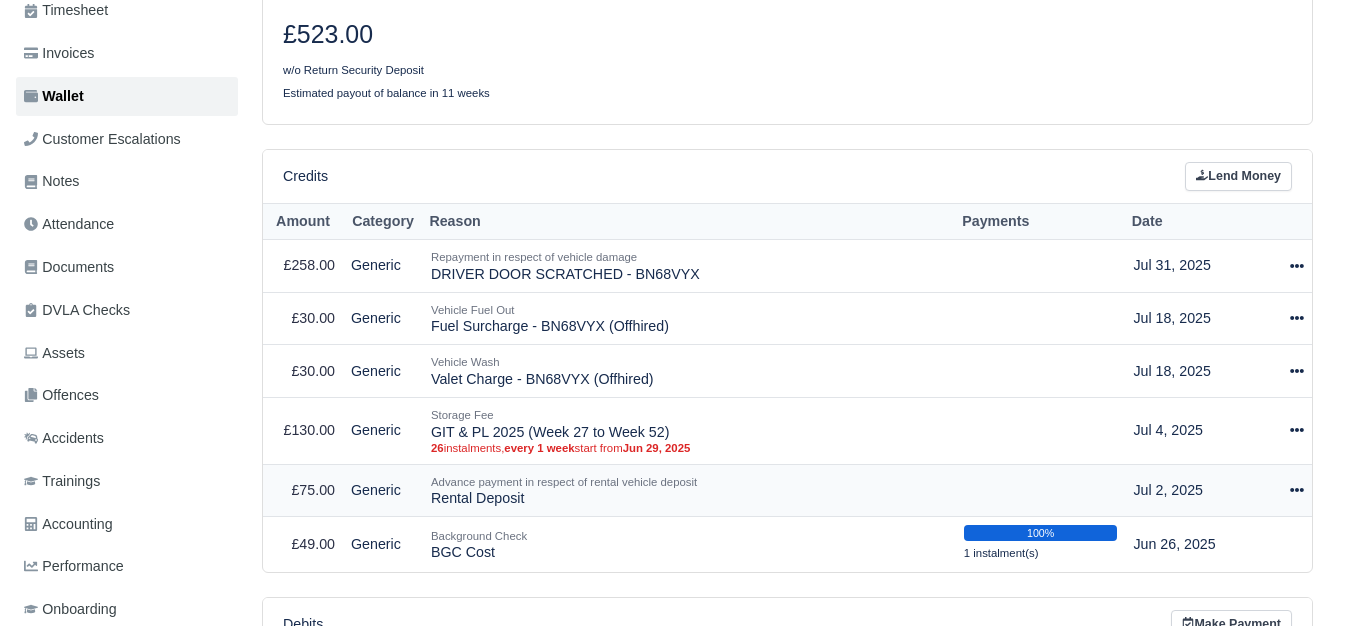 click 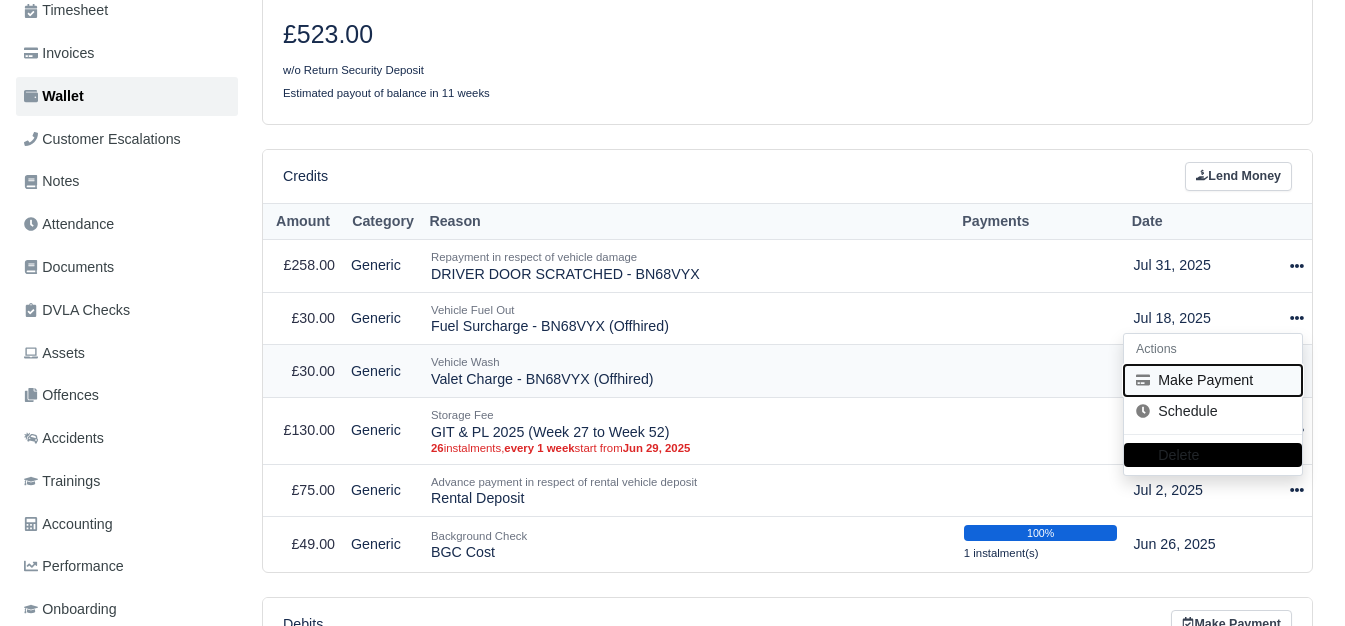 click on "Make Payment" at bounding box center [1213, 380] 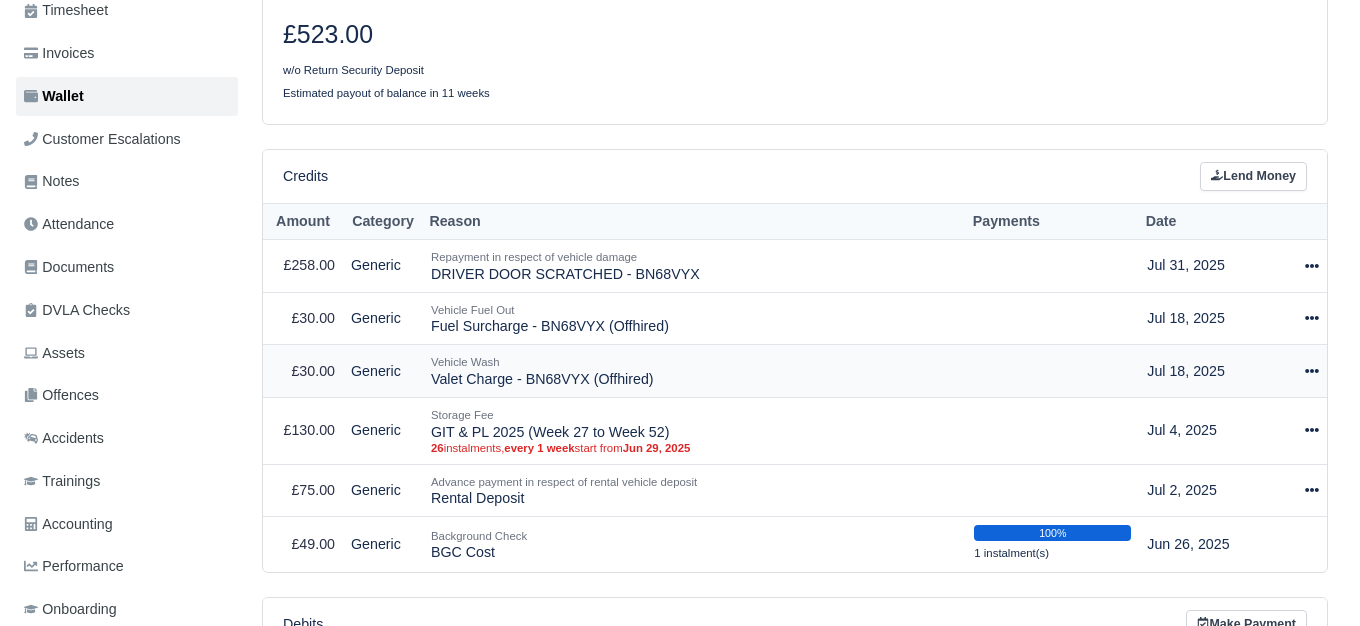 select on "6050" 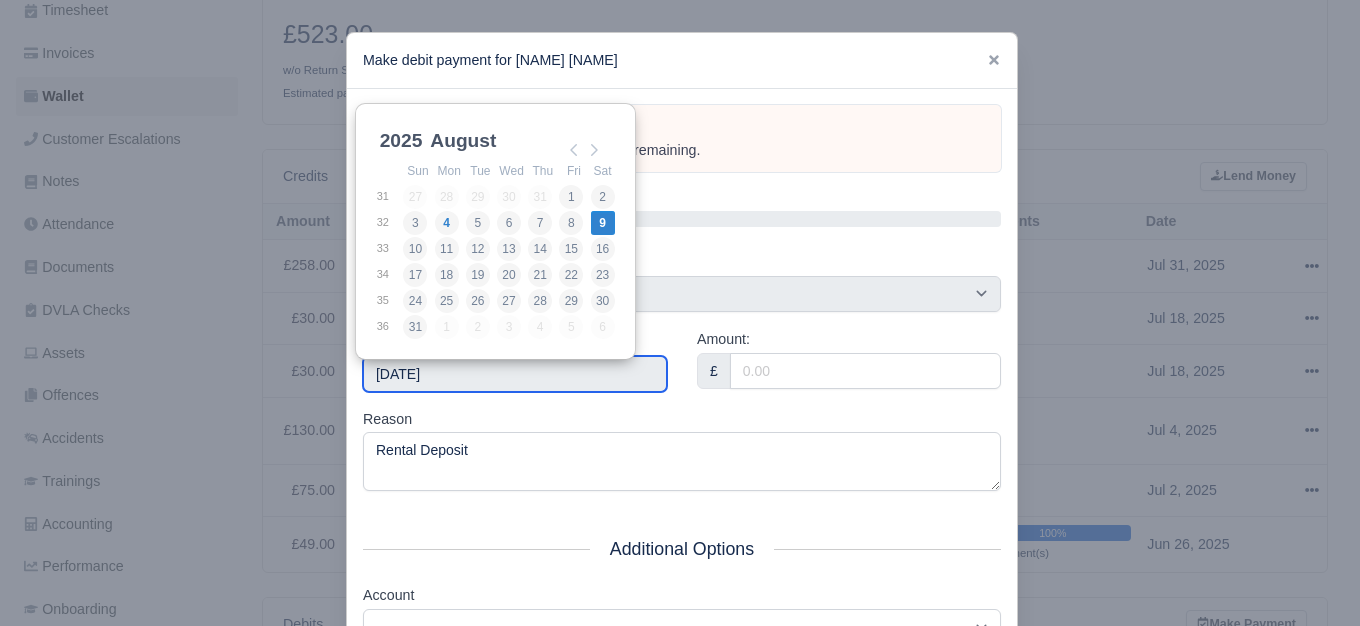 click on "[DATE]" at bounding box center (515, 374) 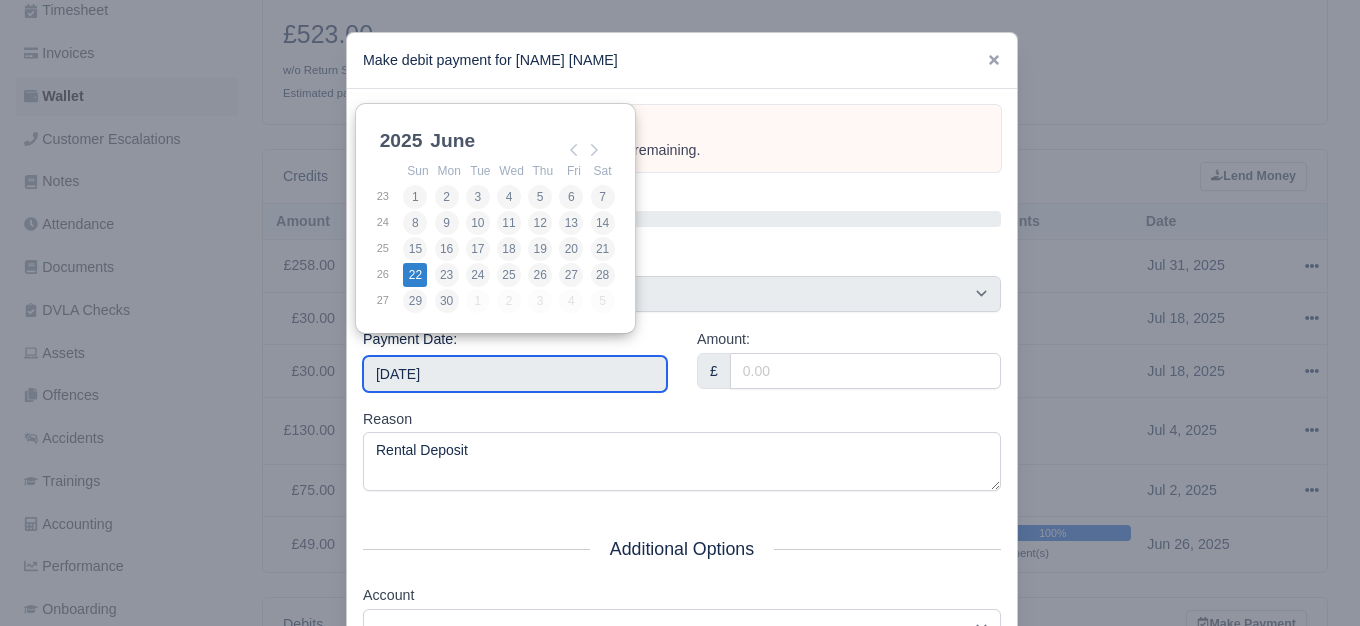 type on "2025-06-22" 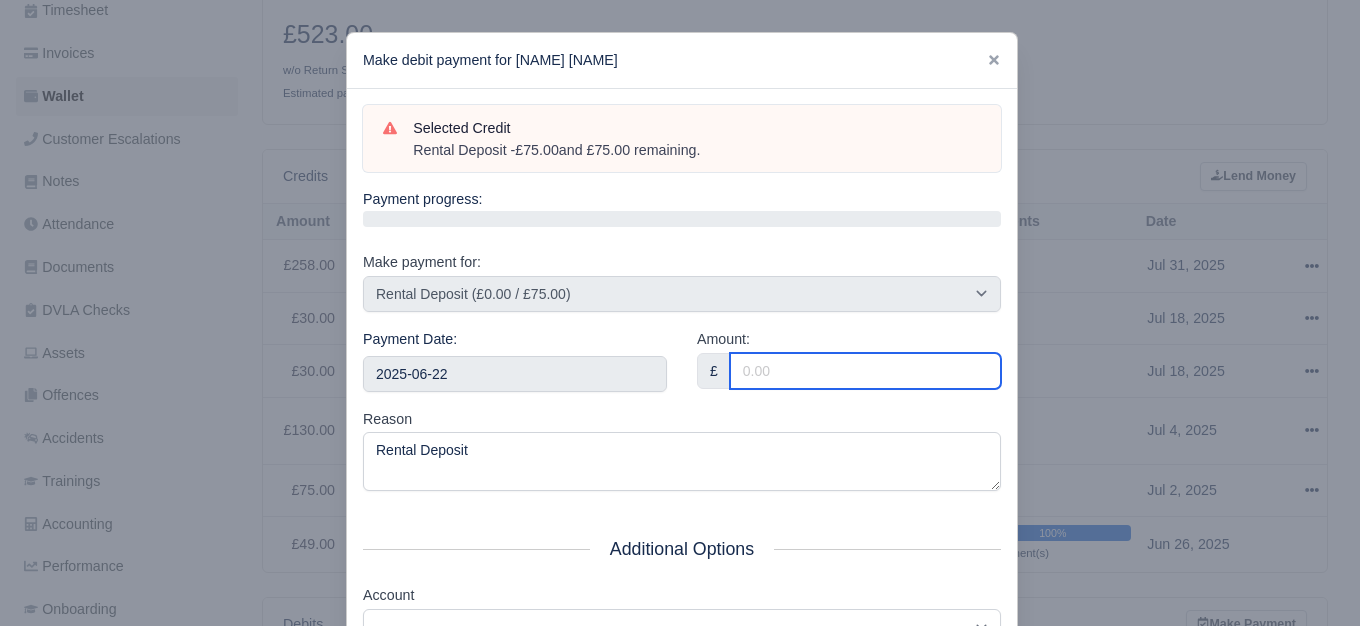 click on "Amount:" at bounding box center [865, 371] 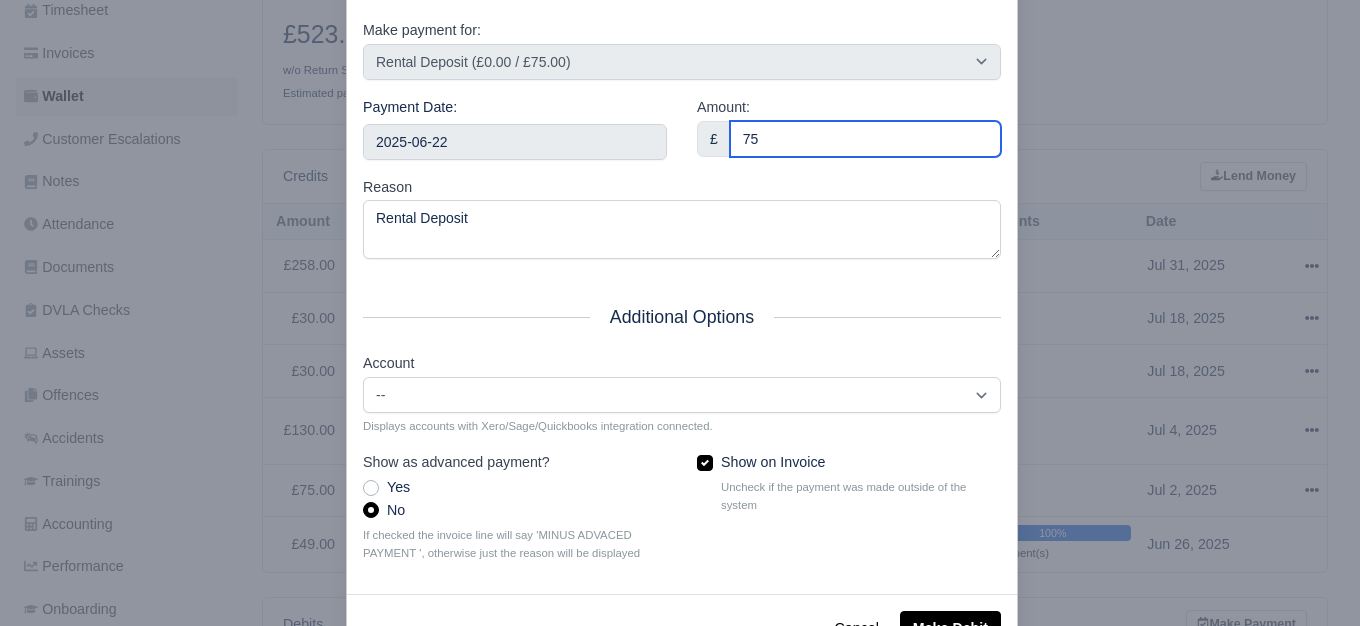 scroll, scrollTop: 302, scrollLeft: 0, axis: vertical 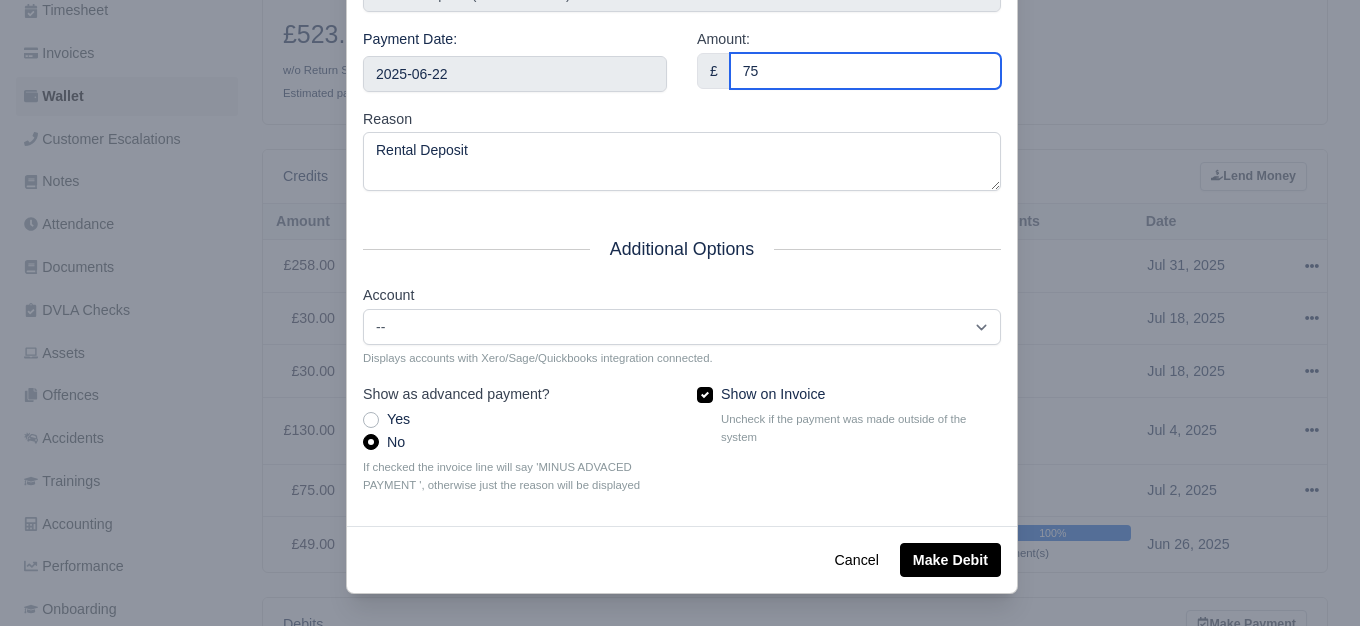 type on "75" 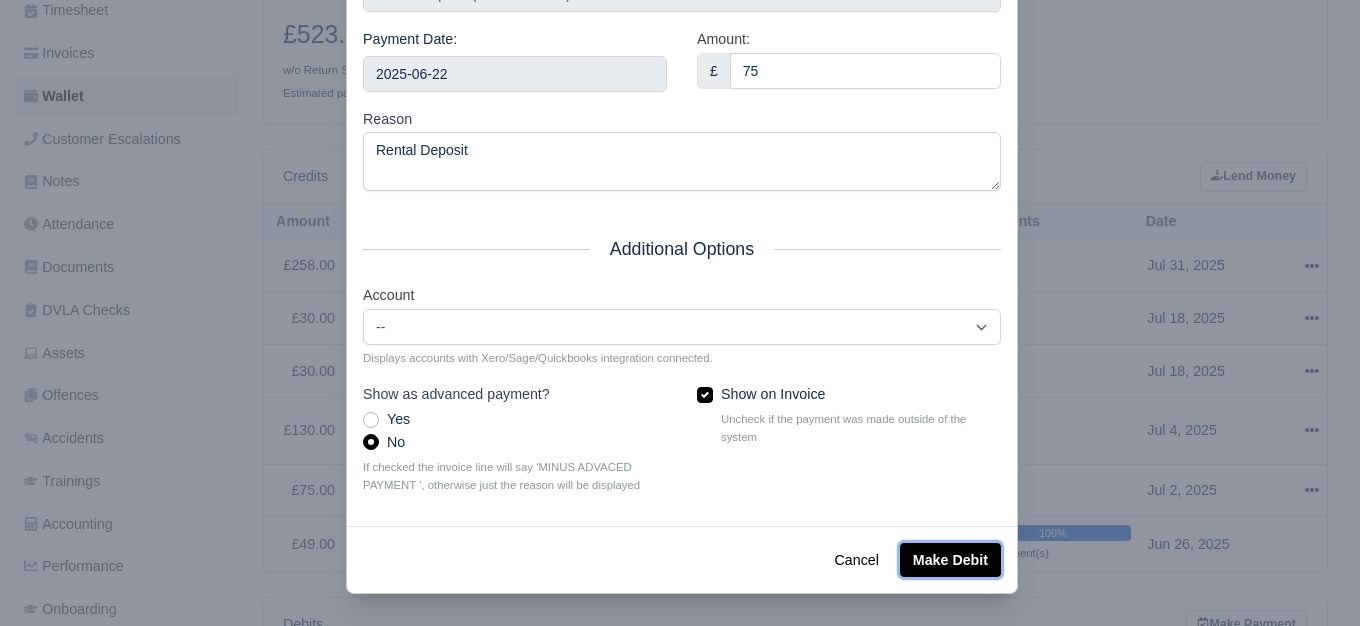 click on "Make Debit" at bounding box center (950, 560) 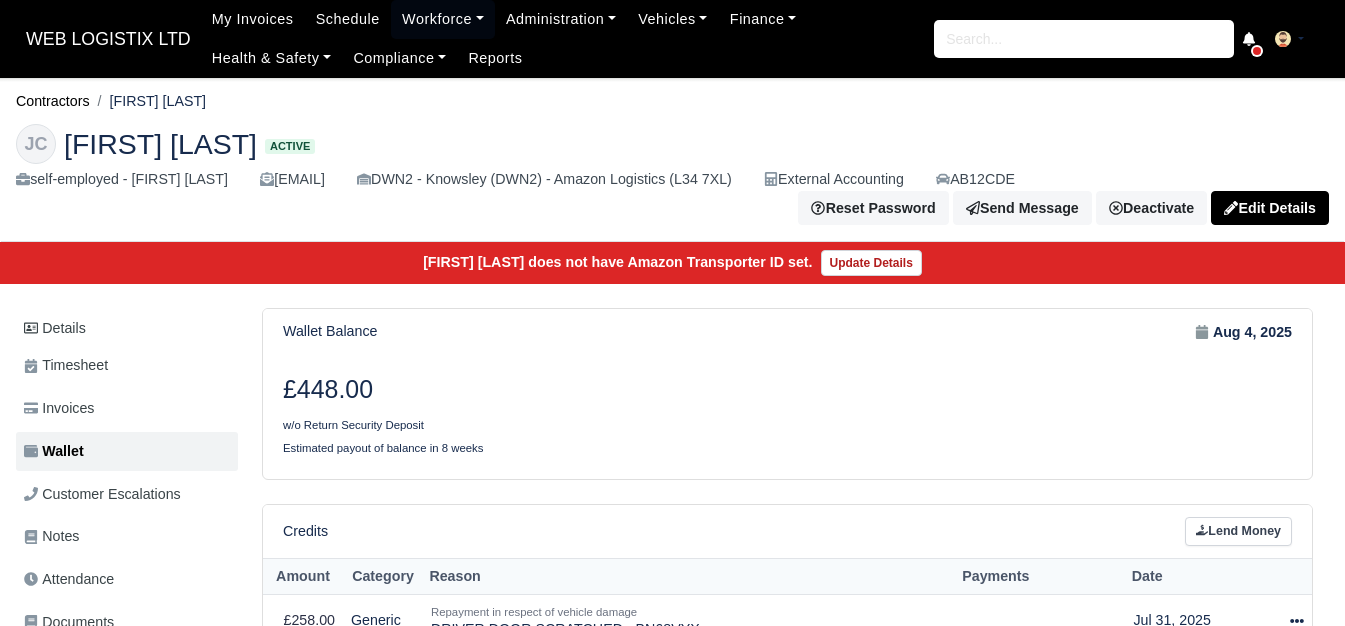 scroll, scrollTop: 0, scrollLeft: 0, axis: both 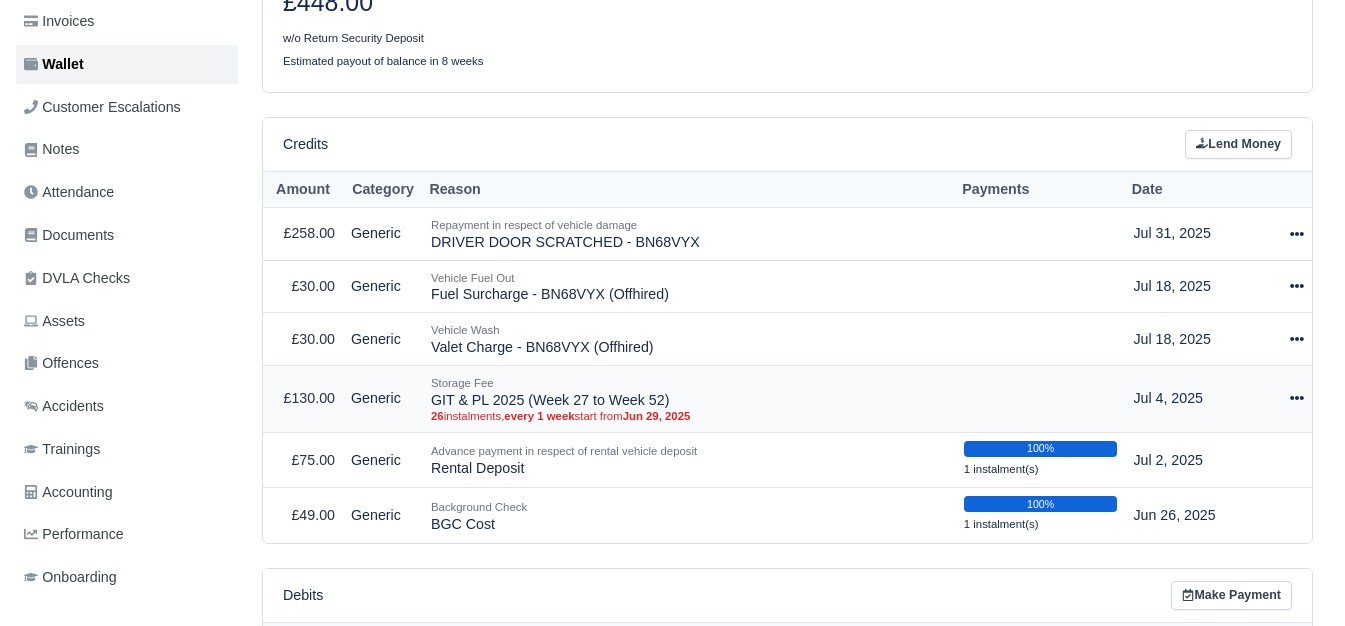 drag, startPoint x: 433, startPoint y: 403, endPoint x: 679, endPoint y: 401, distance: 246.00813 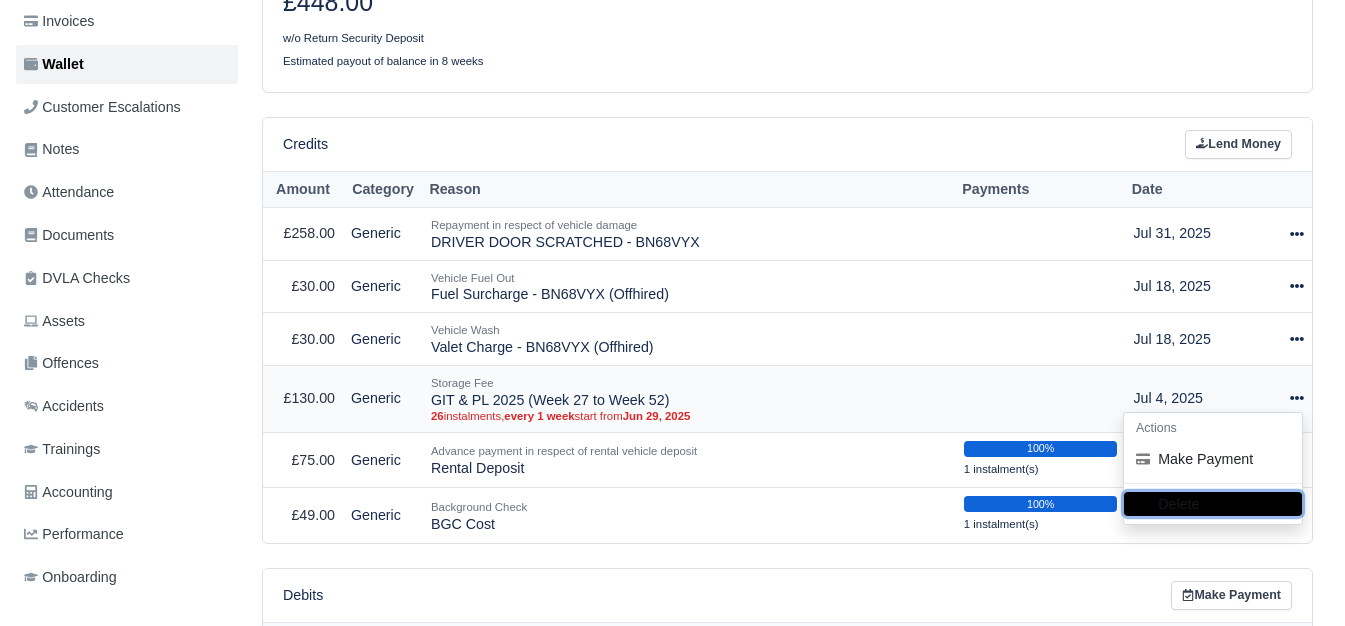 click on "Delete" at bounding box center (1213, 504) 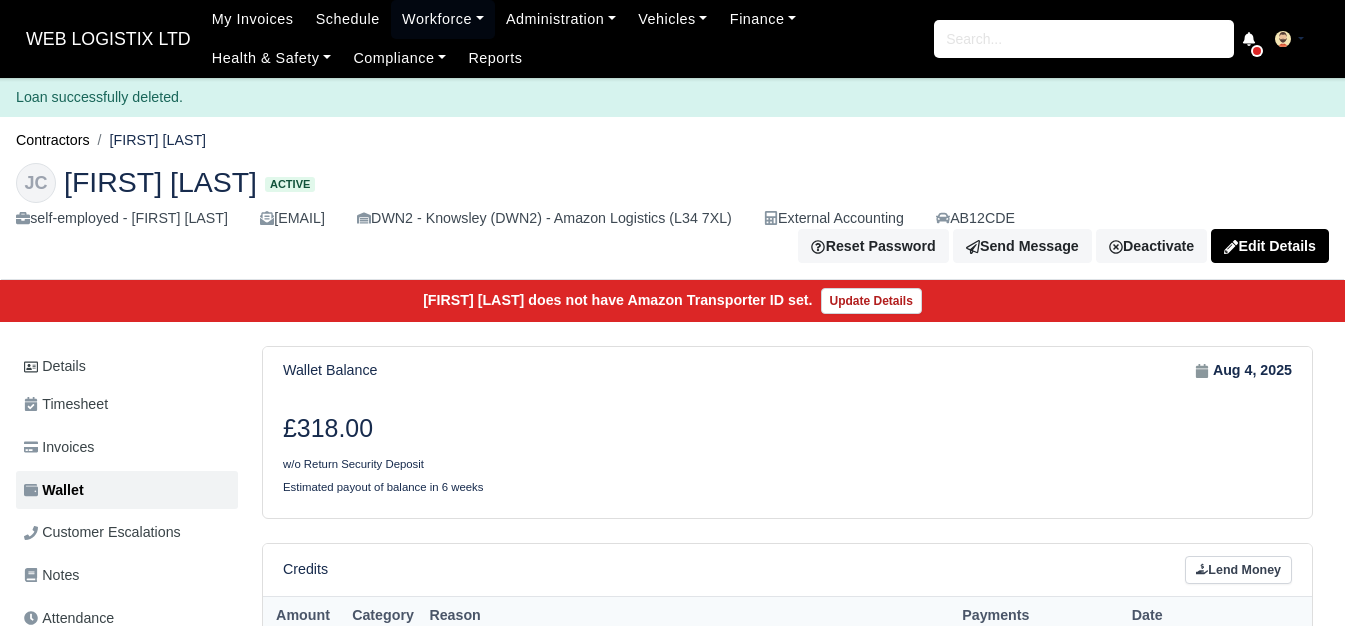 scroll, scrollTop: 0, scrollLeft: 0, axis: both 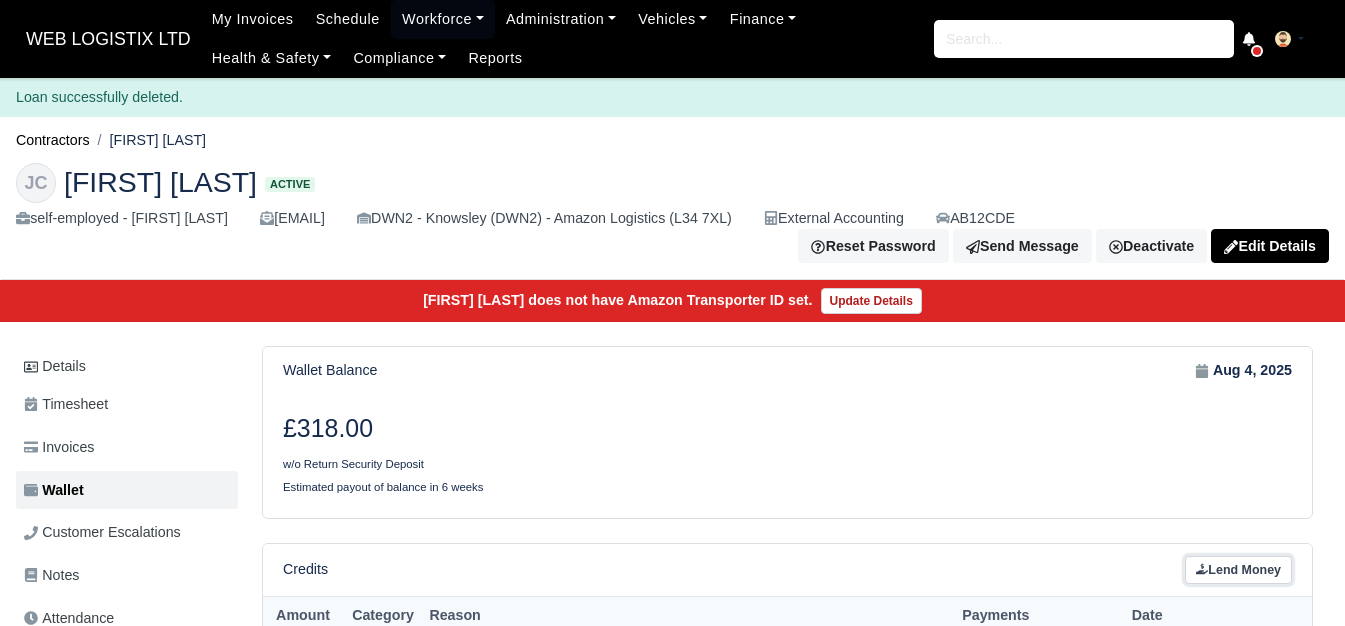 click on "Lend Money" at bounding box center (1238, 570) 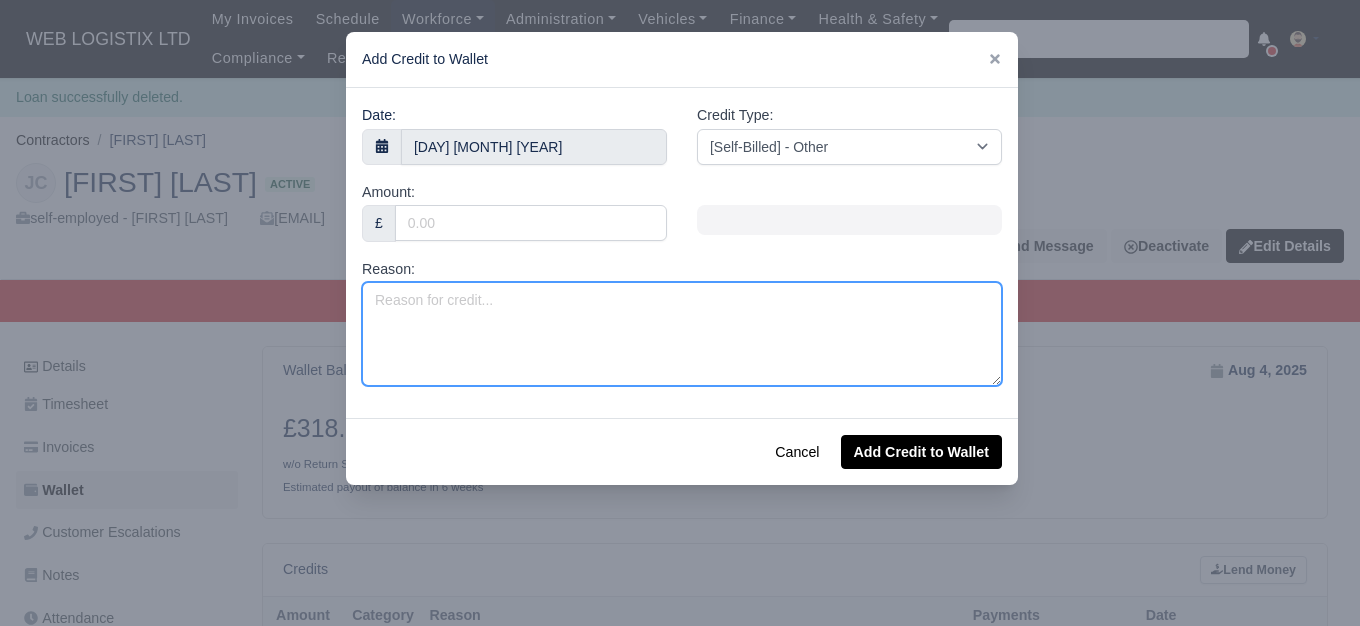 click on "Reason:" at bounding box center [682, 334] 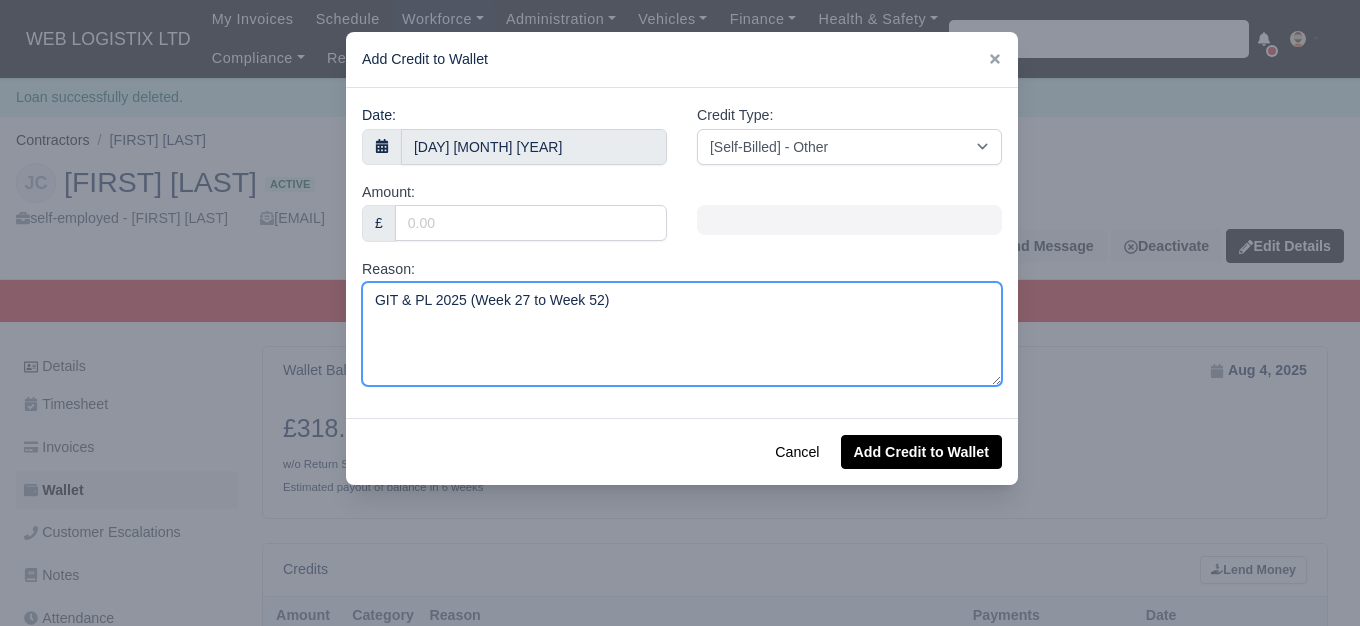drag, startPoint x: 576, startPoint y: 299, endPoint x: 592, endPoint y: 304, distance: 16.763054 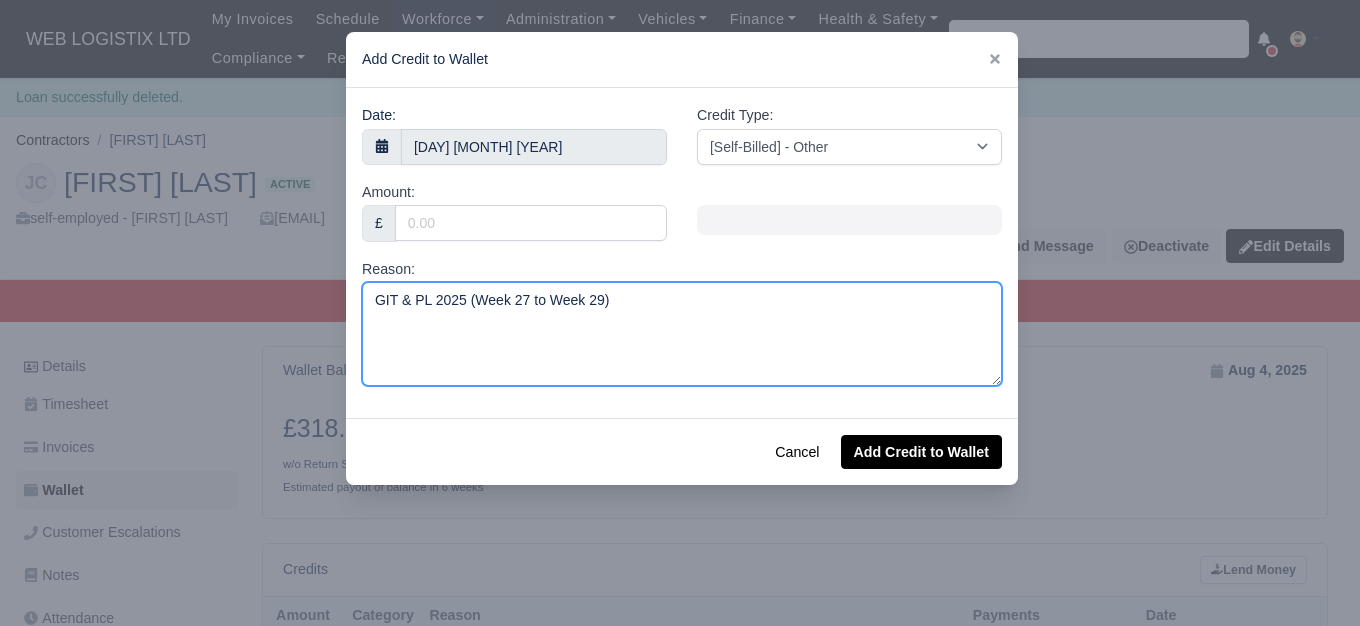 type on "GIT & PL 2025 (Week 27 to Week 29)" 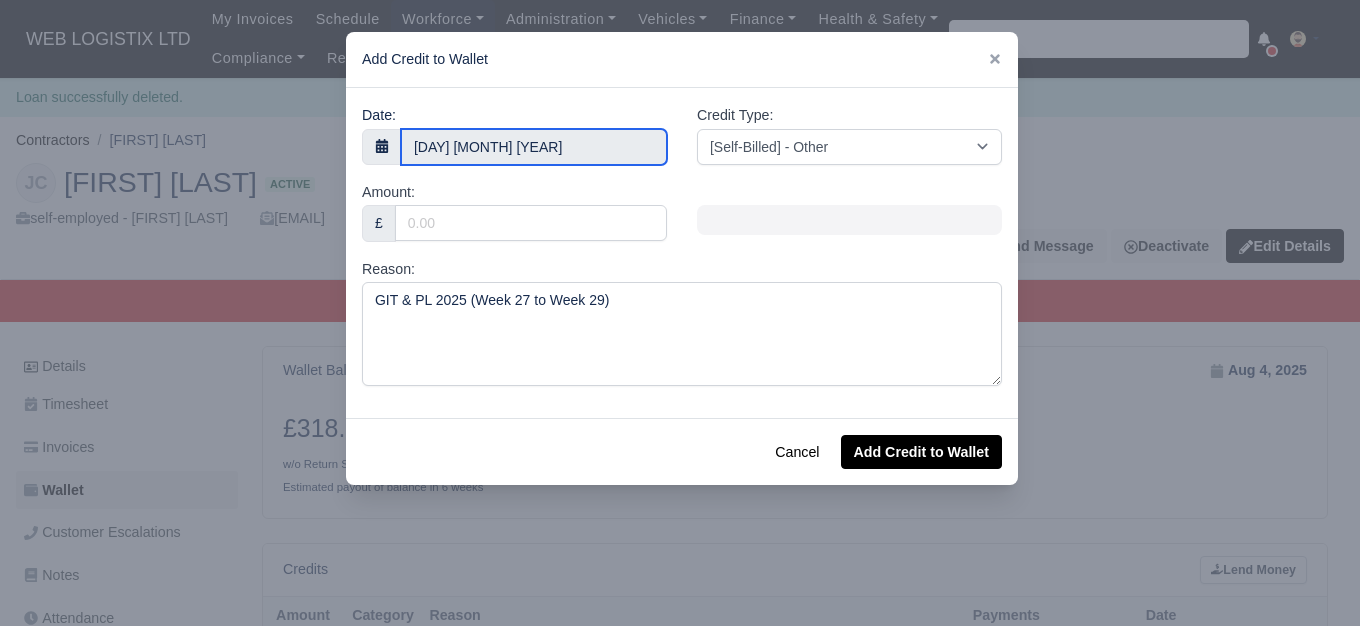 click on "4 August 2025" at bounding box center (534, 147) 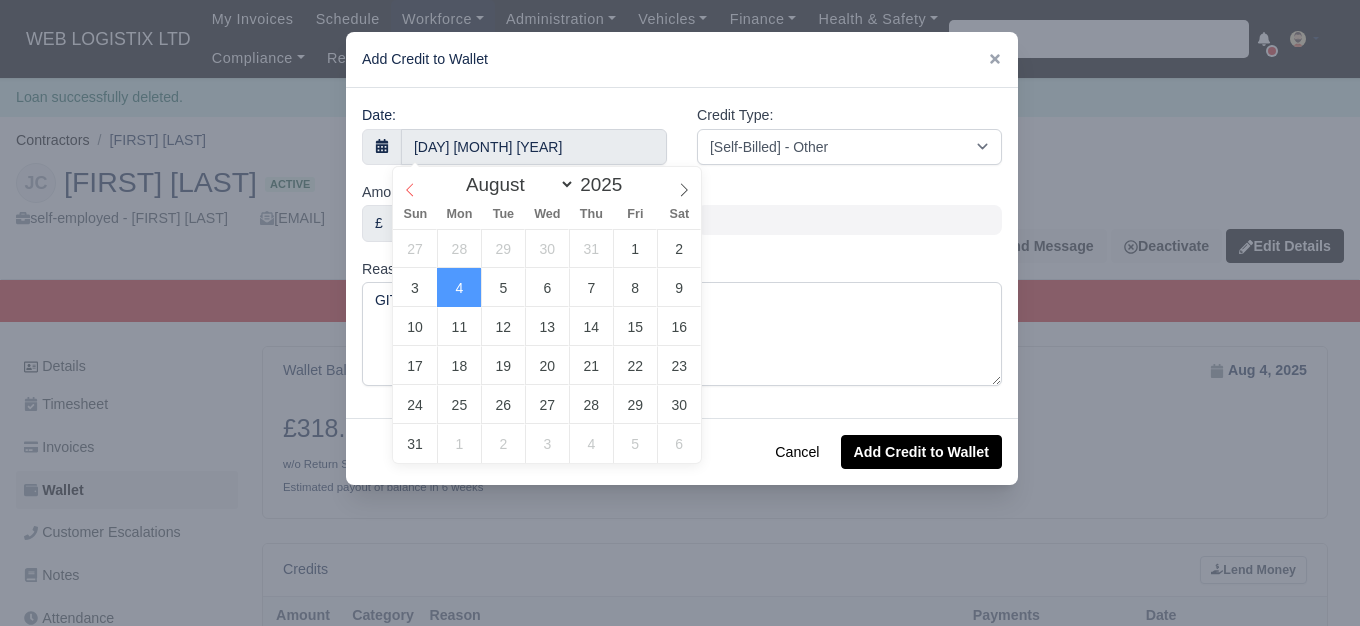 select on "6" 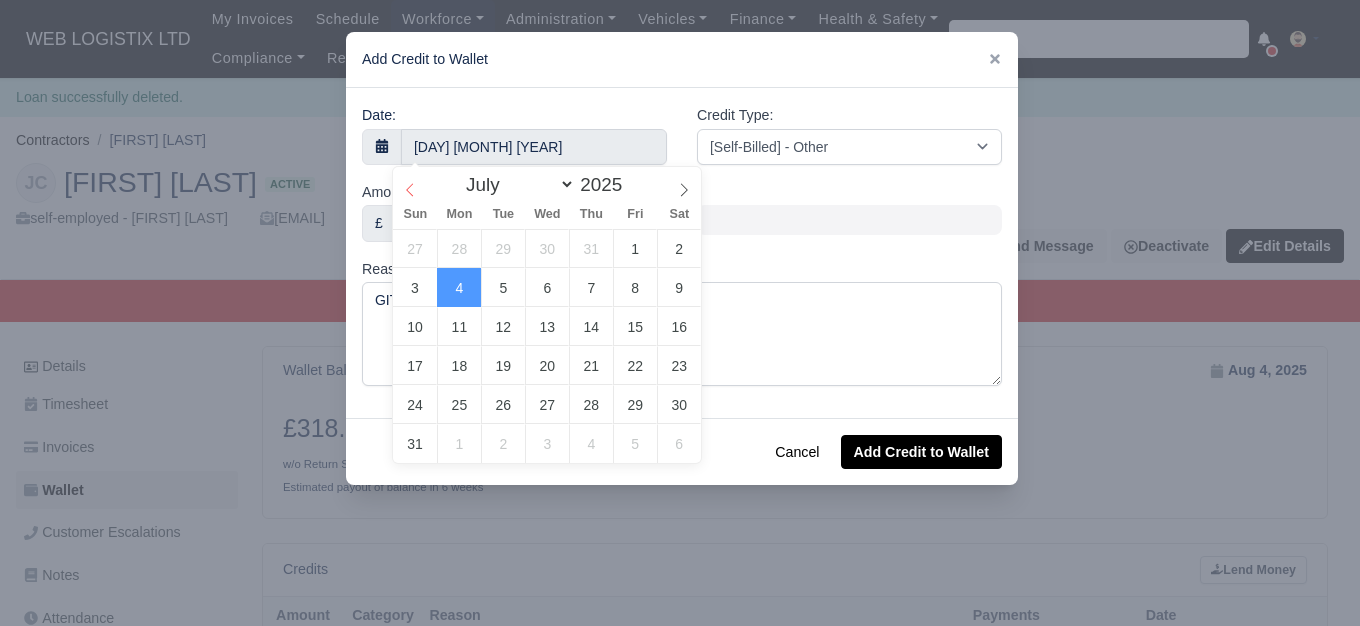click at bounding box center [410, 184] 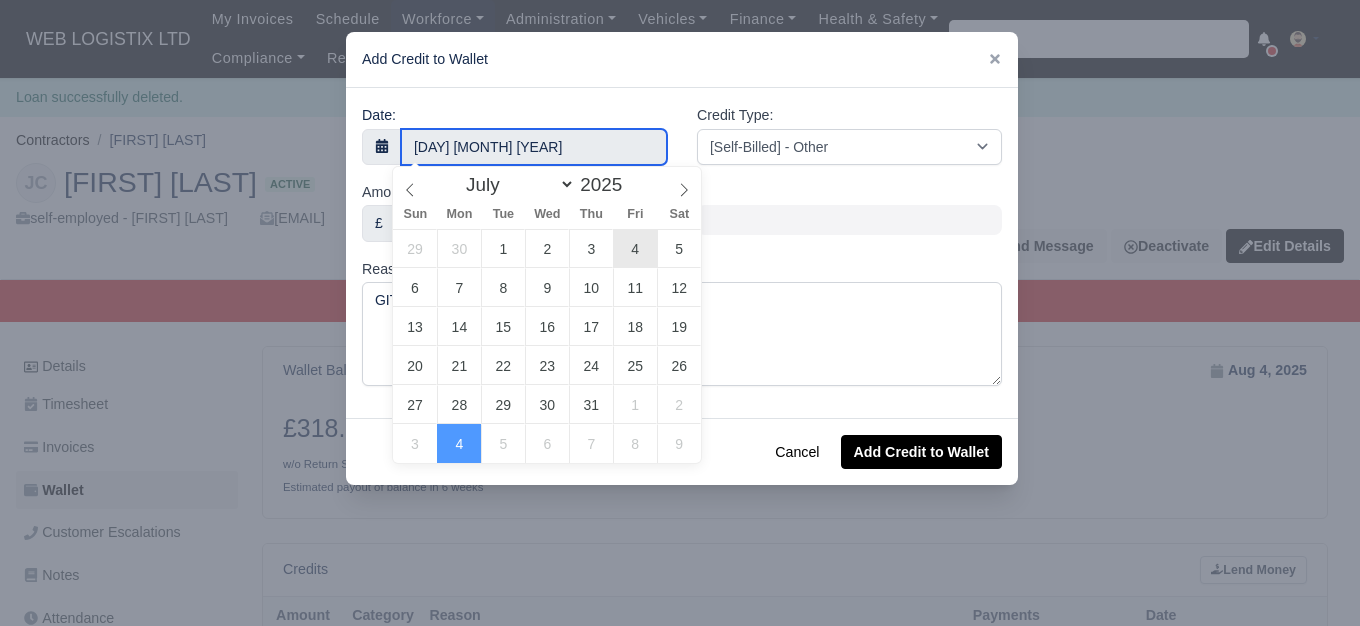 type on "4 July 2025" 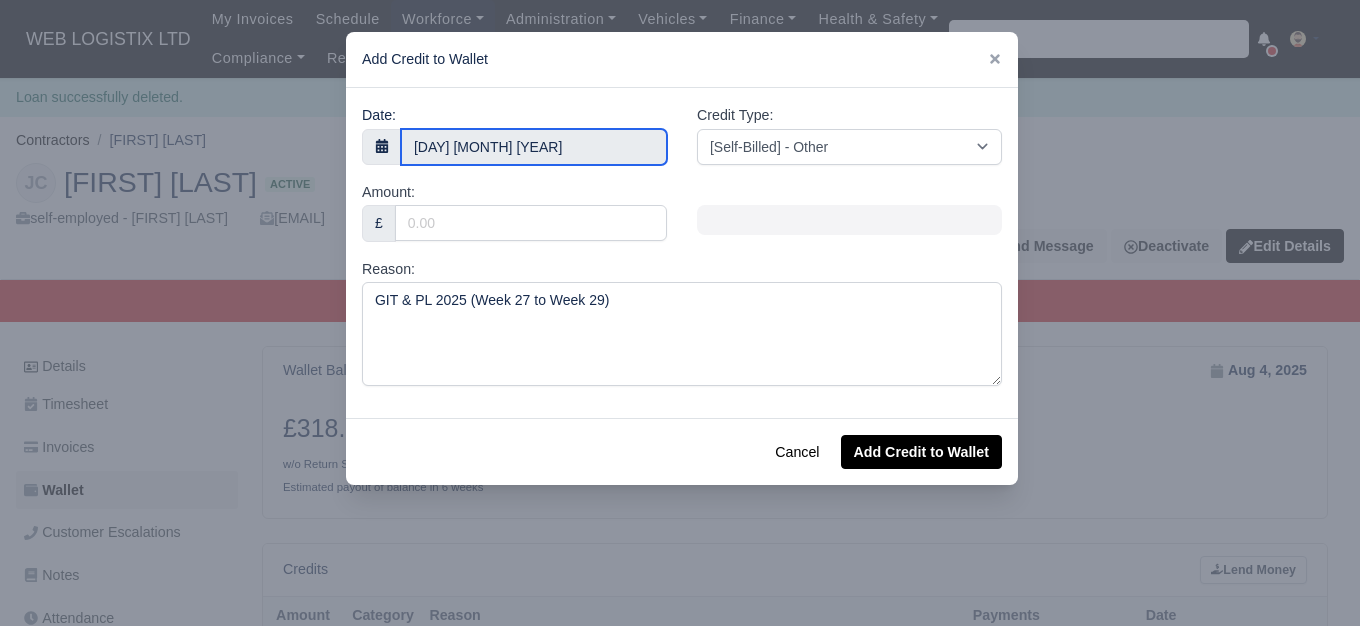 click on "4 July 2025" at bounding box center (534, 147) 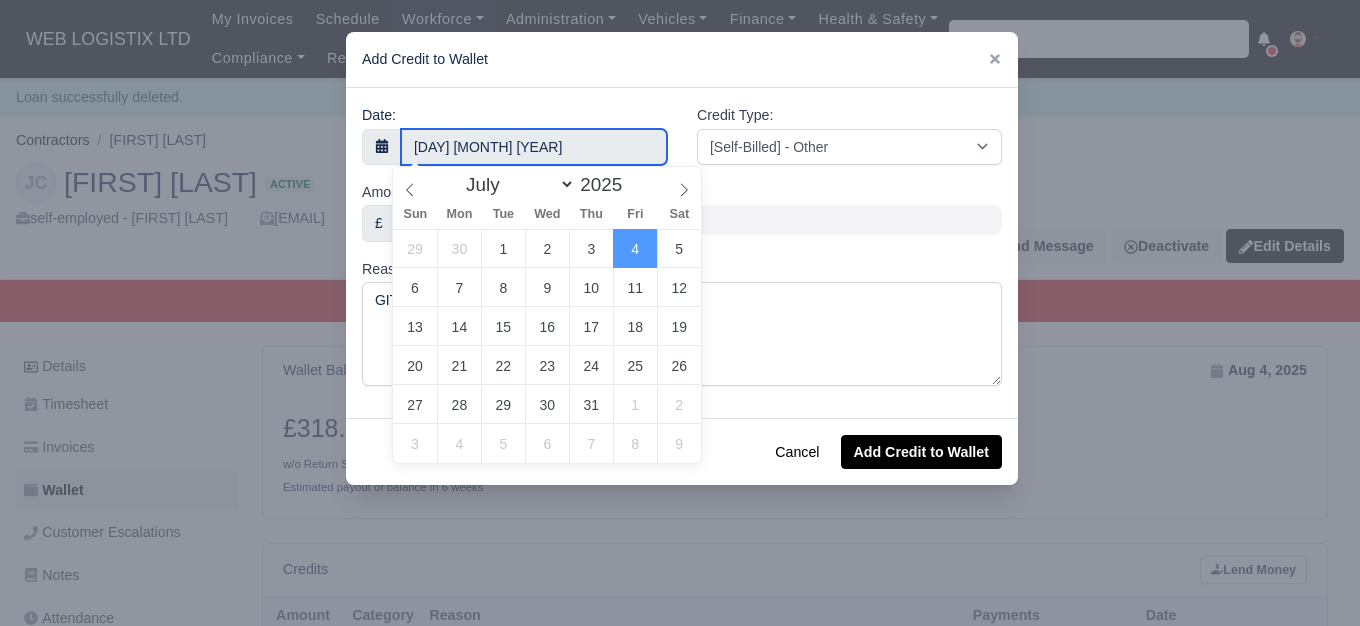 click on "4 July 2025" at bounding box center [534, 147] 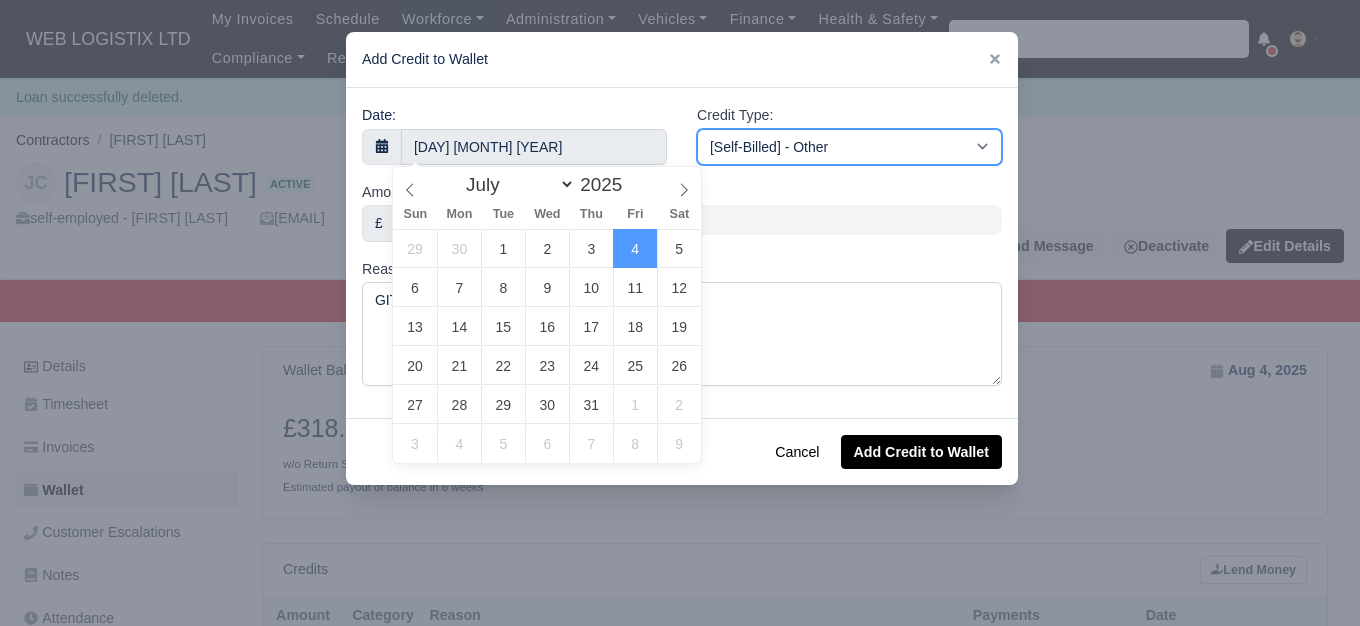 click on "[Self-Billed] - Other
[Self-Billed] - Negative Invoice
[Self-Billed] - Keychain
[Self-Billed] - Background Check
[Self-Billed] - Fuel Advance Payment
[Self-Billed] - Prepayment for Upcoming Work
[Rental] - Other
[Rental] - Vehicle Wash
[Rental] - Repayment in respect of vehicle damage
[Rental] - Vehicle Recovery Charge
[Rental] - Vehicle Pound Recovery
[Rental] - Vehicle Key Replacement
[Rental] - Vehicle Fuel Out
[Rental] - Van Fuel out/Adblue/Keychain/Van Wash/Sticker
[Rental] - Security Deposit to a maximum of £500
[Rental] - Advance payment in respect of rental vehicle deposit
[Rental] - Vehicle Violation
[Rental] - Violation Fee" at bounding box center (849, 147) 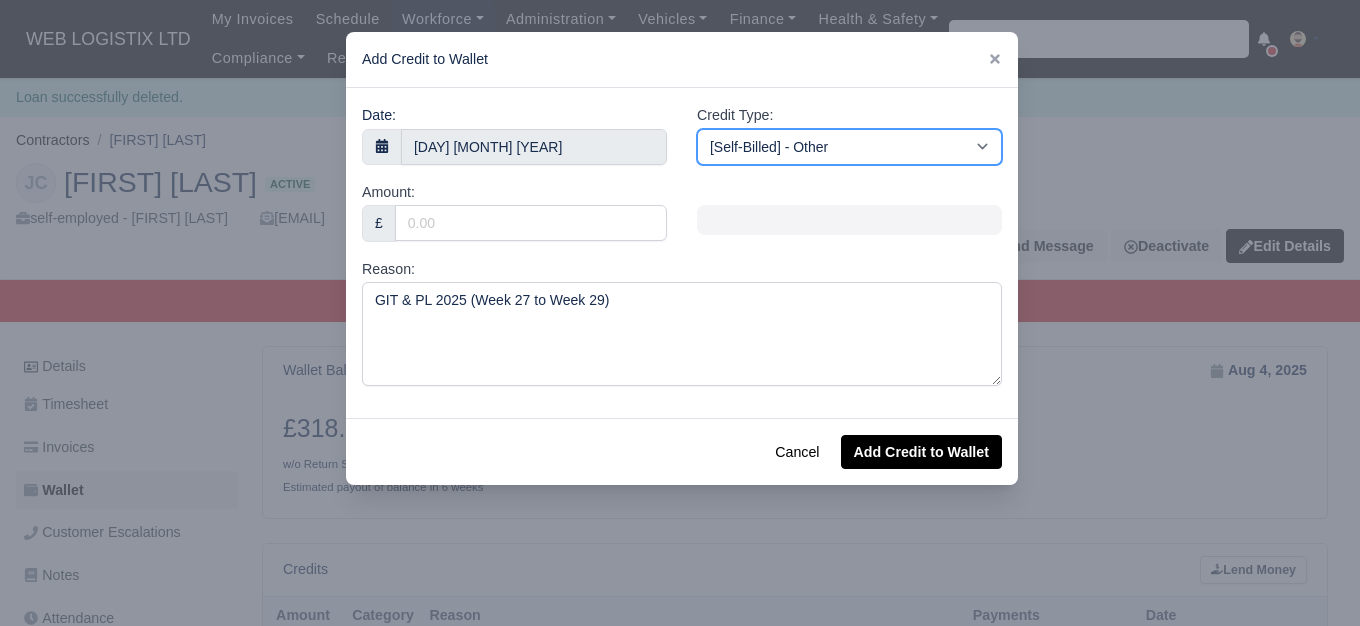 select on "storage_fee" 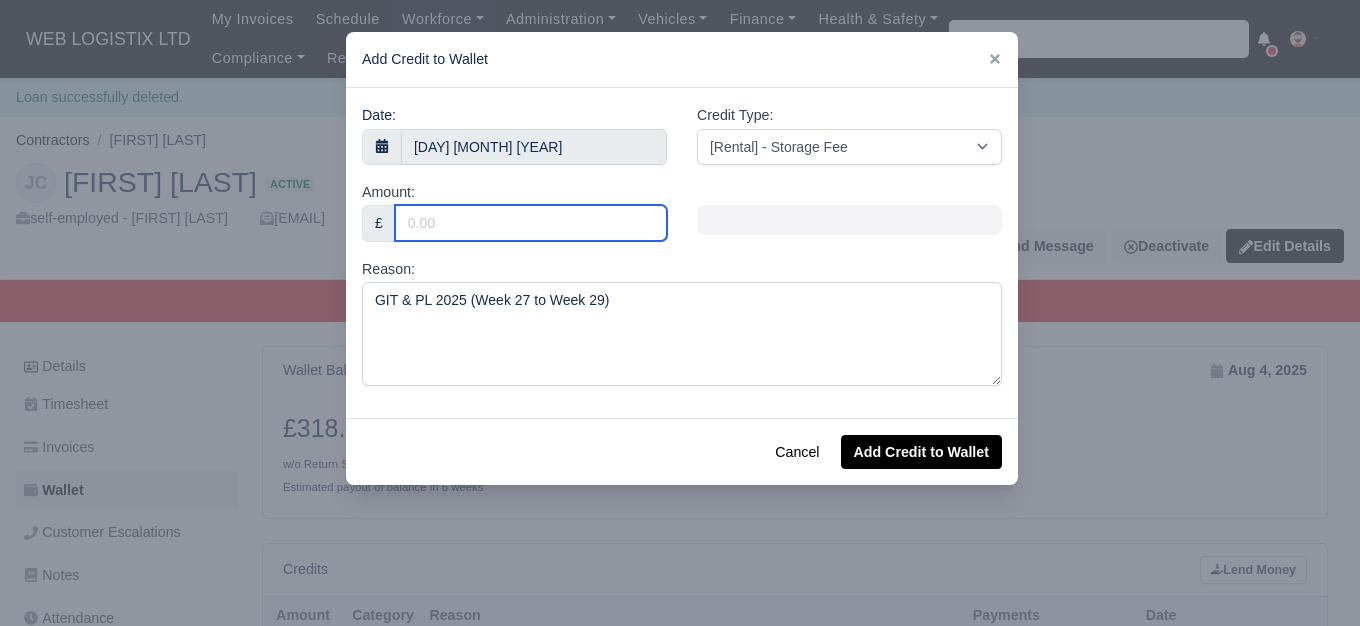 click on "Amount:" at bounding box center [531, 223] 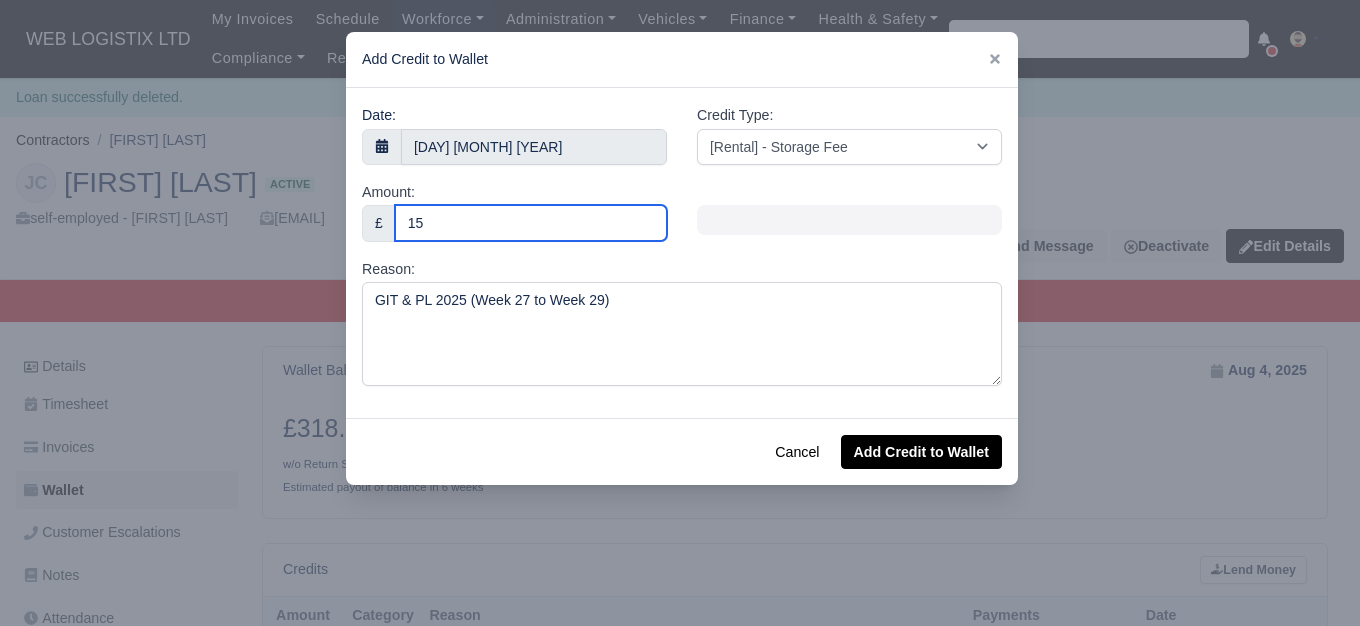 type on "15" 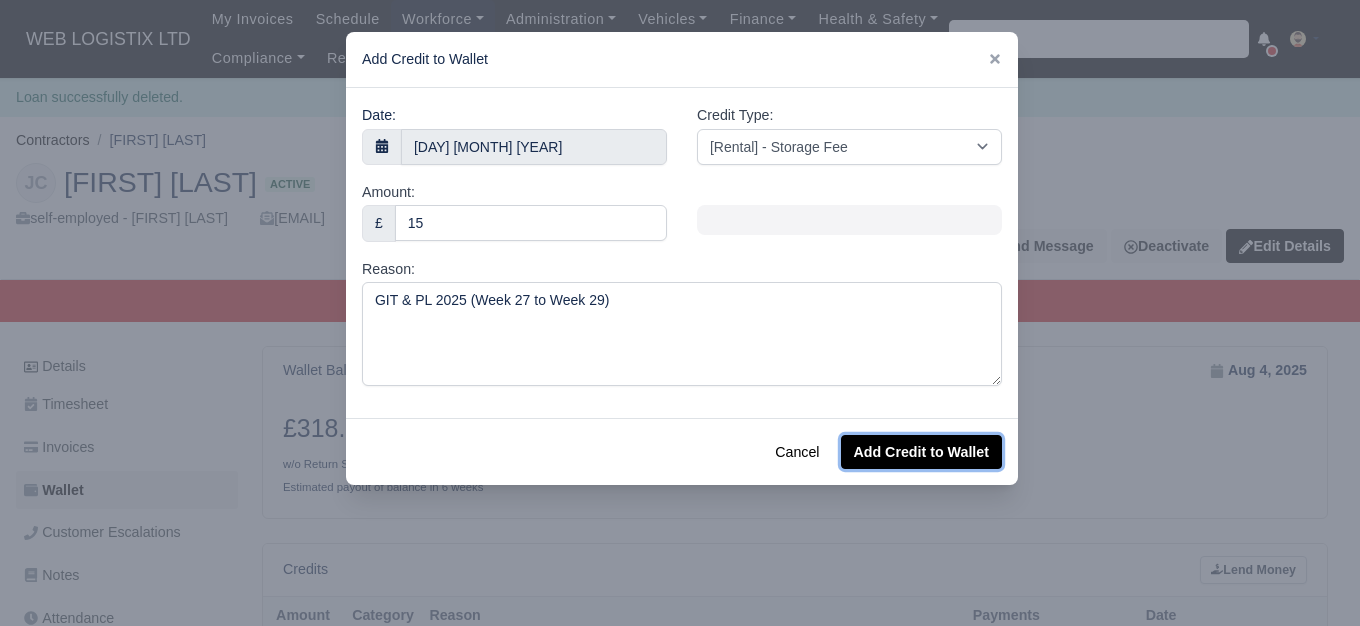 click on "Add Credit to Wallet" at bounding box center [921, 452] 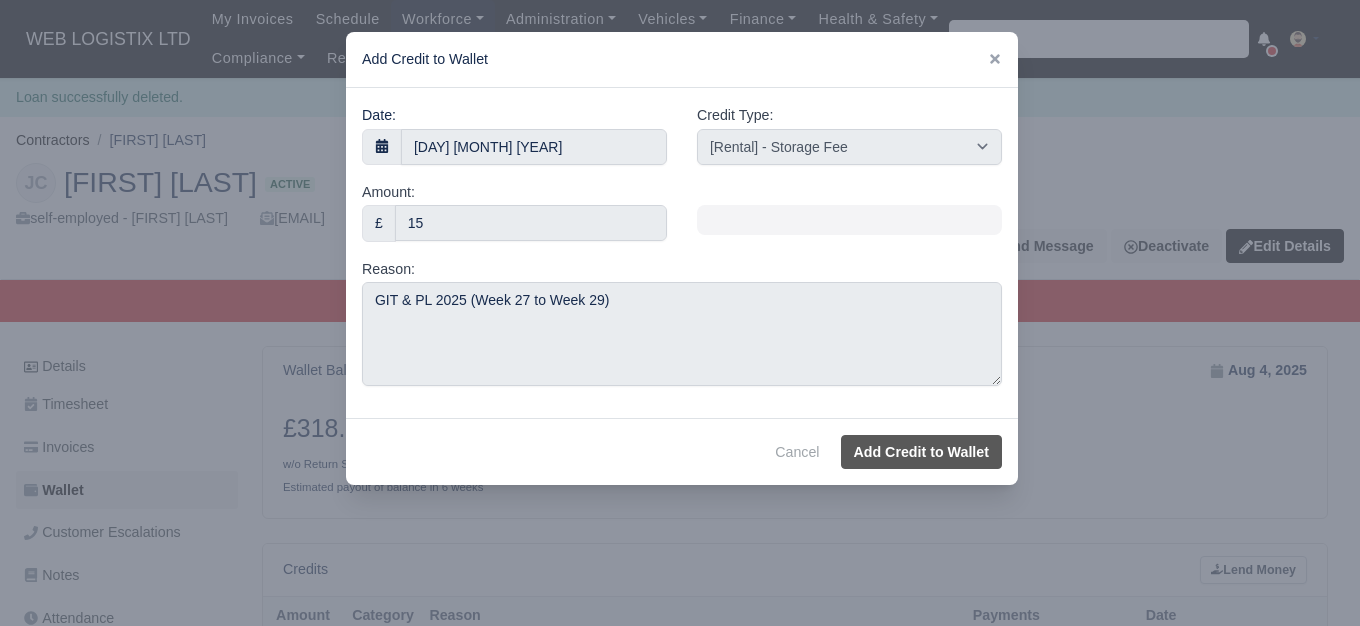 select on "other" 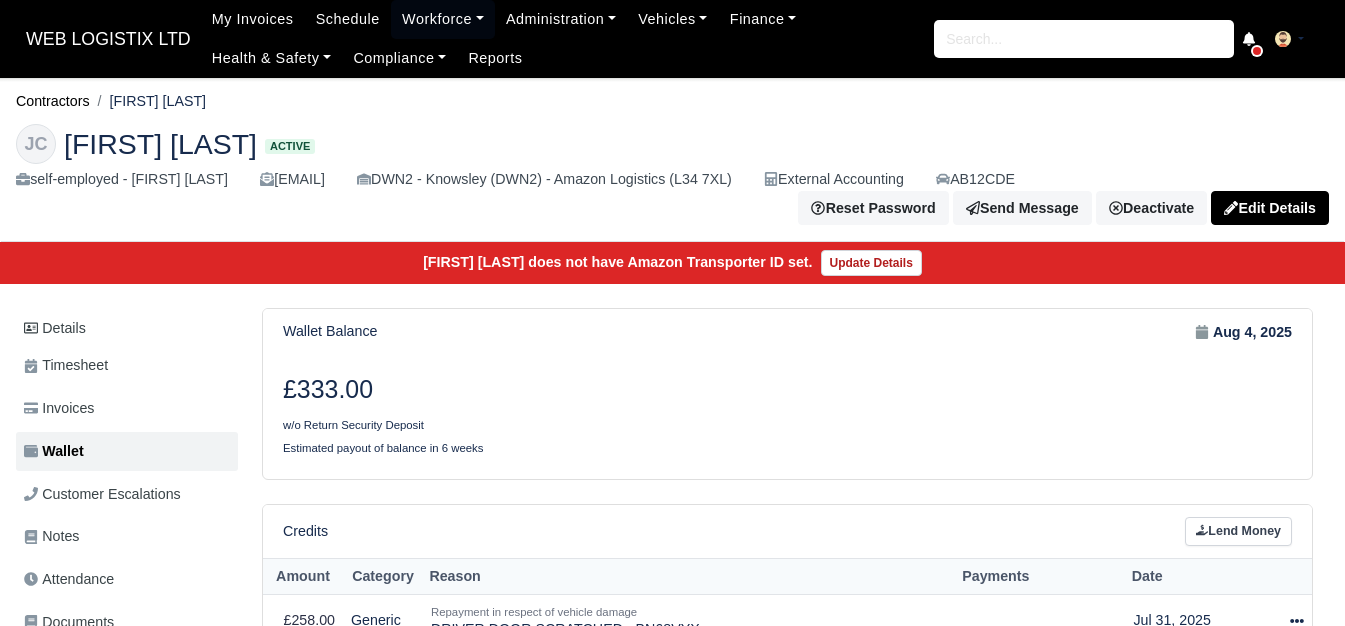 scroll, scrollTop: 0, scrollLeft: 0, axis: both 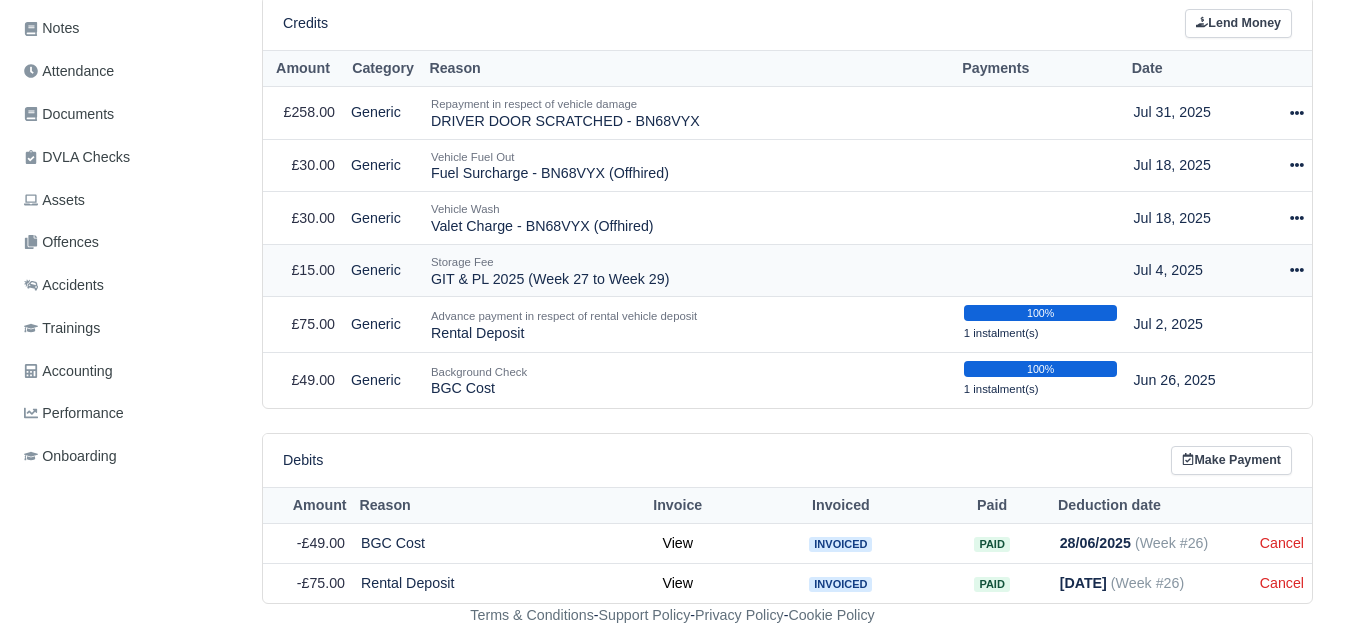 click 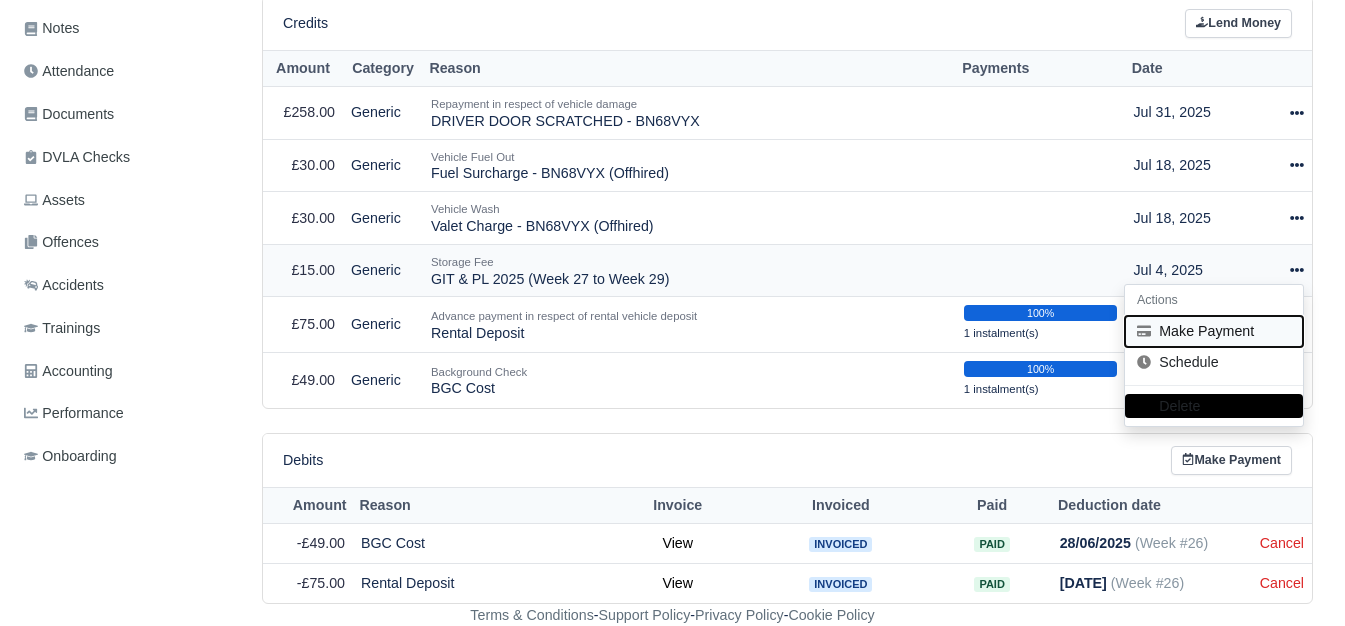 click on "Make Payment" at bounding box center [1214, 331] 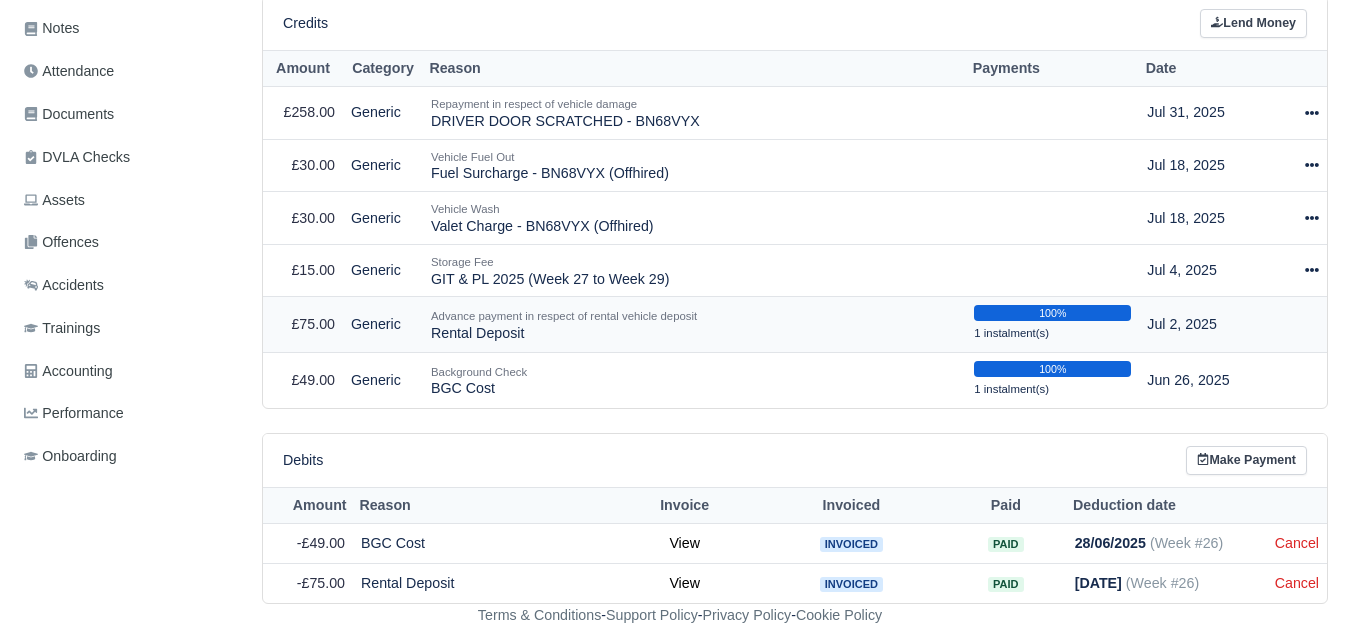 select on "6052" 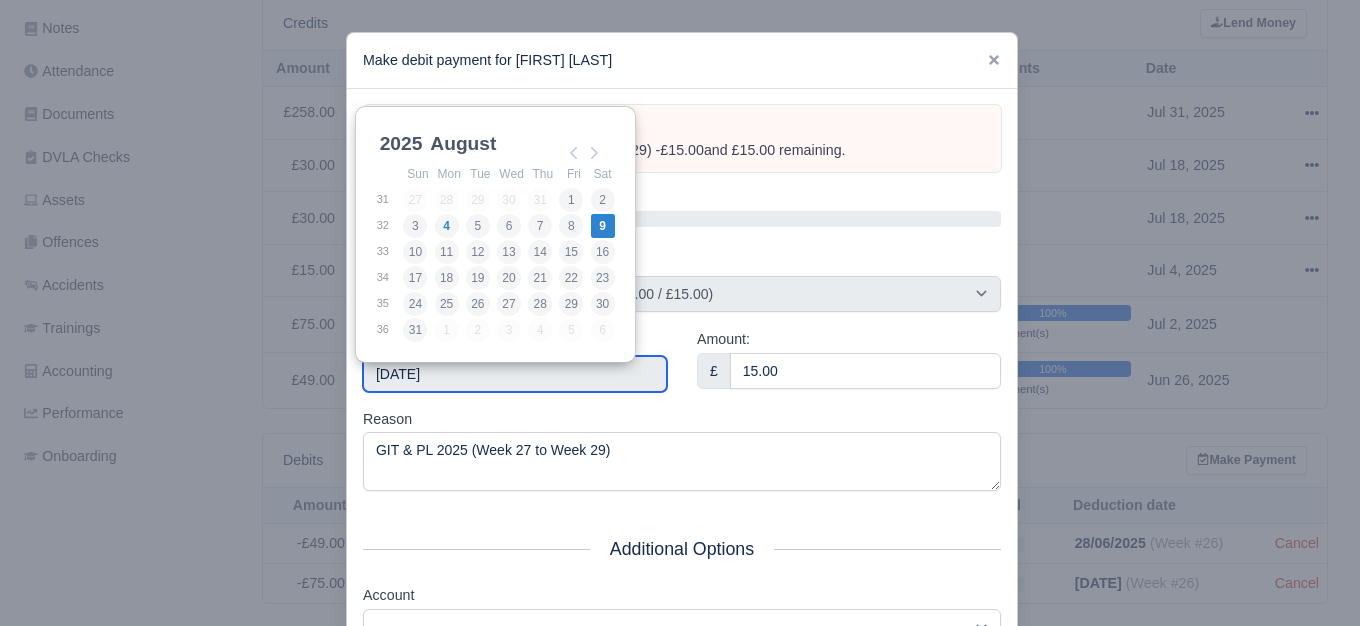 click on "2025-08-09" at bounding box center (515, 374) 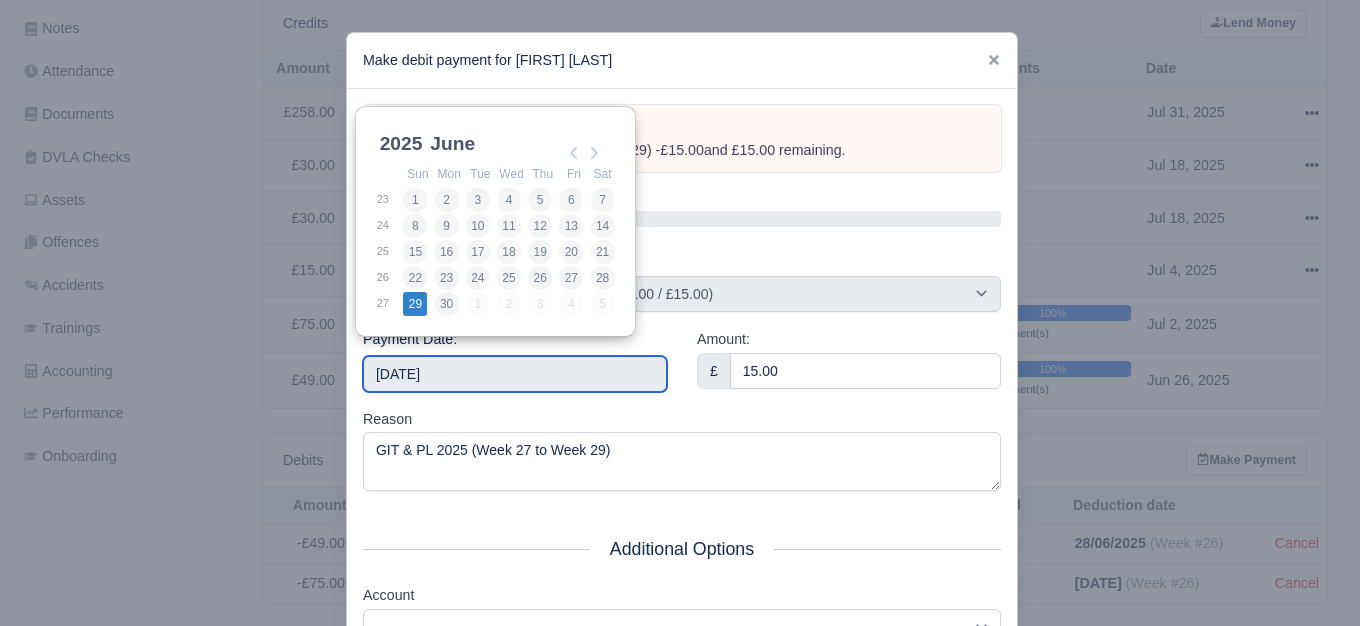 type on "2025-06-29" 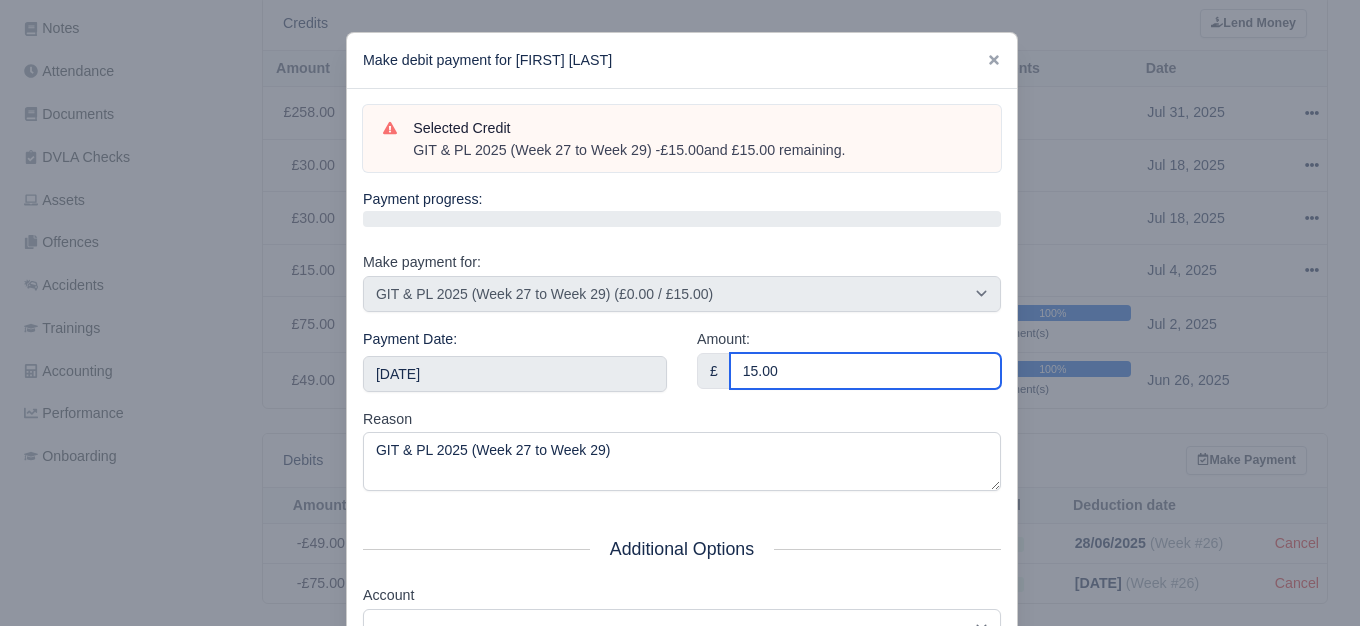 click on "15.00" at bounding box center [865, 371] 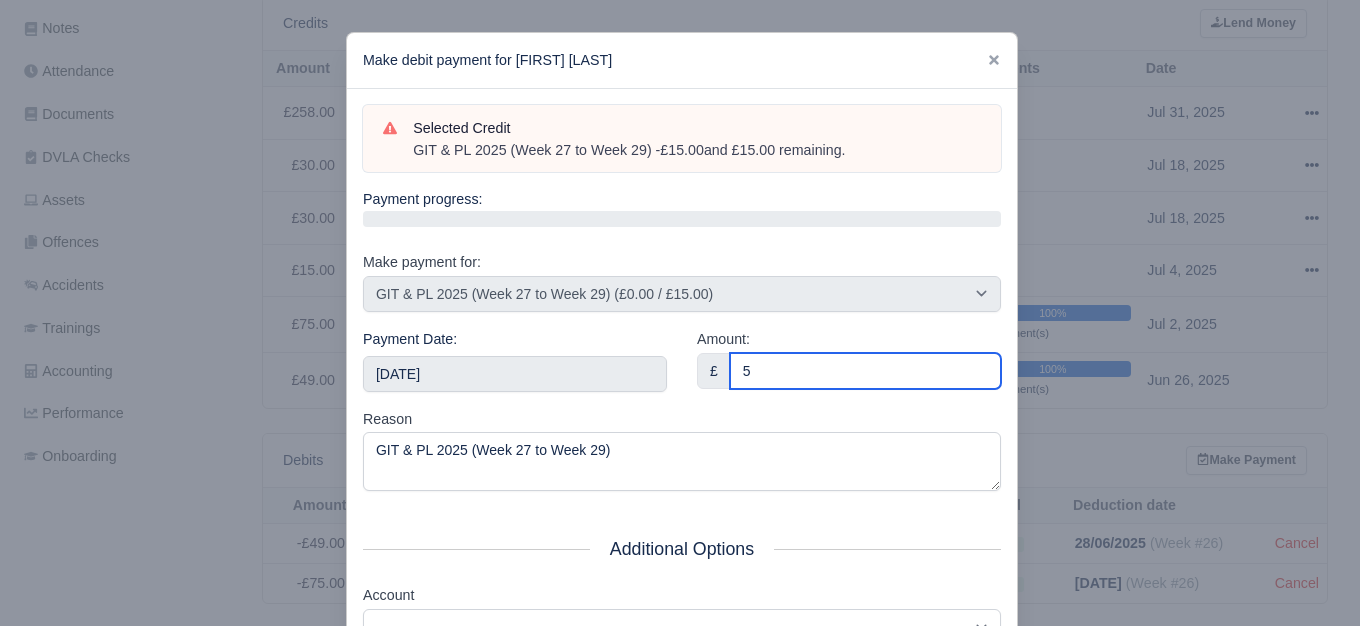click on "5" at bounding box center [865, 371] 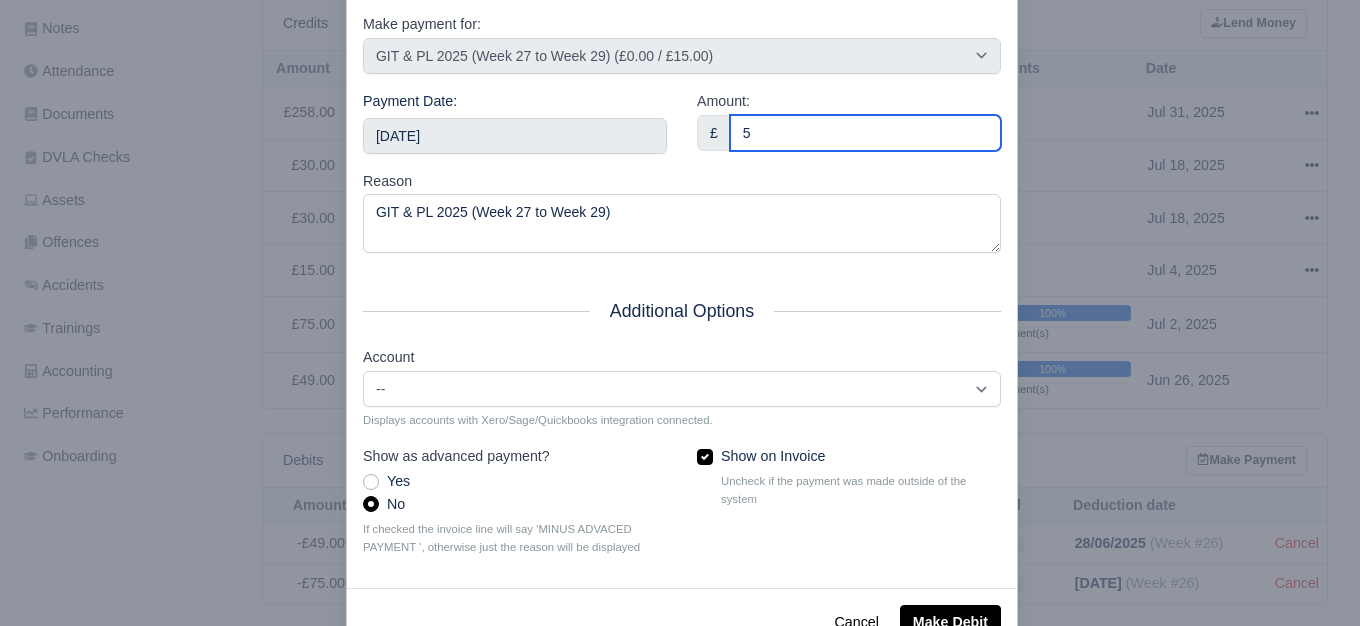 scroll, scrollTop: 302, scrollLeft: 0, axis: vertical 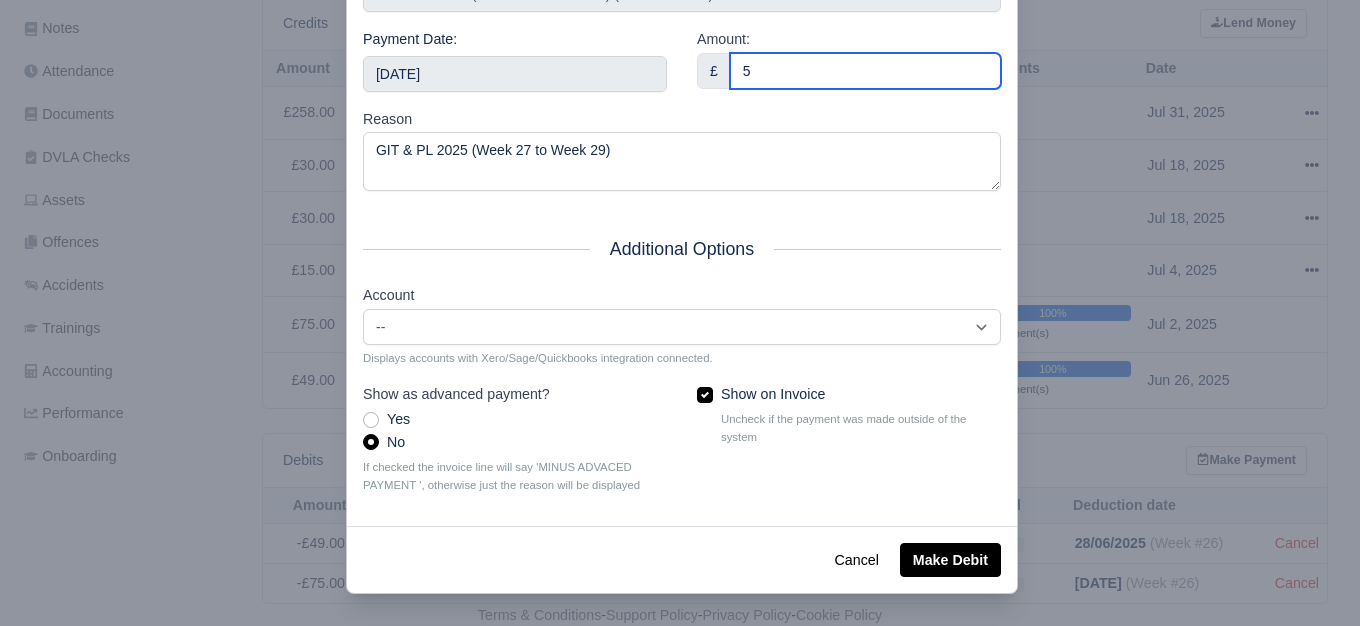 type on "5" 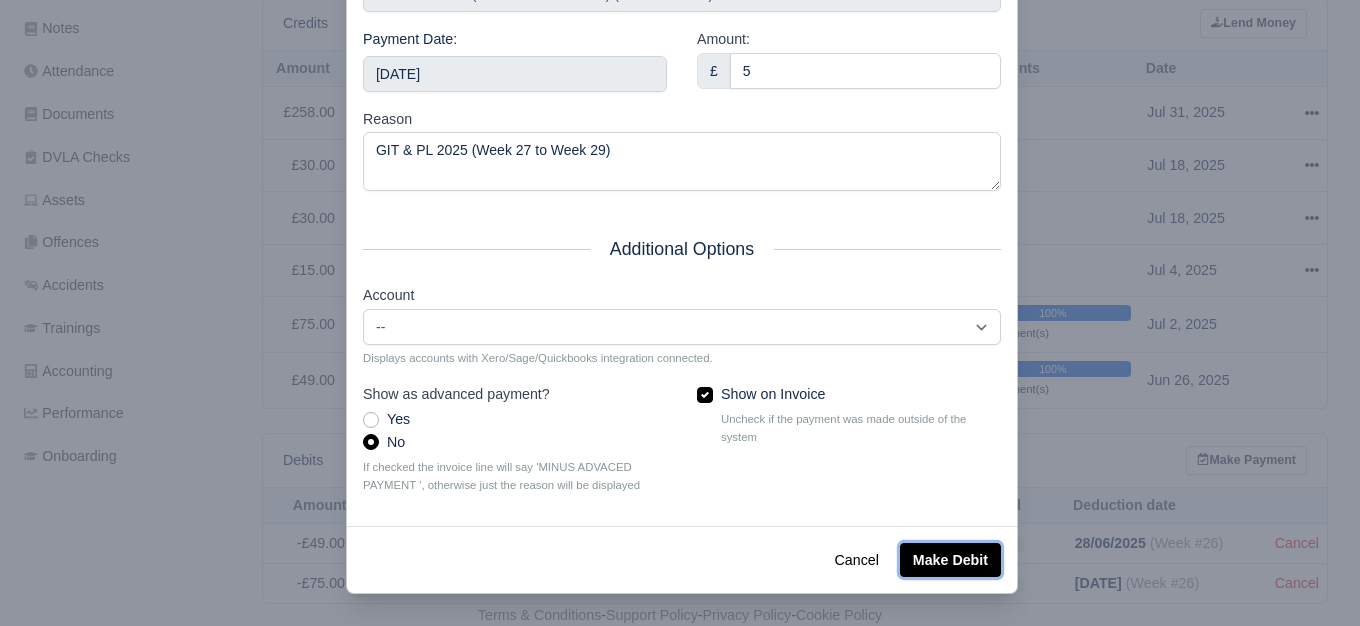 click on "Make Debit" at bounding box center [950, 560] 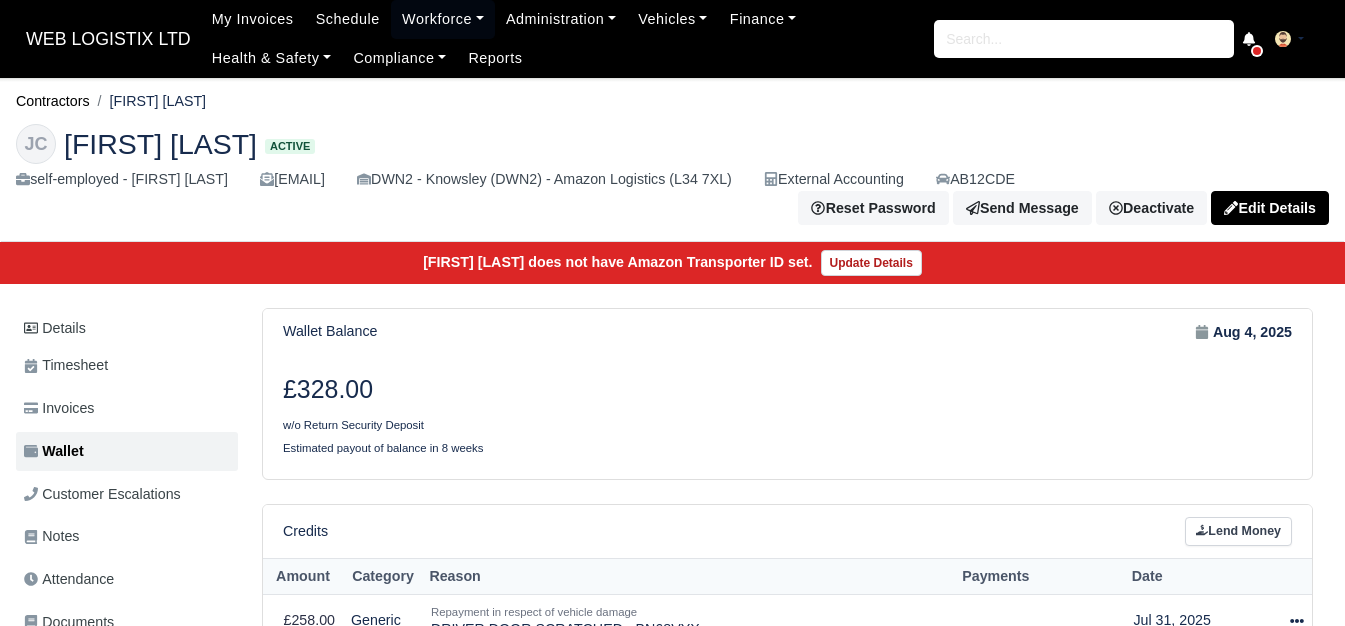 scroll, scrollTop: 0, scrollLeft: 0, axis: both 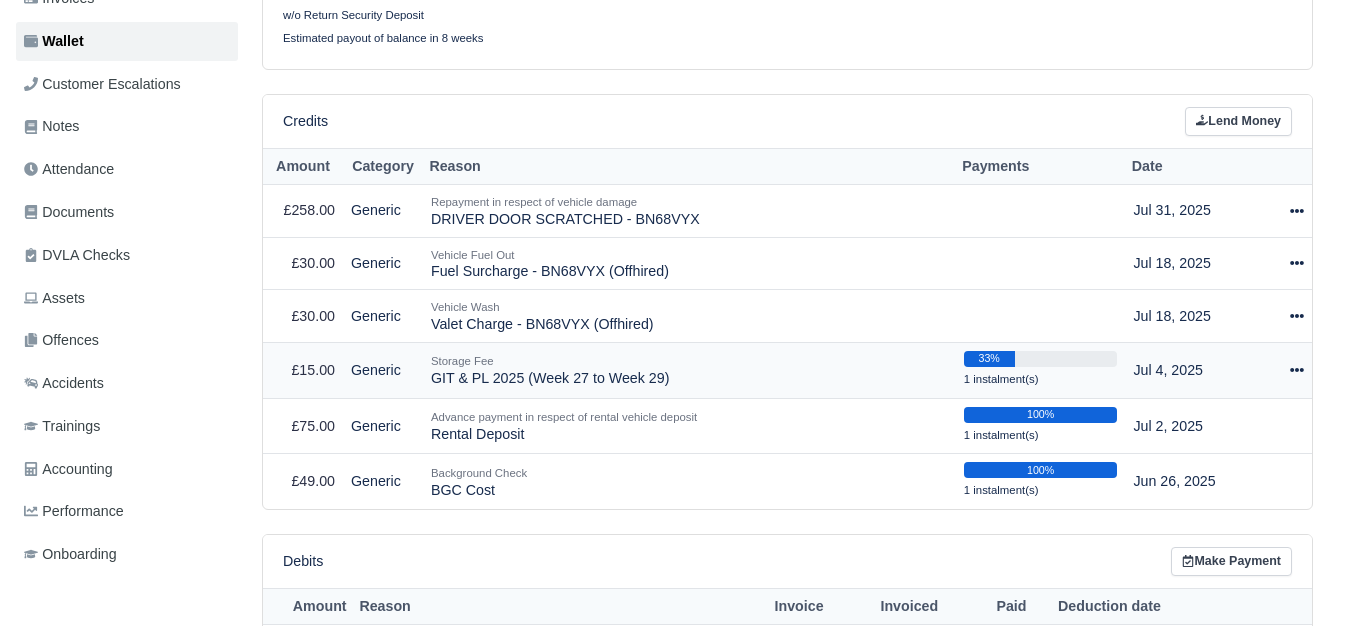 click at bounding box center [1283, 370] 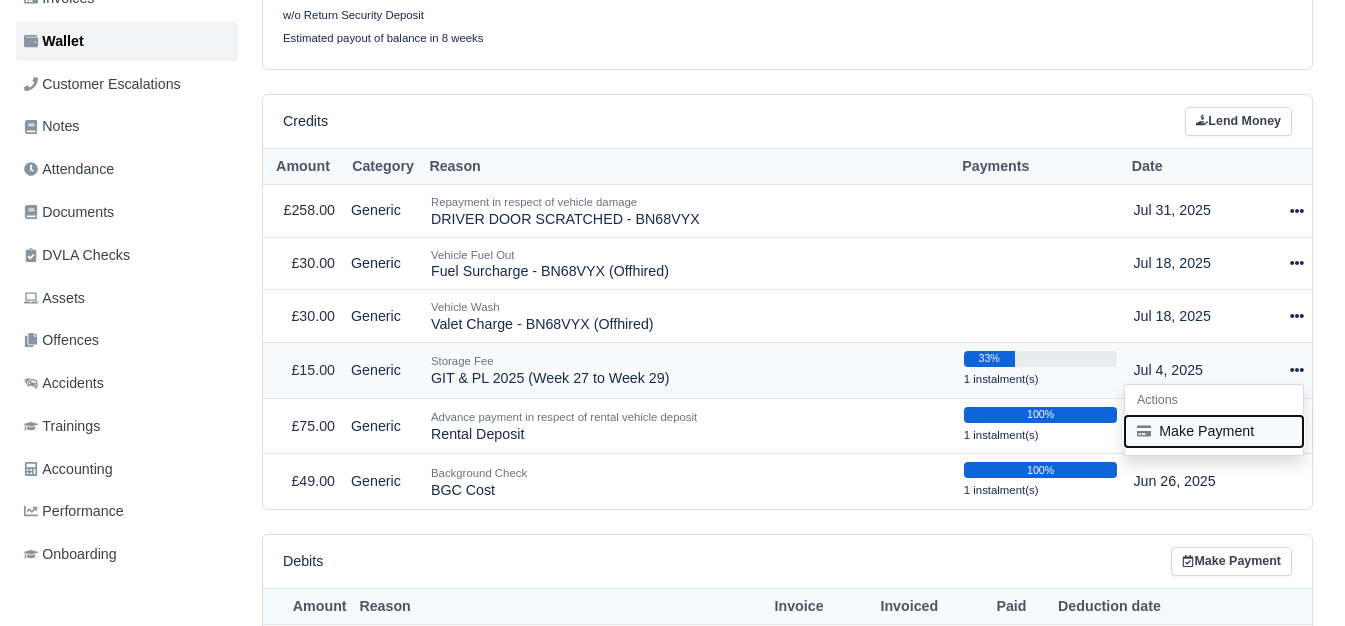 click on "Make Payment" at bounding box center (1214, 431) 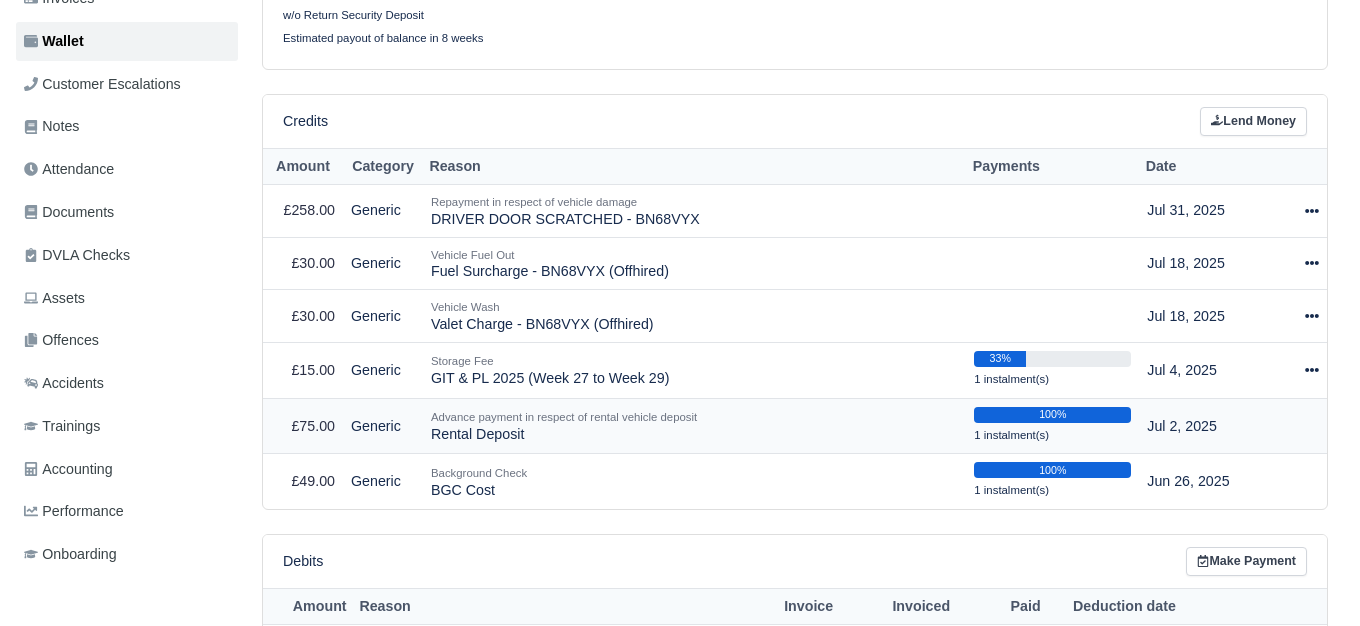 select on "6052" 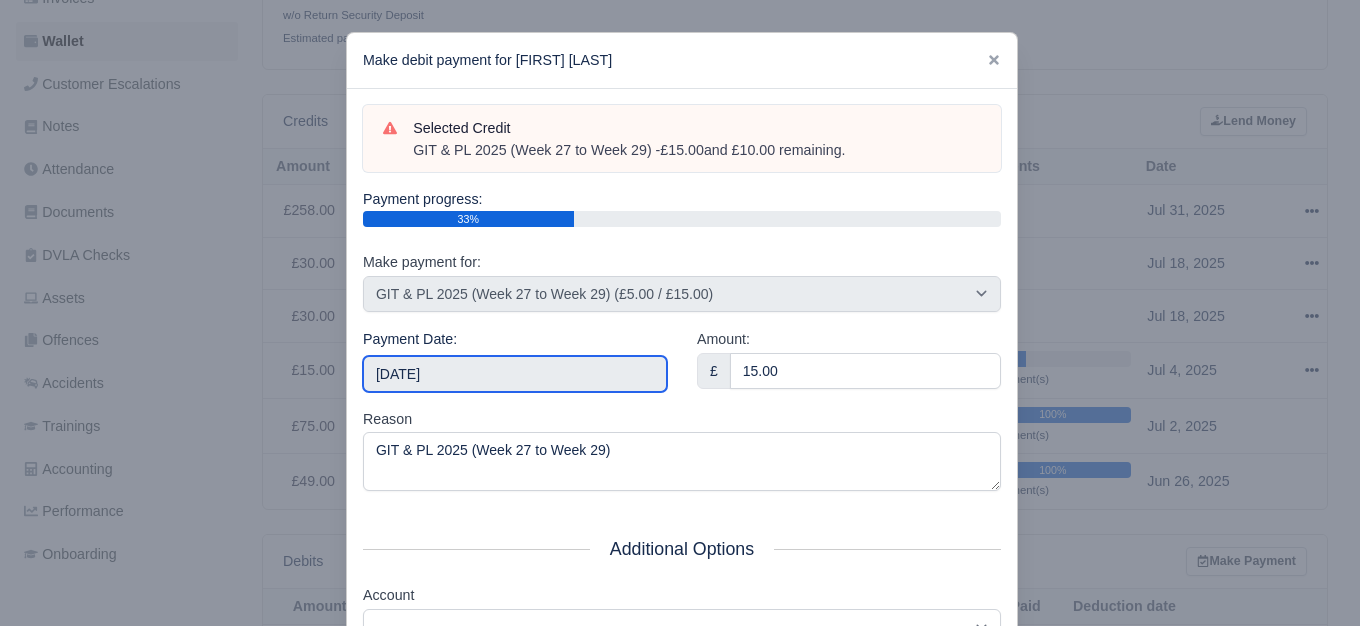 click on "[DATE]" at bounding box center [515, 374] 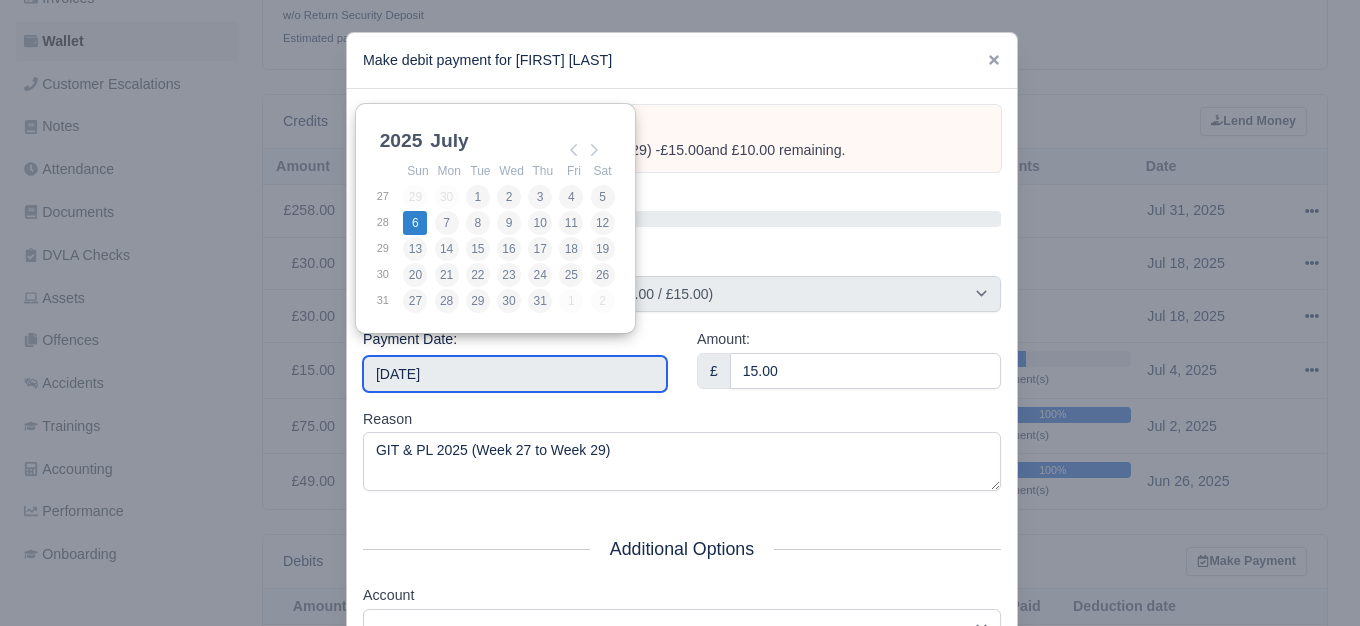 type on "[DATE]" 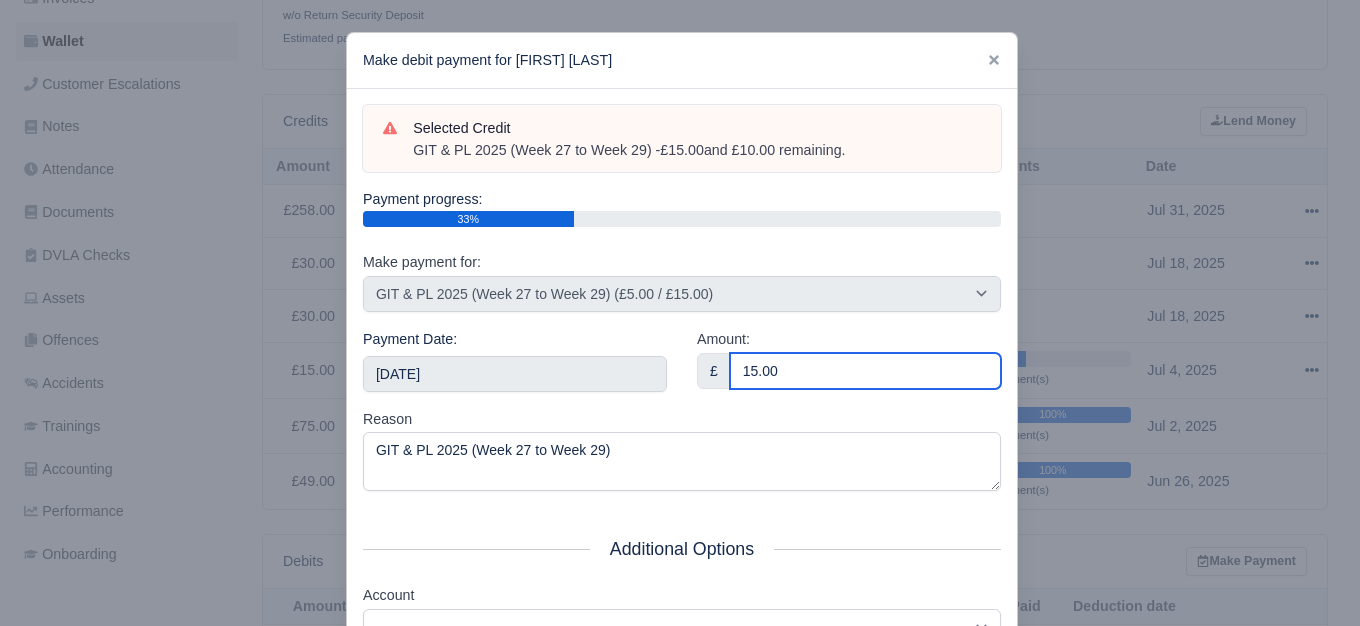 click on "15.00" at bounding box center [865, 371] 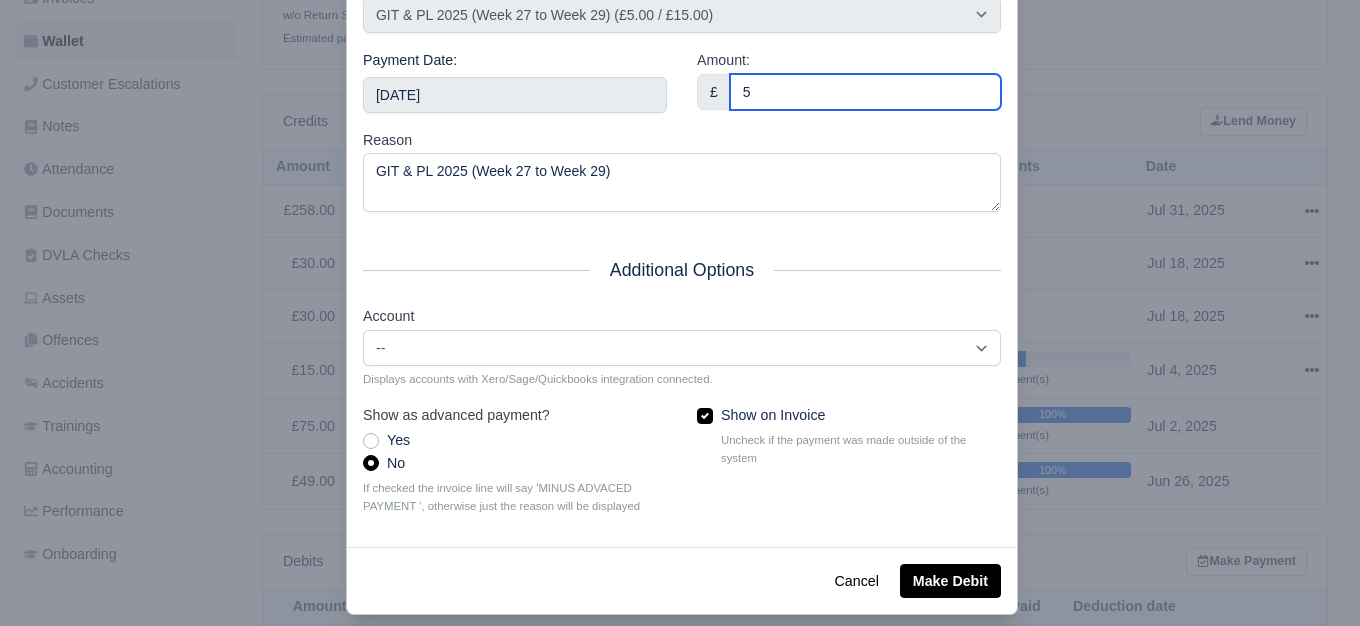 scroll, scrollTop: 302, scrollLeft: 0, axis: vertical 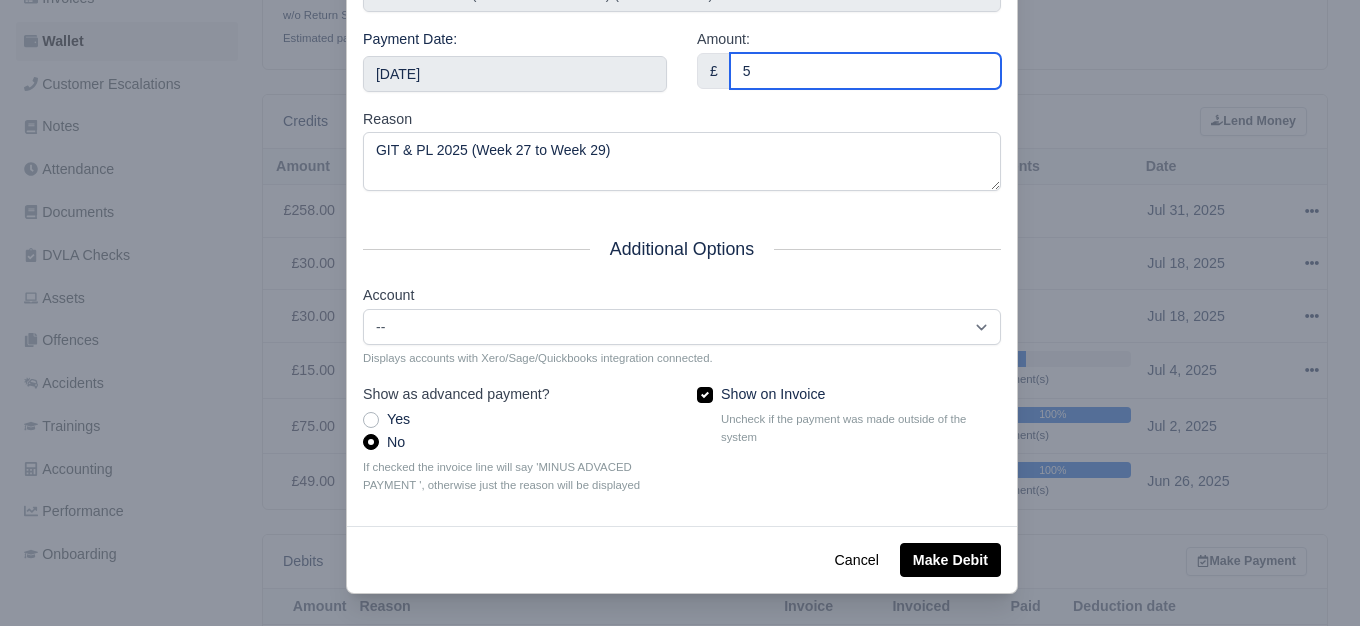 type on "5" 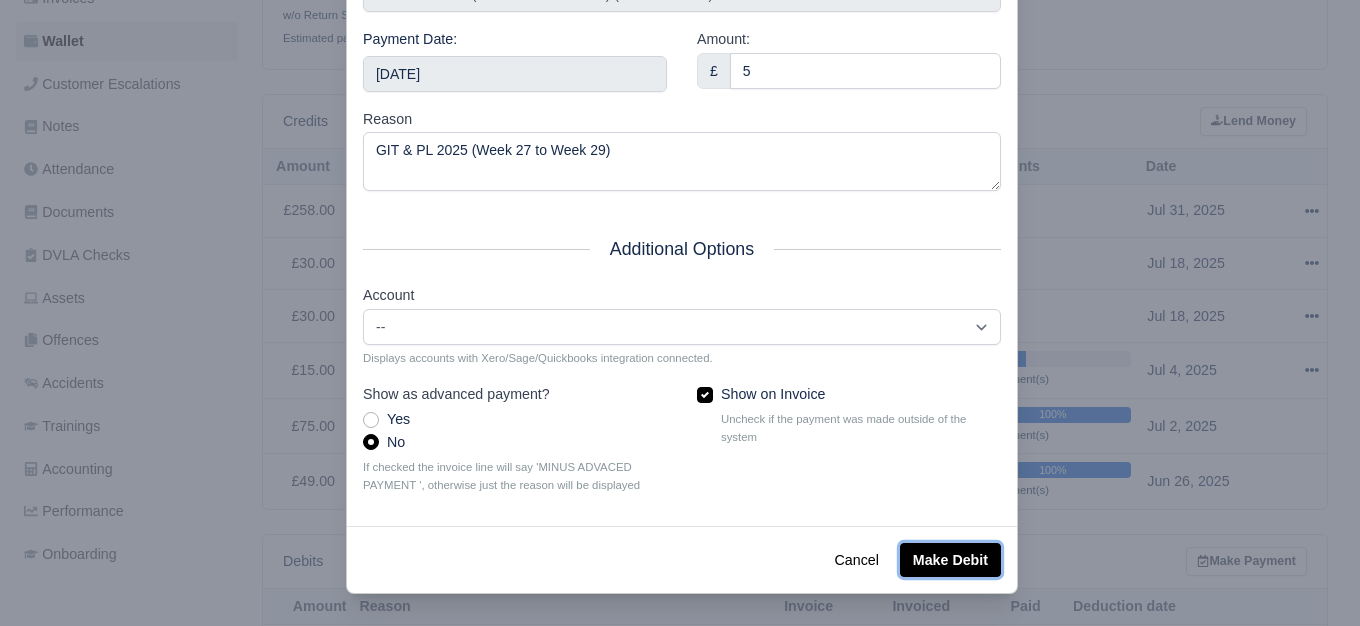 click on "Make Debit" at bounding box center (950, 560) 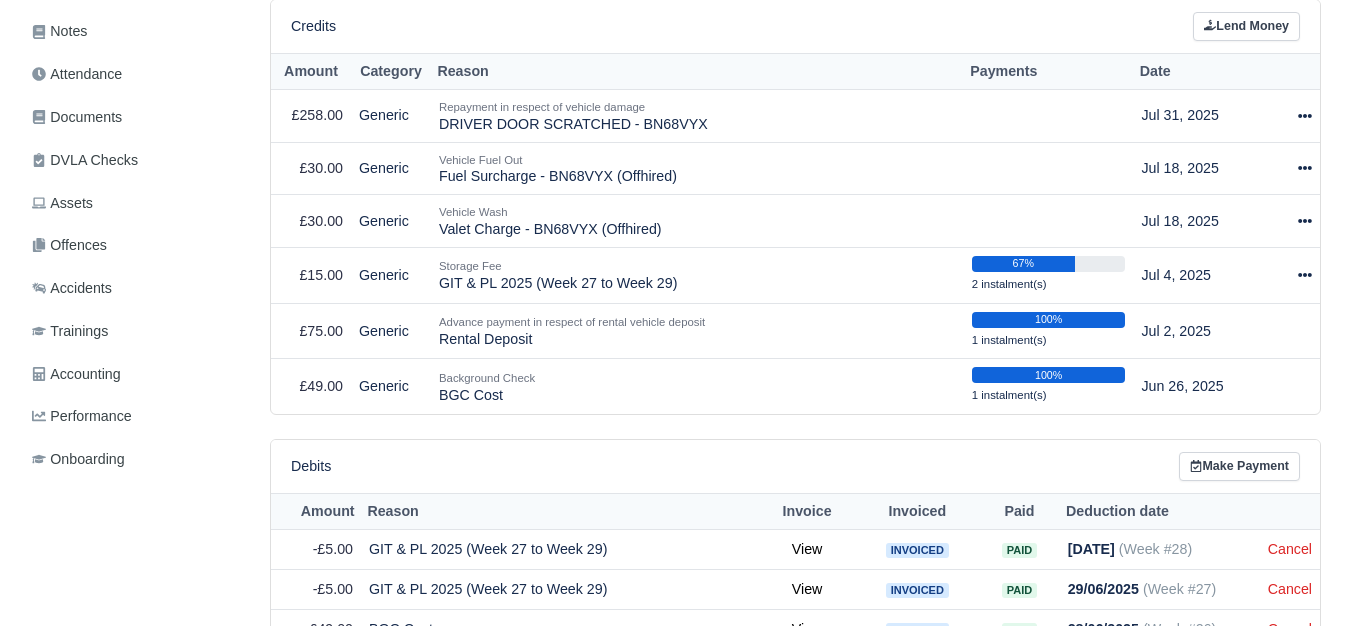 scroll, scrollTop: 391, scrollLeft: 0, axis: vertical 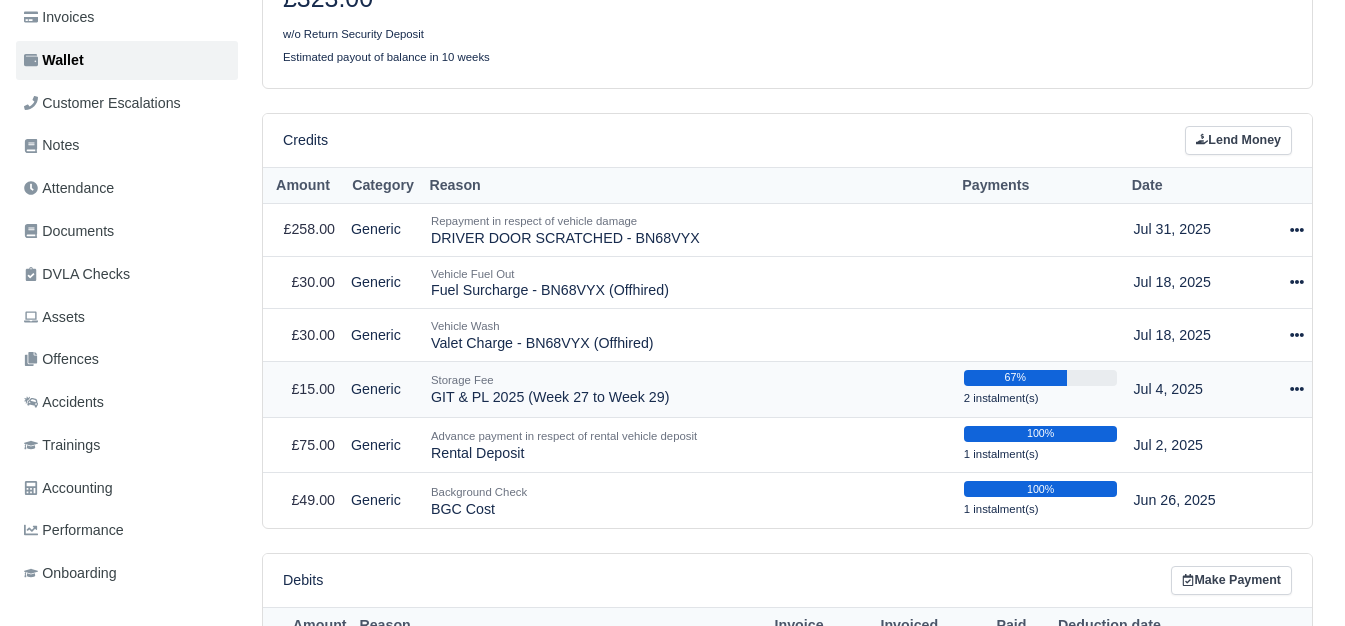 click 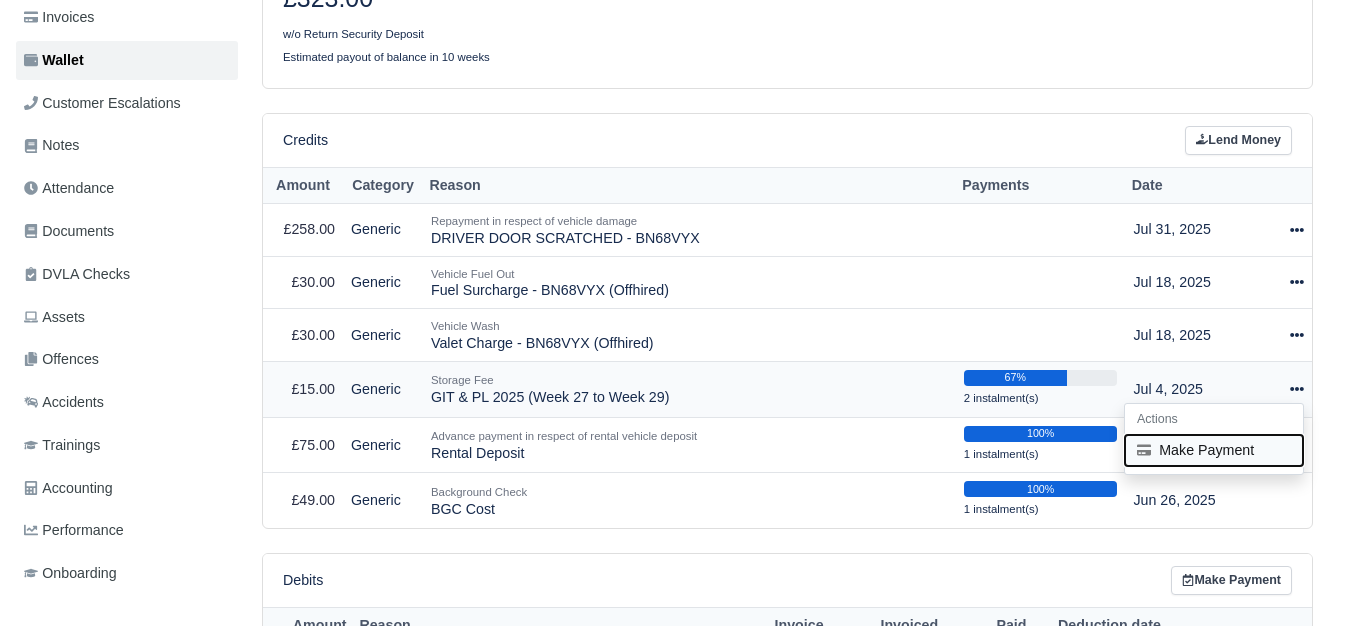 click on "Make Payment" at bounding box center [1214, 450] 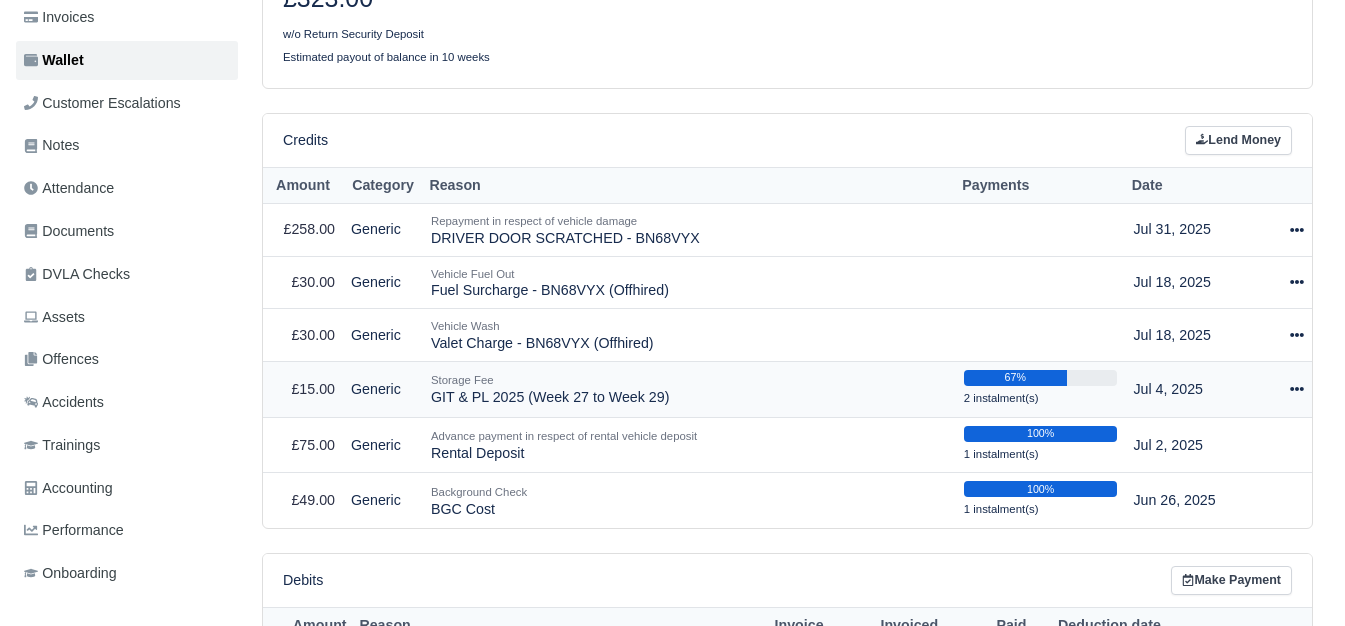select on "6052" 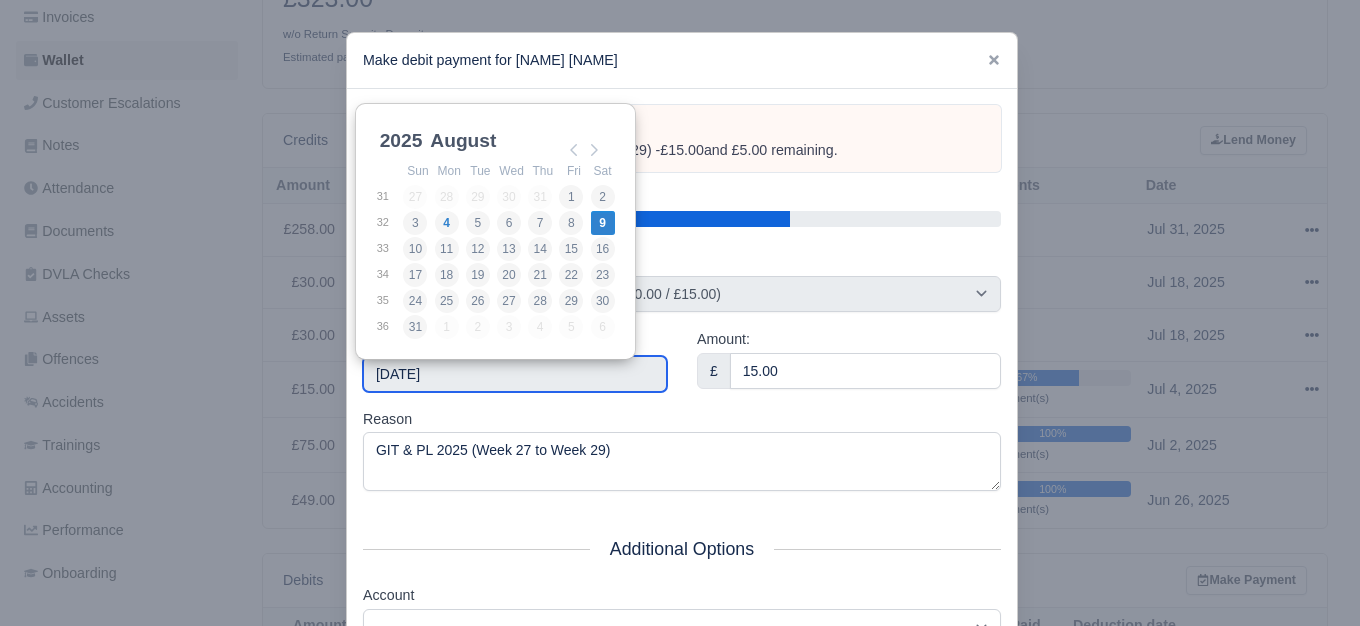 click on "2025-08-09" at bounding box center (515, 374) 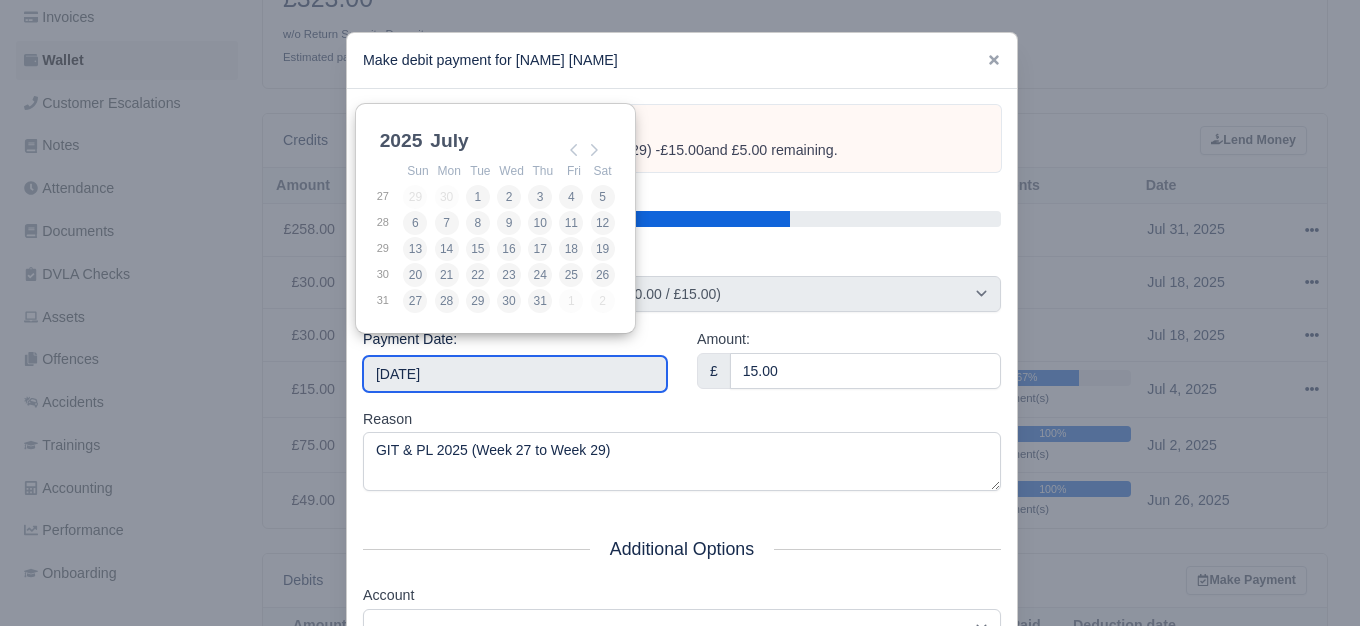 click on "13" at bounding box center (417, 249) 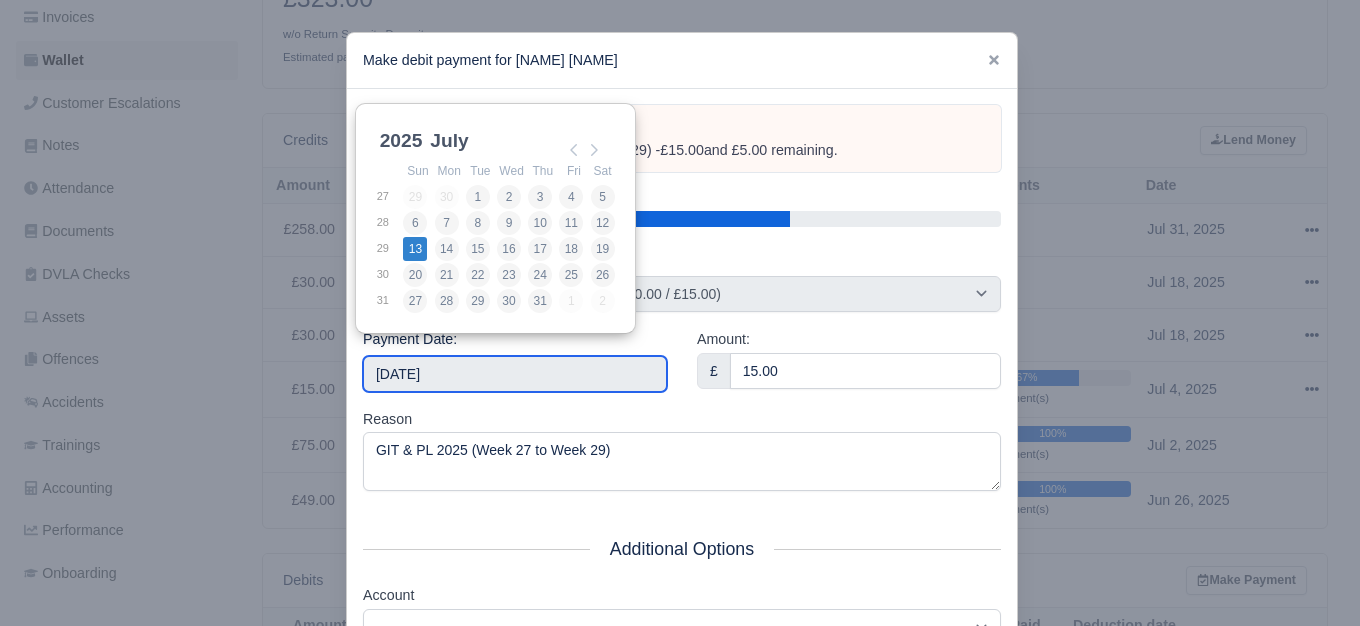 type on "2025-07-13" 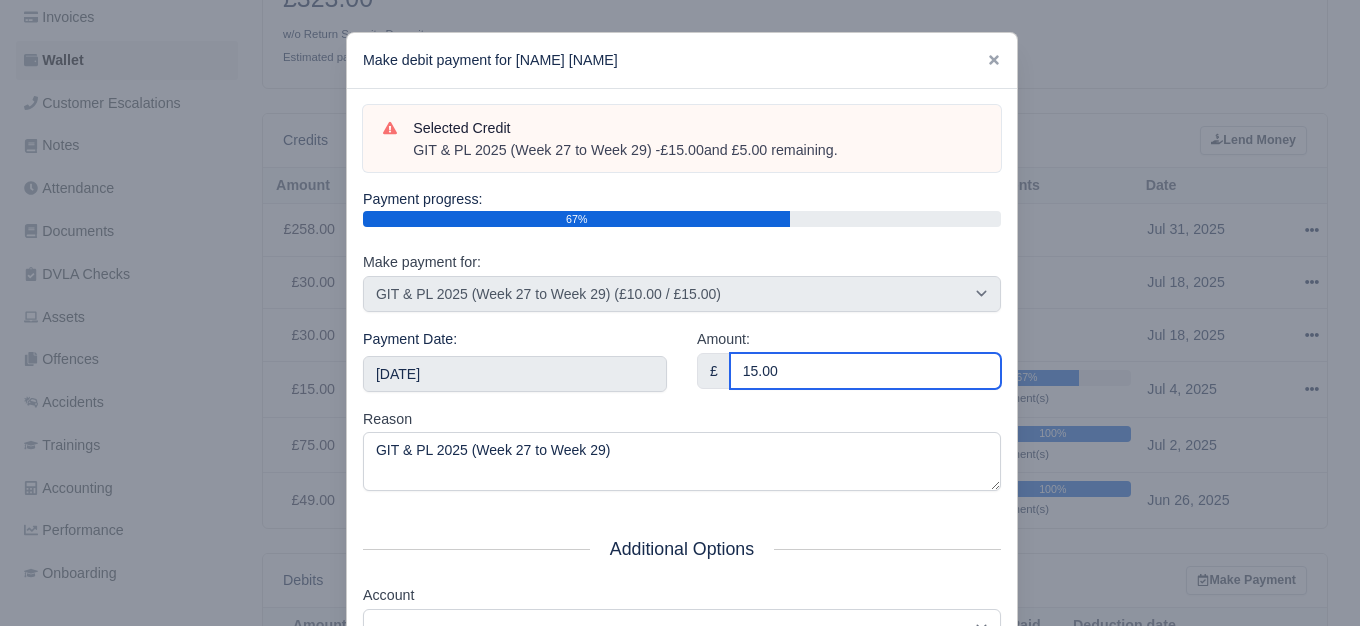 click on "15.00" at bounding box center [865, 371] 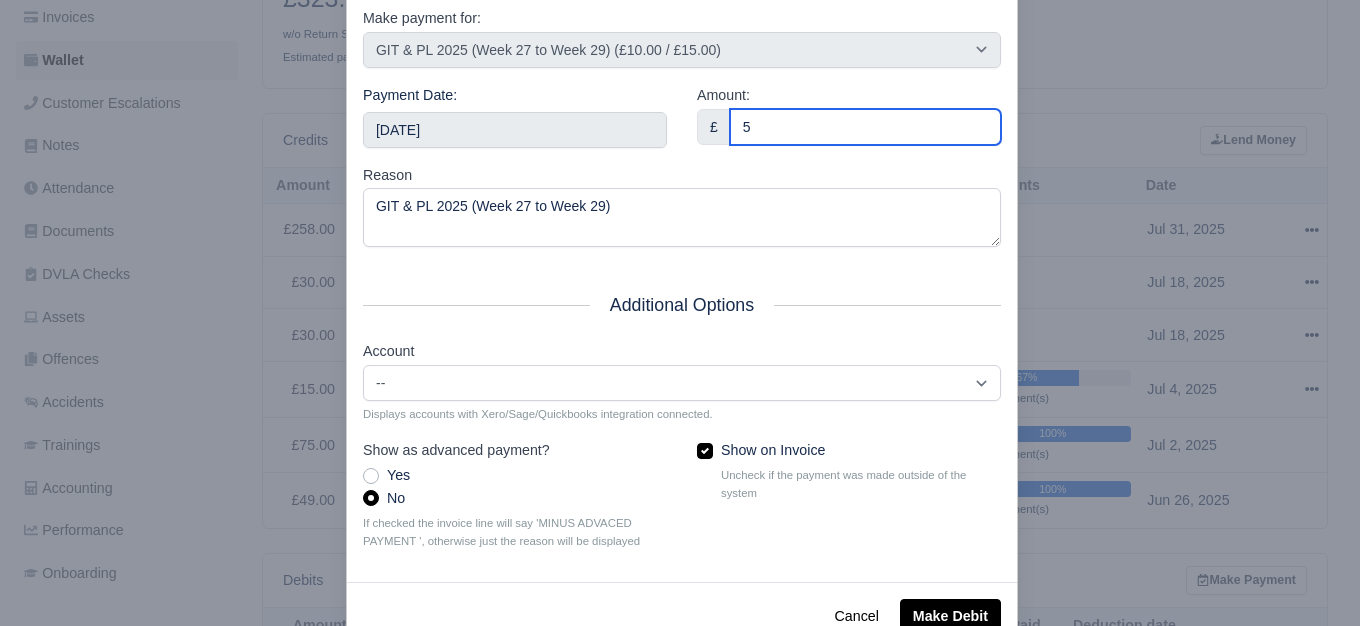 scroll, scrollTop: 302, scrollLeft: 0, axis: vertical 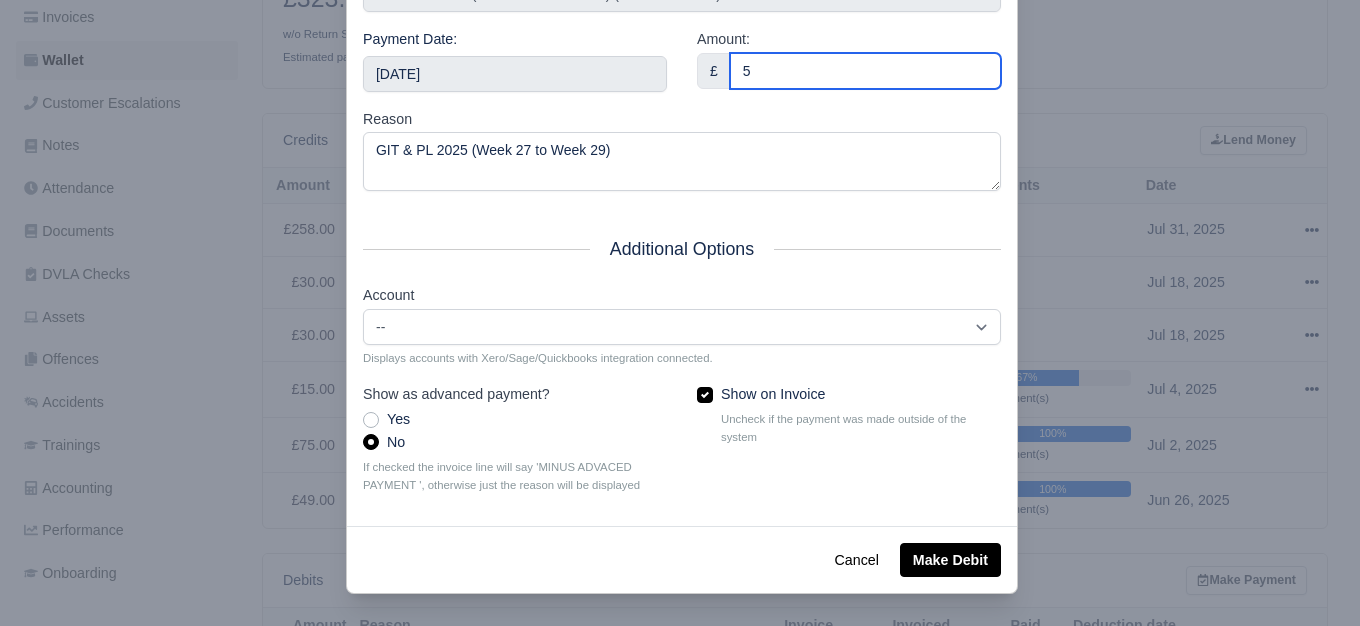 type on "5" 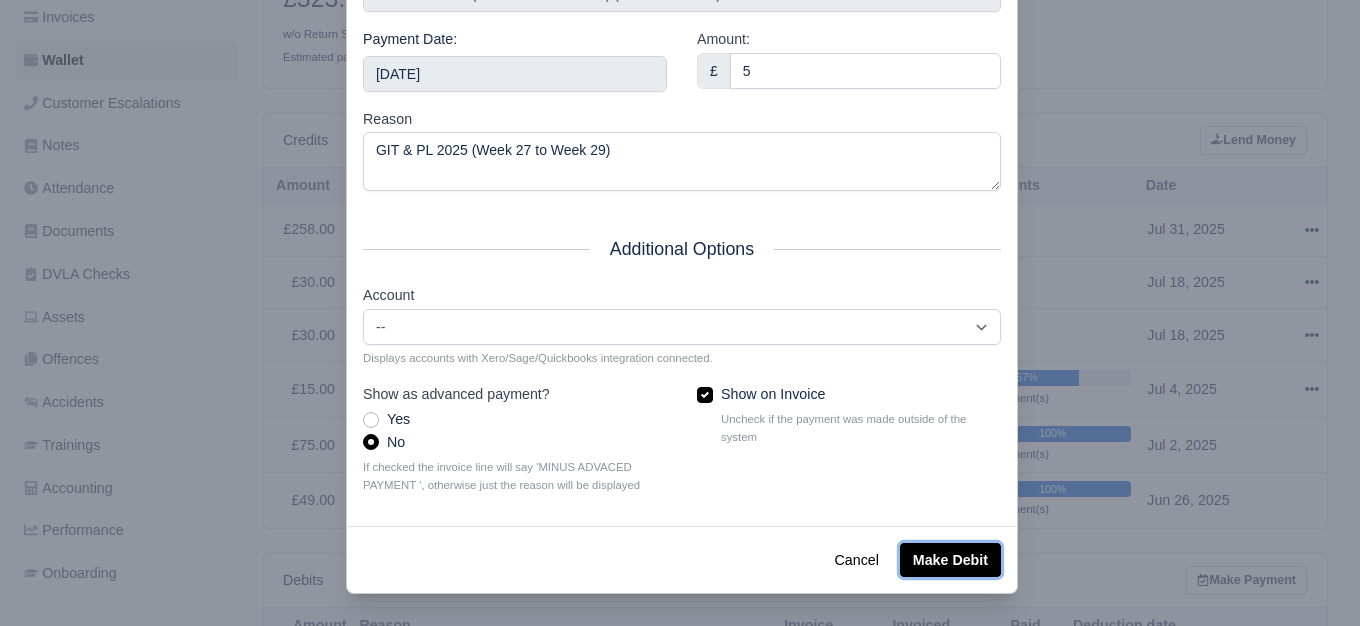 click on "Make Debit" at bounding box center [950, 560] 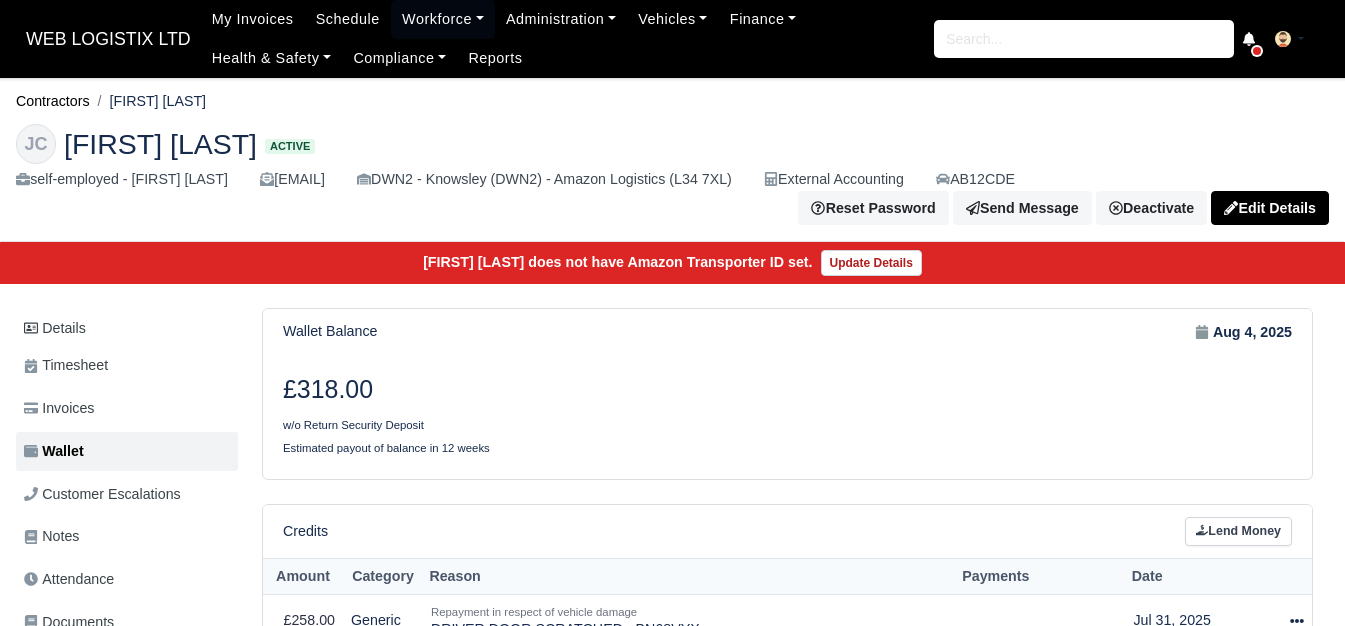 scroll, scrollTop: 0, scrollLeft: 0, axis: both 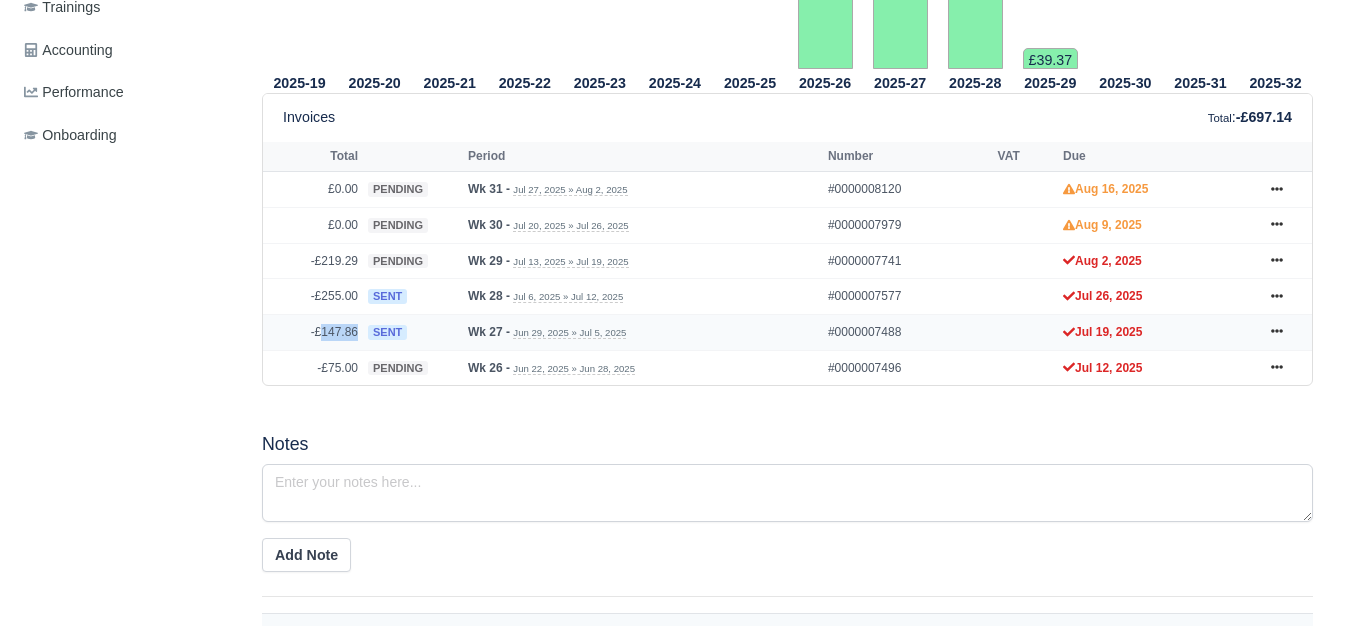 drag, startPoint x: 321, startPoint y: 338, endPoint x: 358, endPoint y: 342, distance: 37.215588 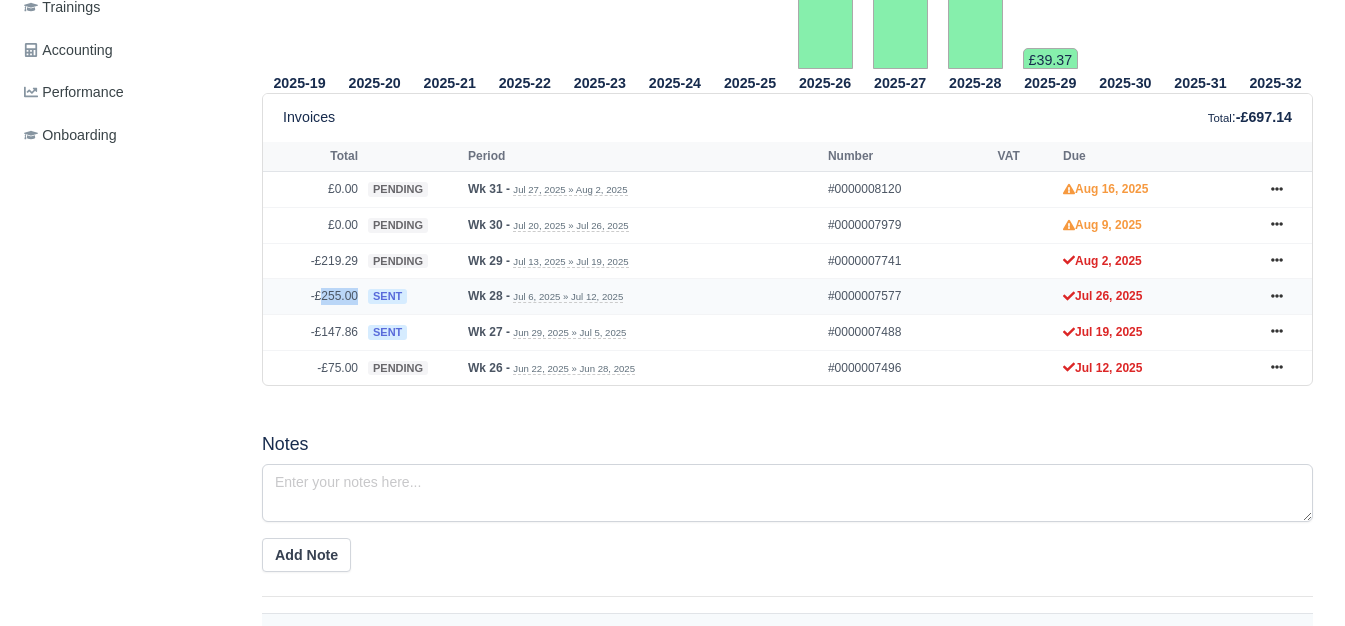 drag, startPoint x: 323, startPoint y: 298, endPoint x: 357, endPoint y: 299, distance: 34.0147 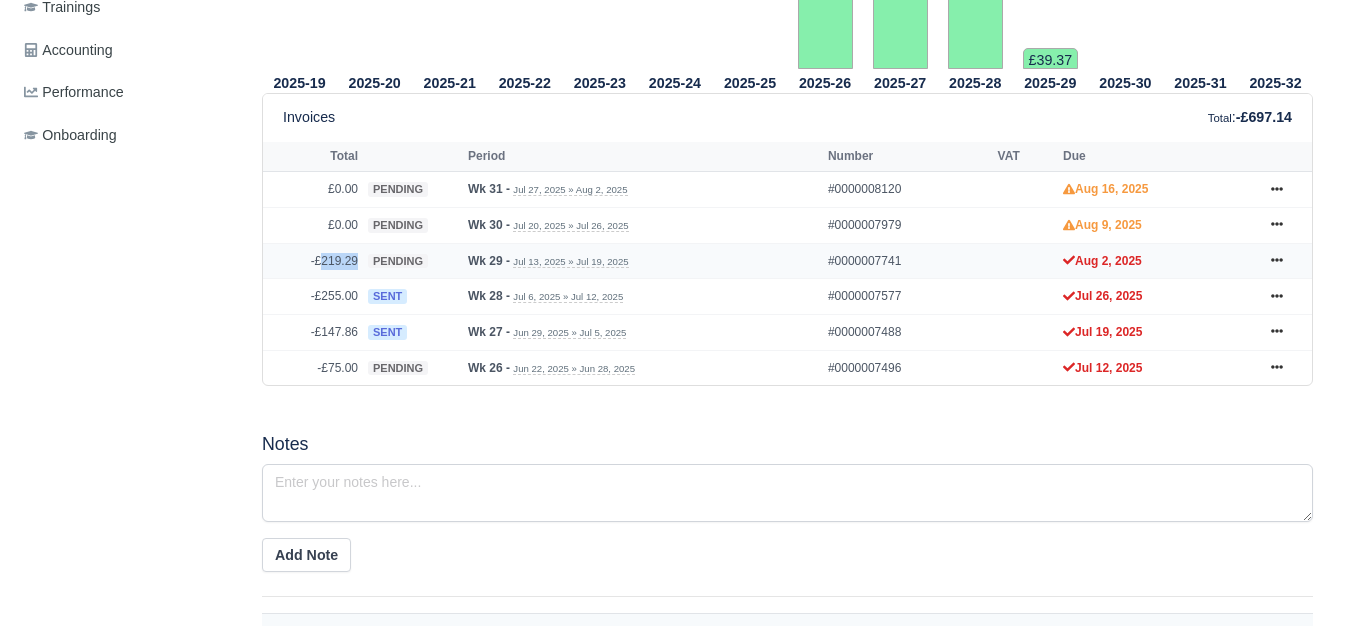drag, startPoint x: 325, startPoint y: 262, endPoint x: 363, endPoint y: 262, distance: 38 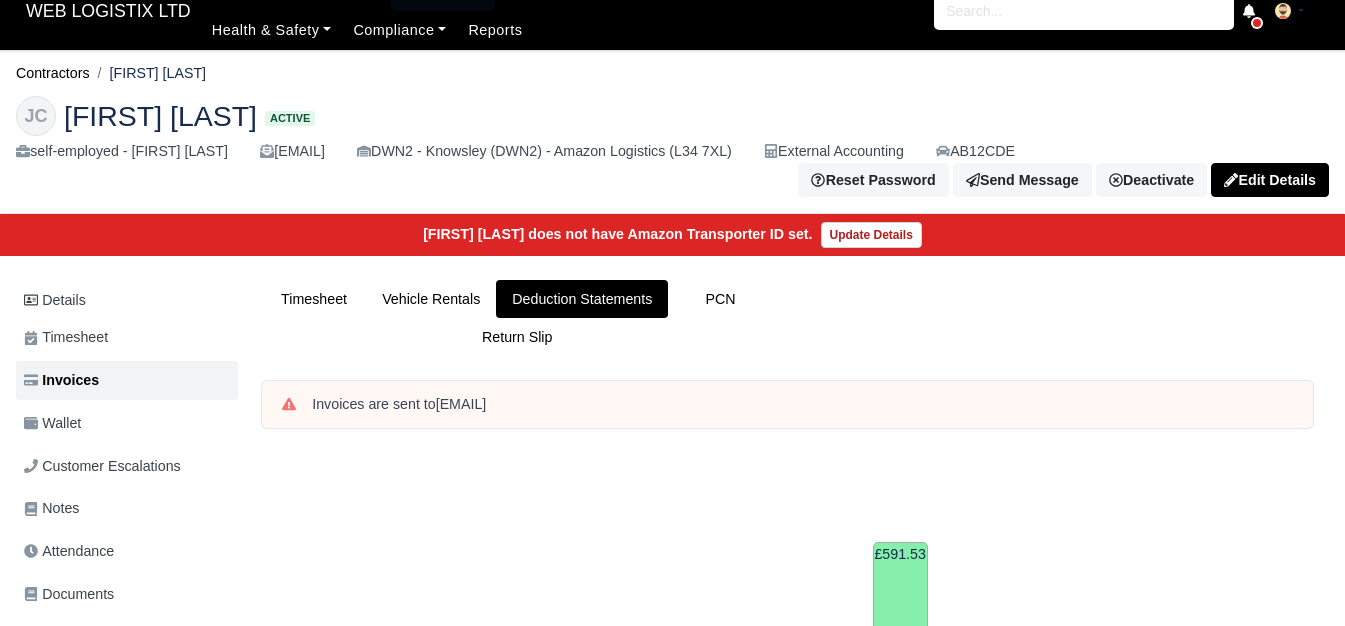 scroll, scrollTop: 0, scrollLeft: 0, axis: both 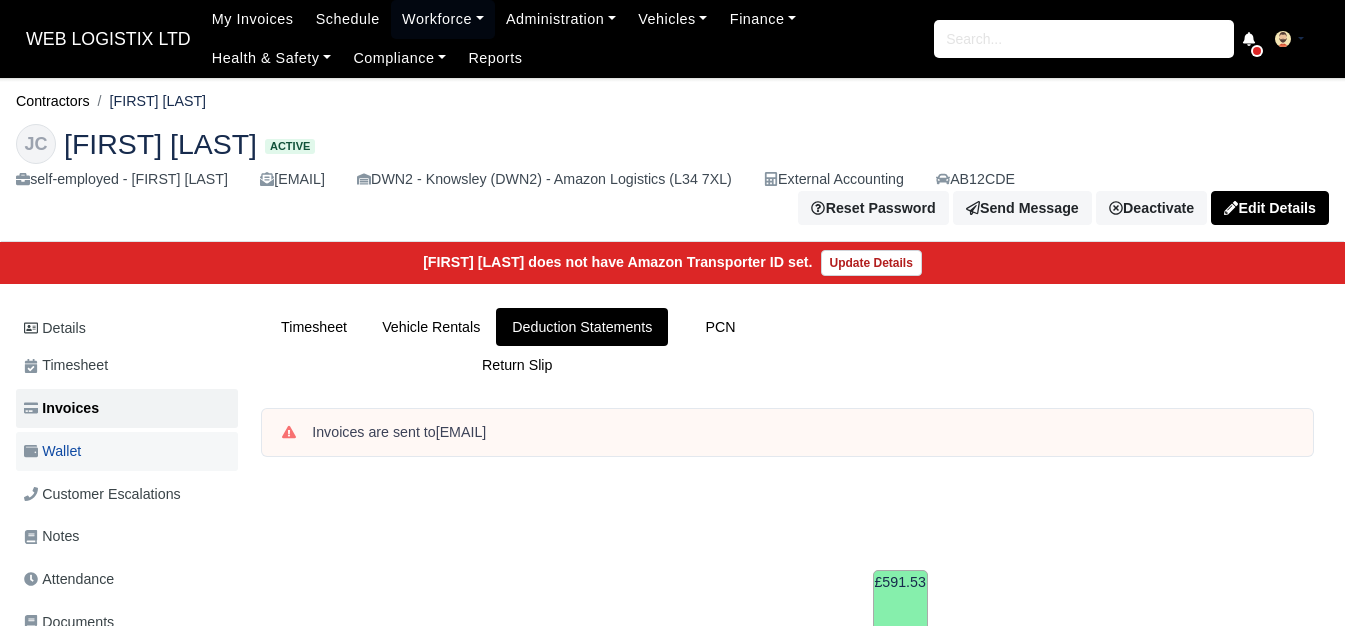 click on "Wallet" at bounding box center (52, 451) 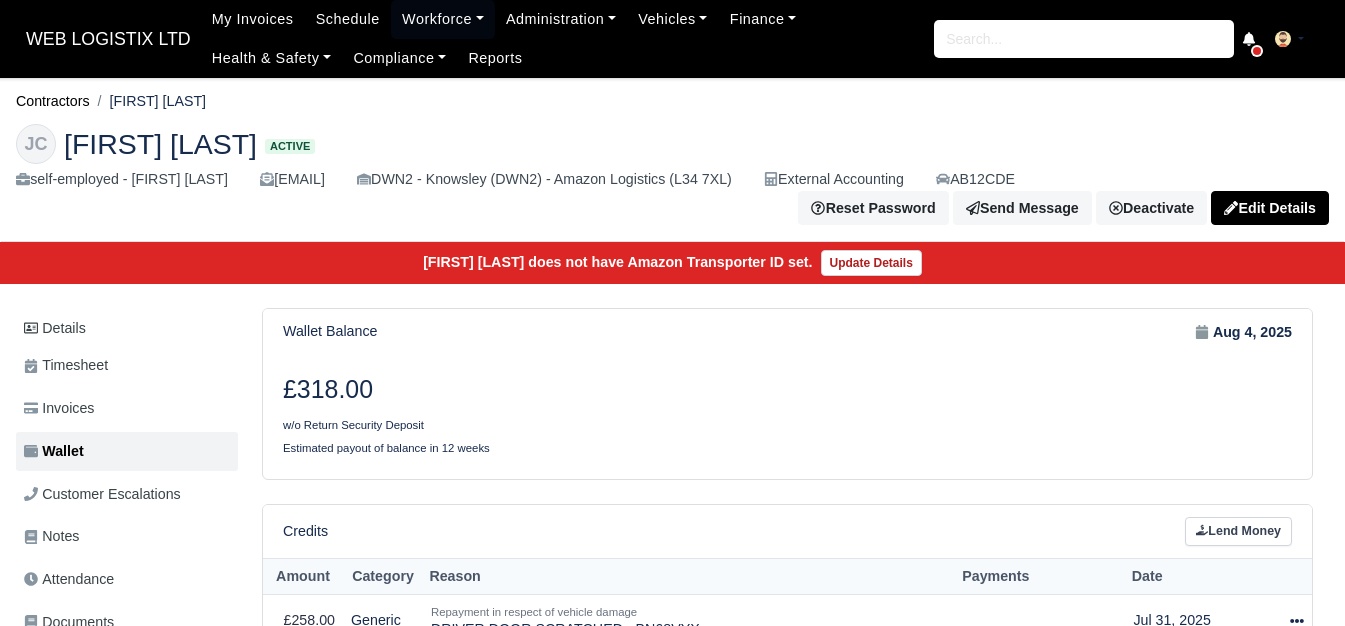 scroll, scrollTop: 0, scrollLeft: 0, axis: both 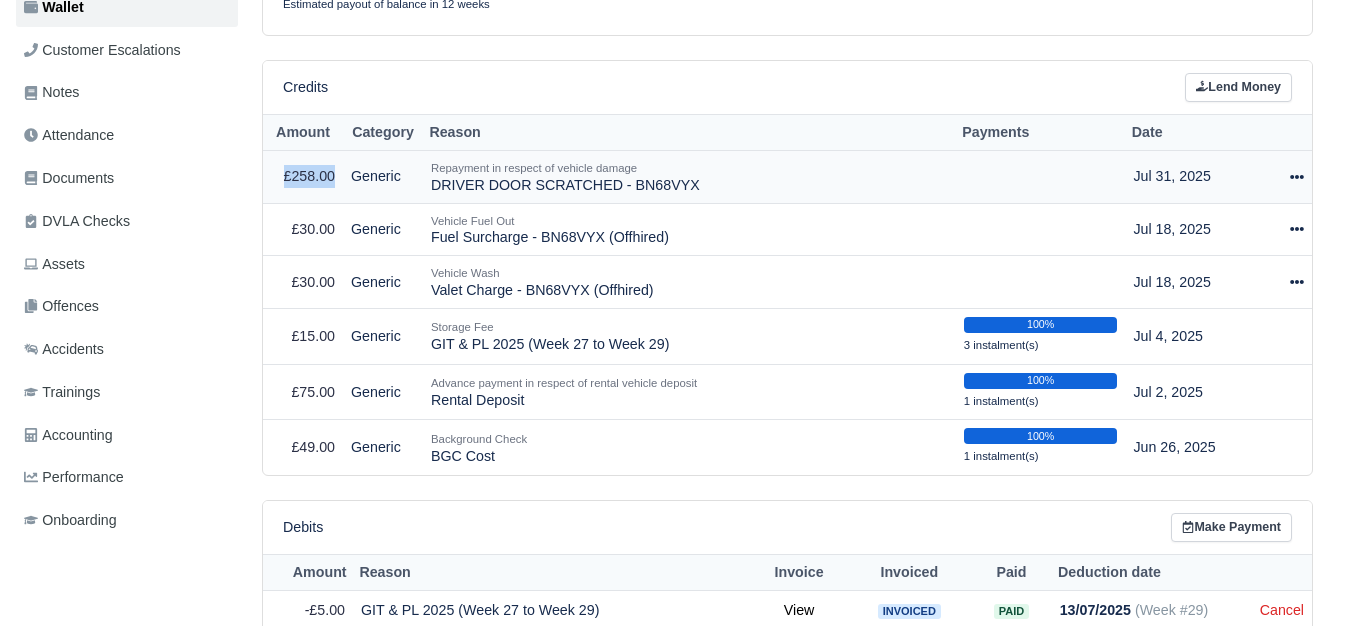 drag, startPoint x: 283, startPoint y: 180, endPoint x: 334, endPoint y: 180, distance: 51 